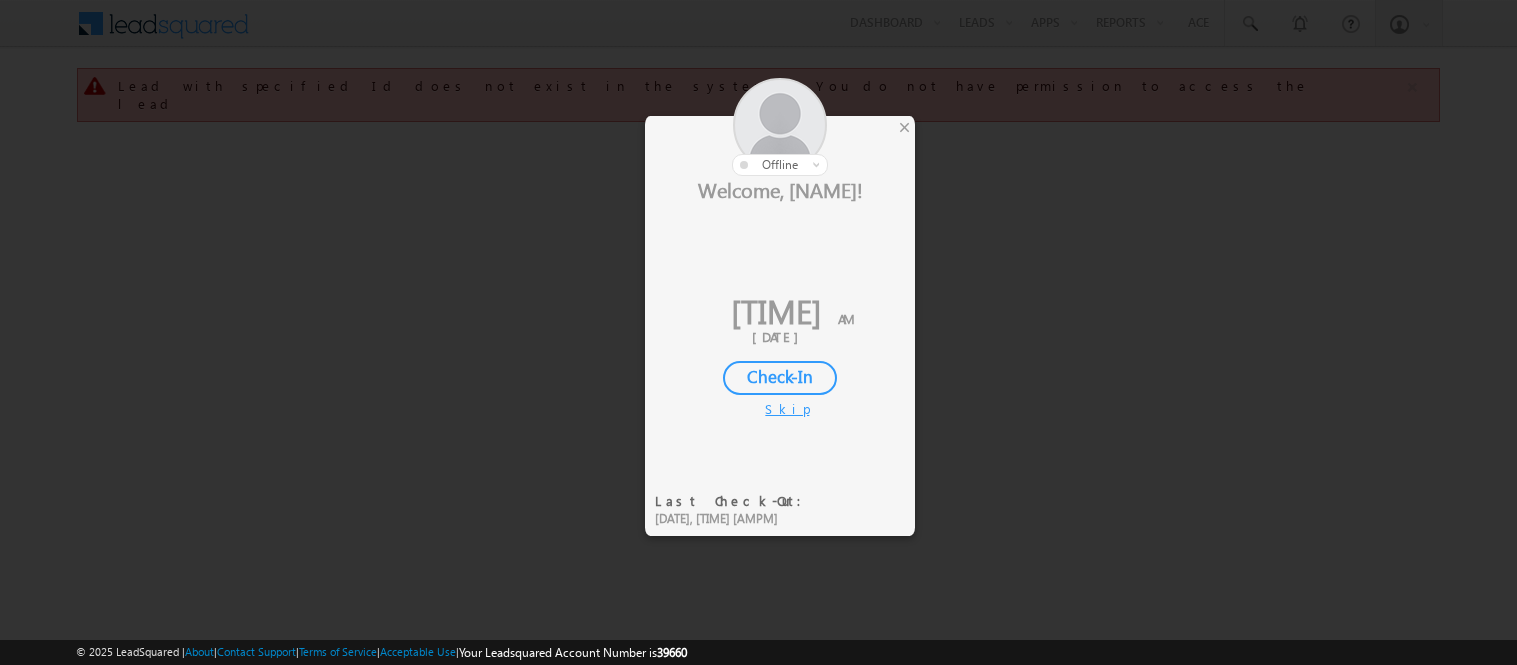 scroll, scrollTop: 0, scrollLeft: 0, axis: both 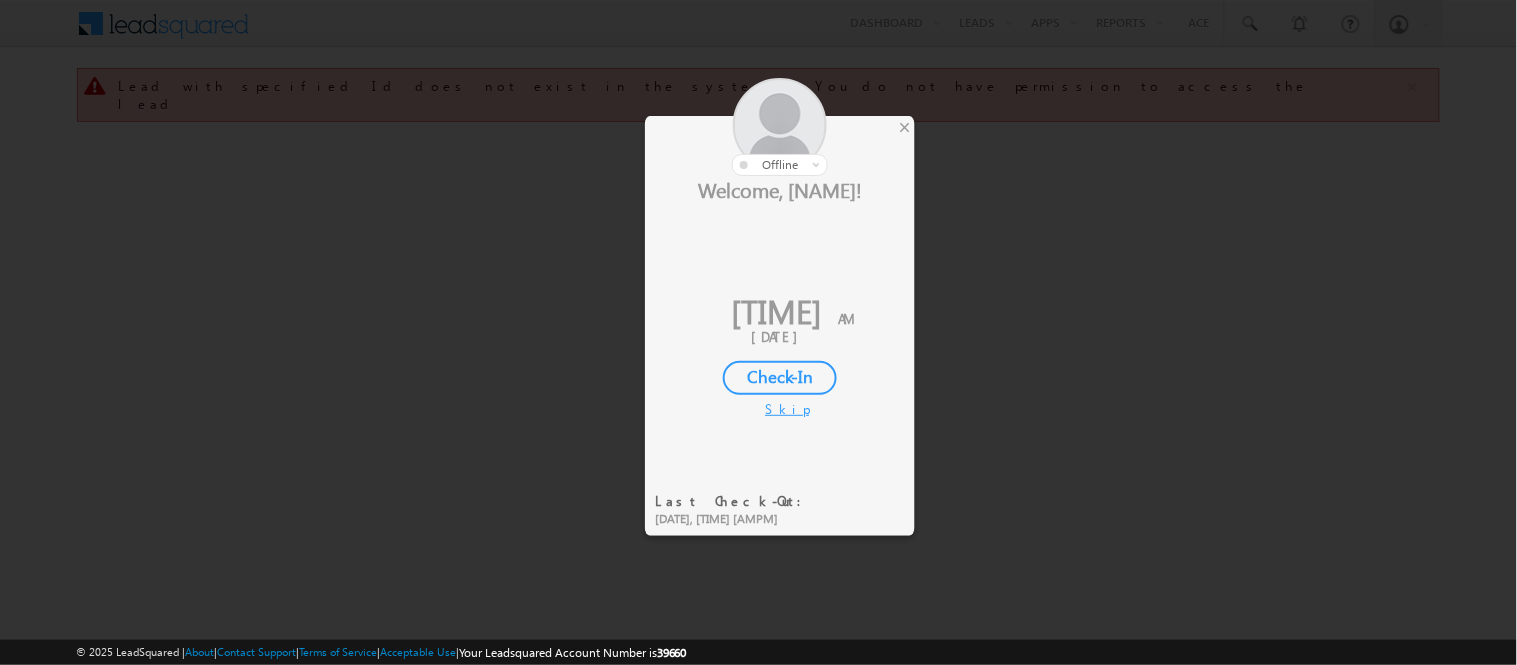 click on "Check-In" at bounding box center [780, 378] 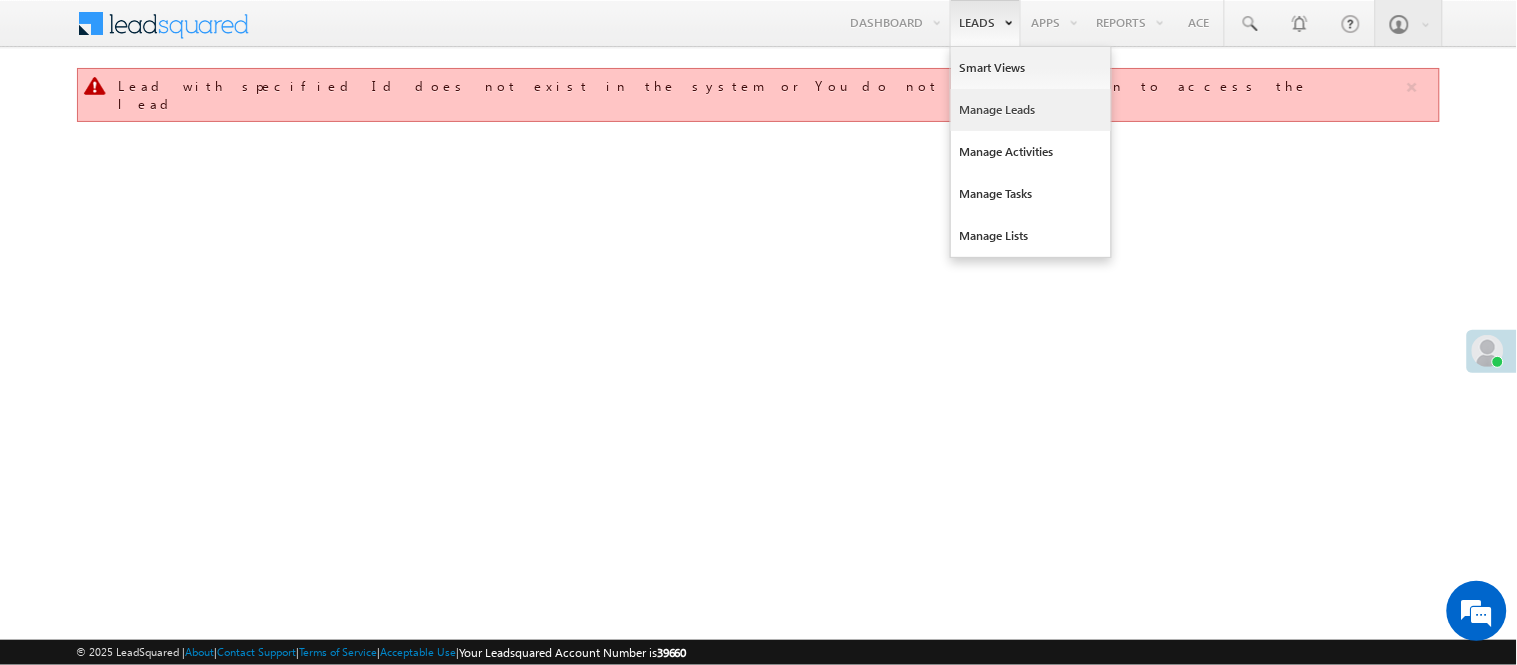 click on "Manage Leads" at bounding box center (1031, 110) 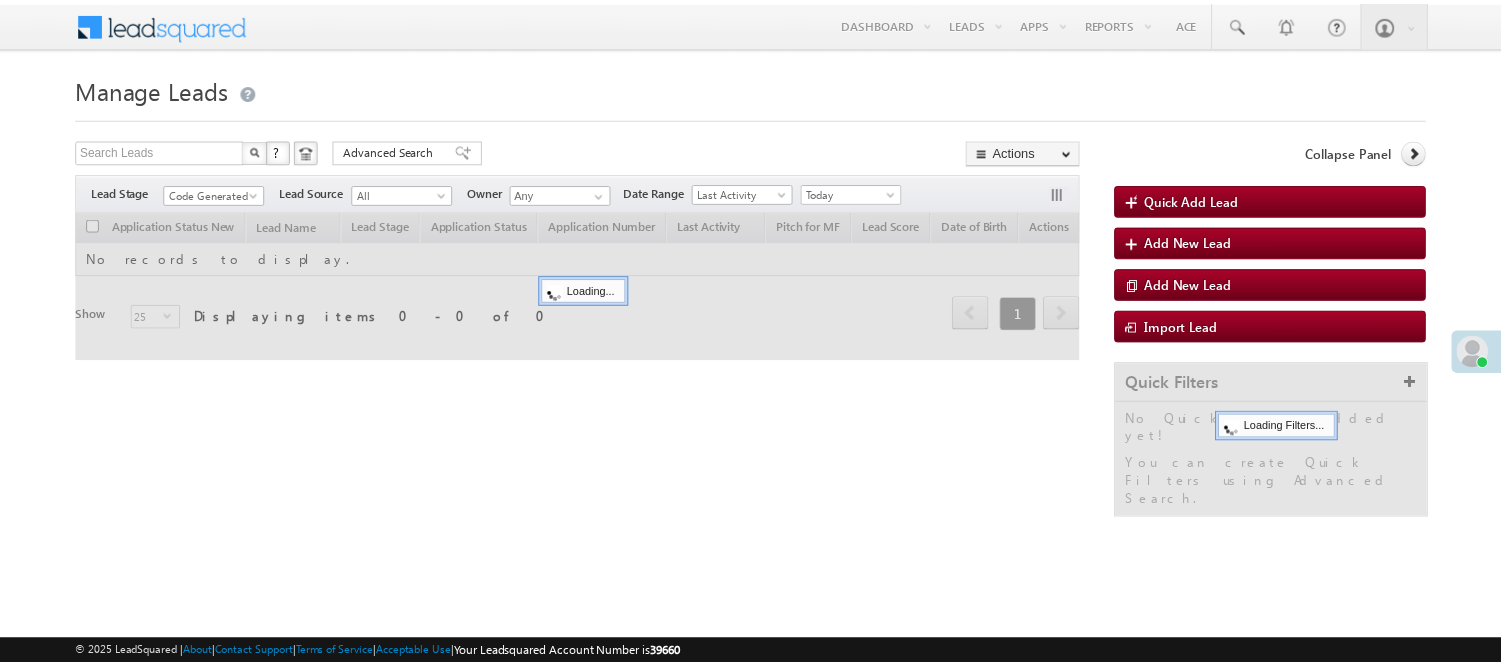scroll, scrollTop: 0, scrollLeft: 0, axis: both 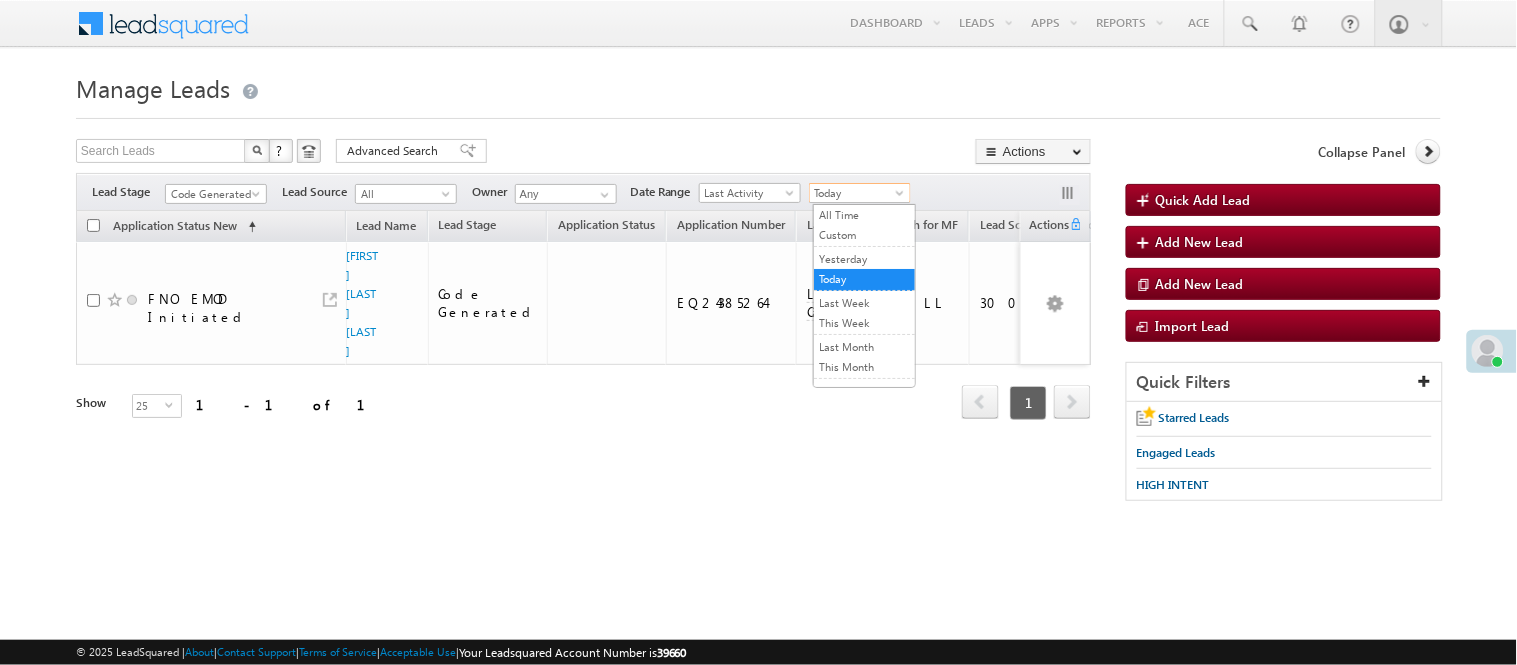 click on "Today" at bounding box center [857, 193] 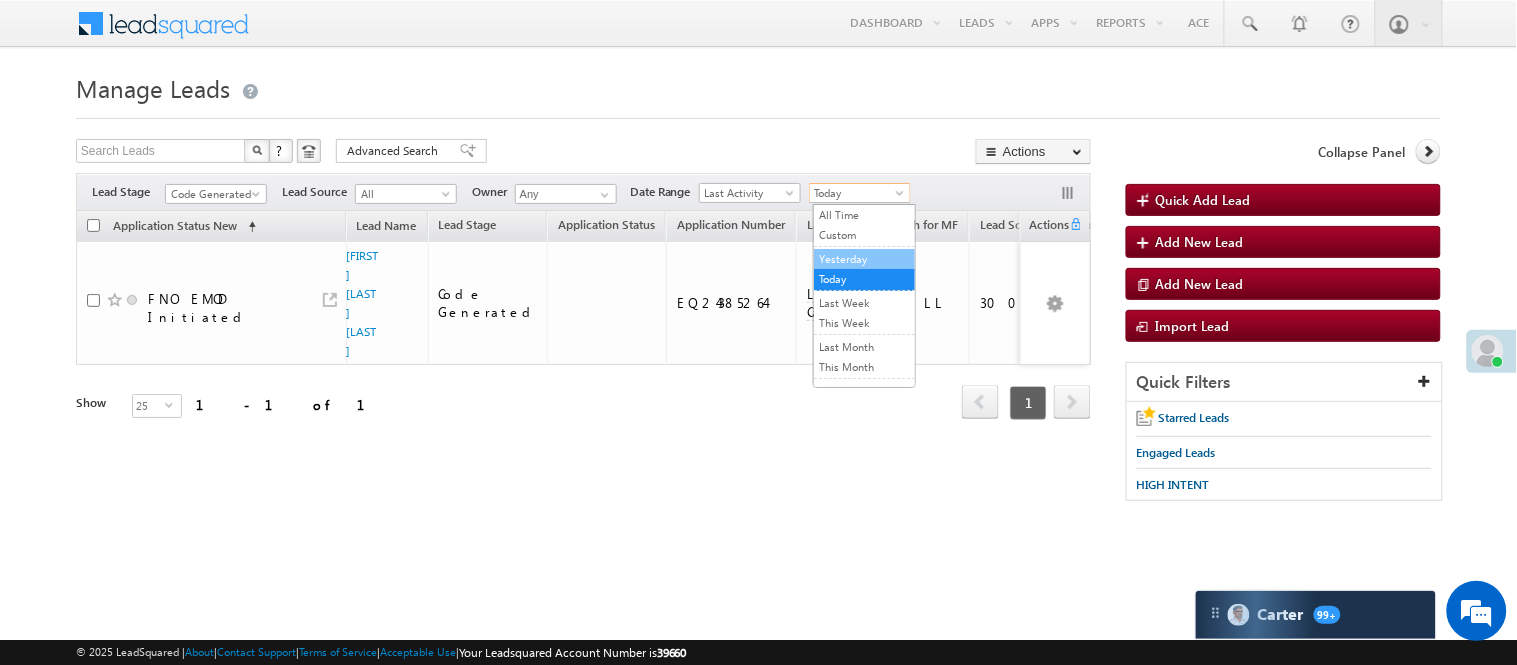 click on "Yesterday" at bounding box center [864, 259] 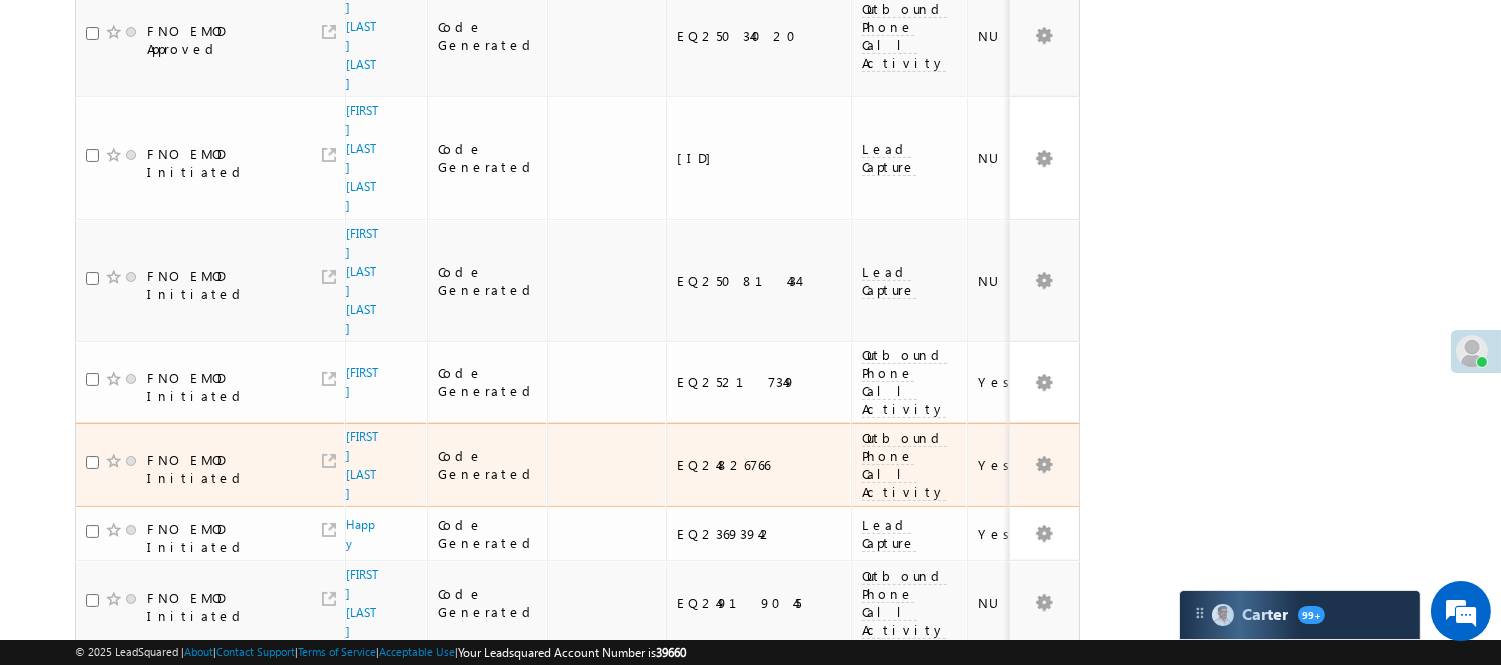 scroll, scrollTop: 1638, scrollLeft: 0, axis: vertical 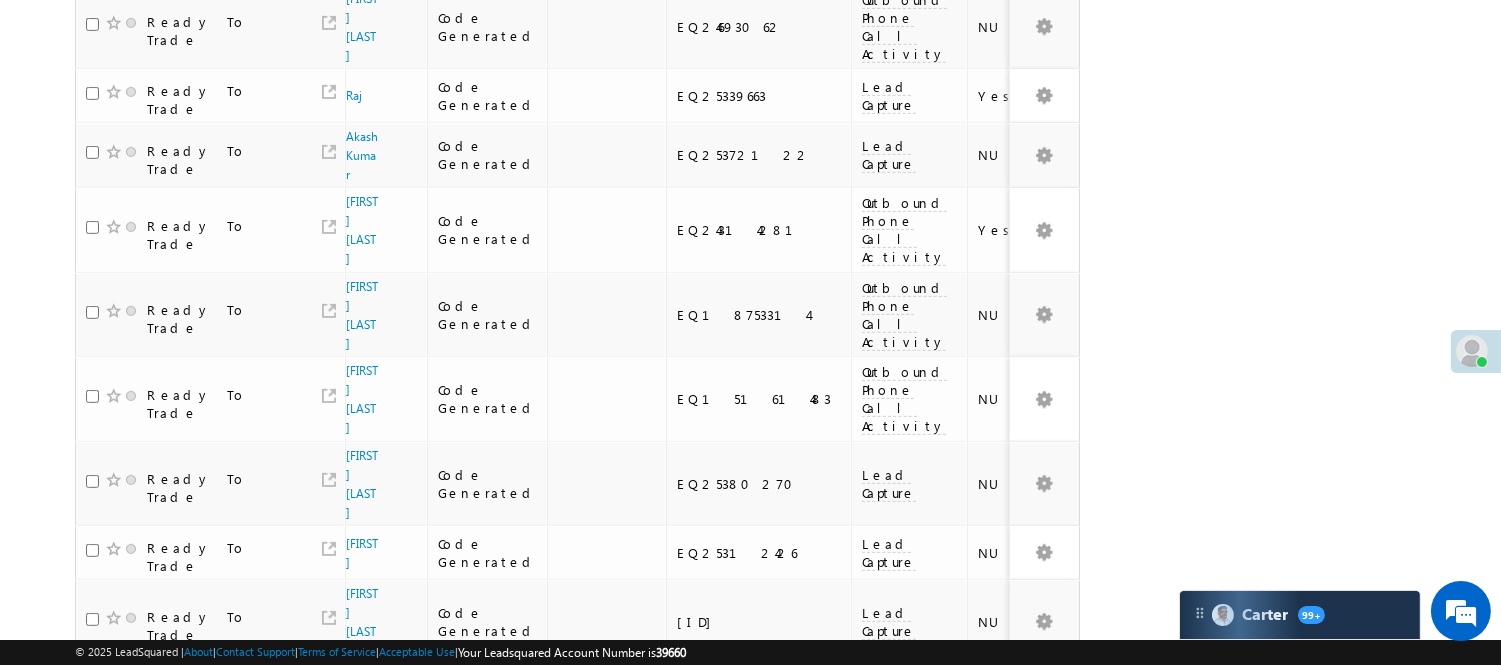 click on "2" at bounding box center [1018, 787] 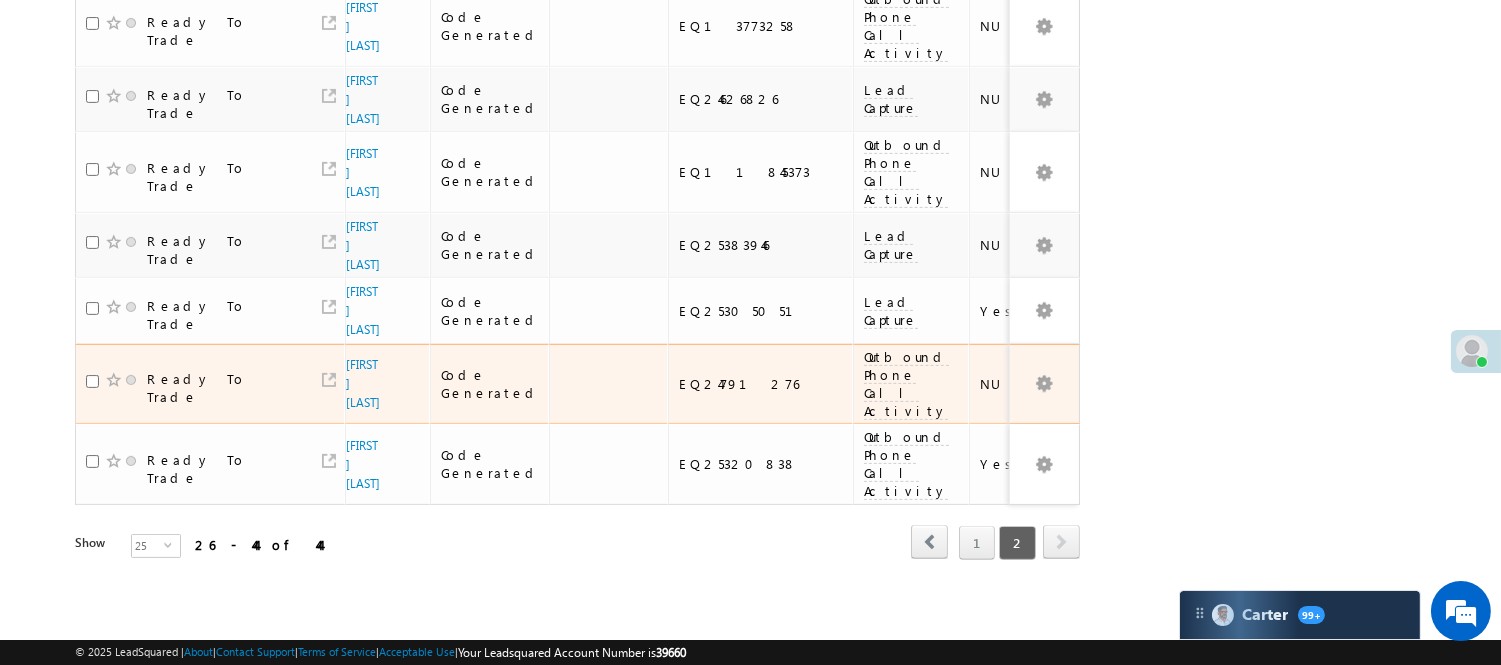 scroll, scrollTop: 1095, scrollLeft: 0, axis: vertical 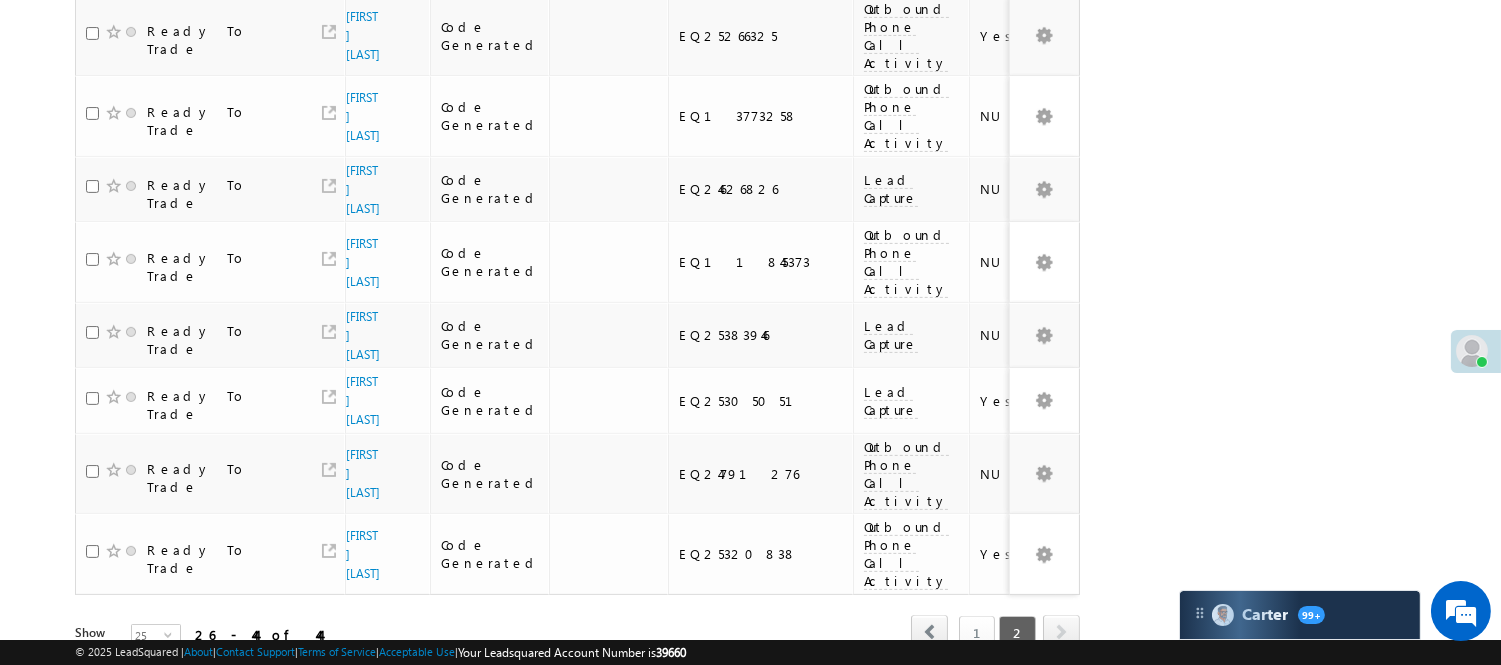 click on "1" at bounding box center (977, 633) 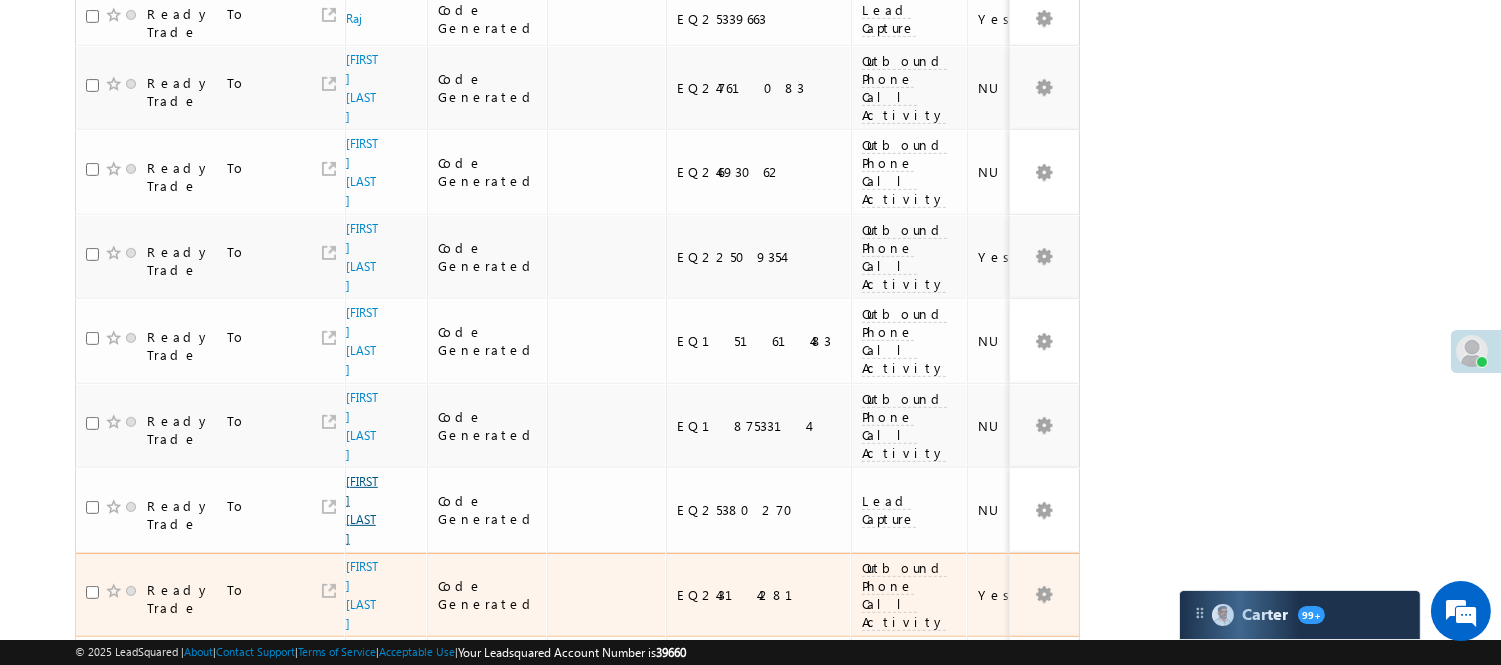 scroll, scrollTop: 1416, scrollLeft: 0, axis: vertical 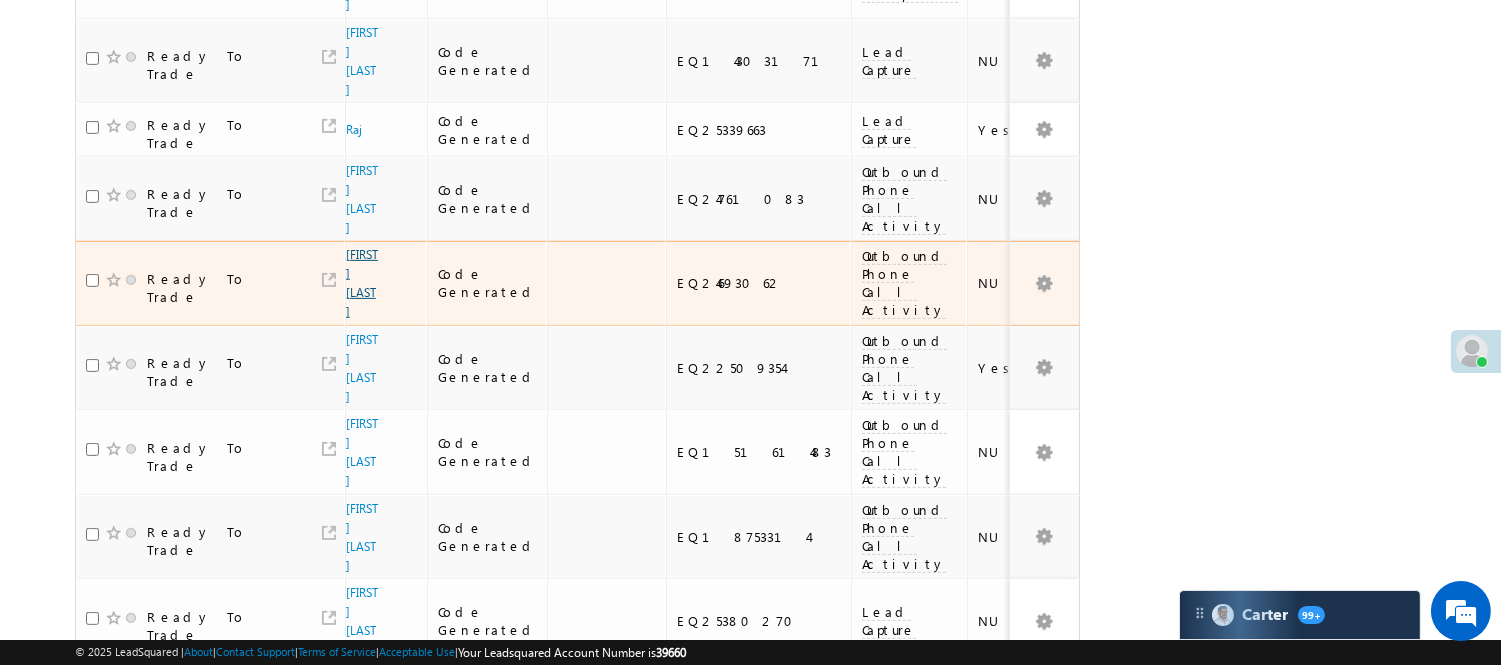 click on "Jyotirmay pradhan" at bounding box center [362, 283] 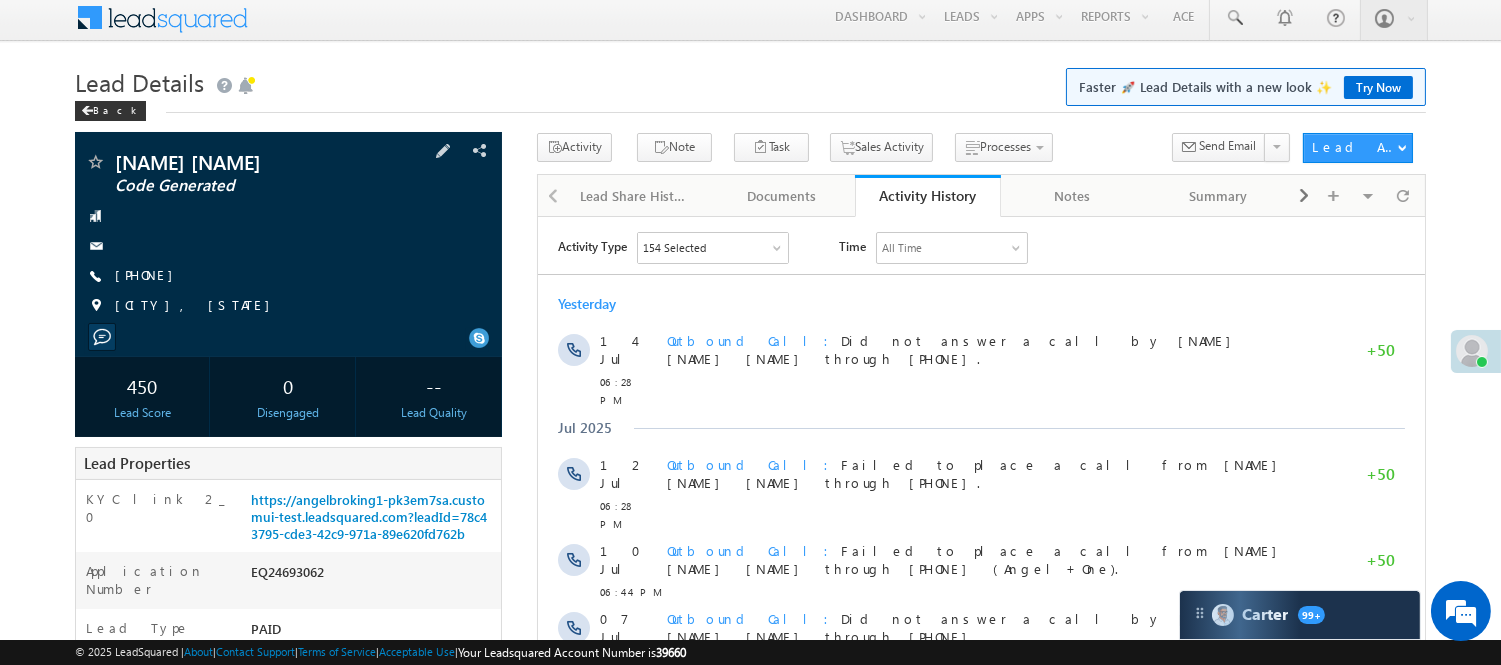 scroll, scrollTop: 0, scrollLeft: 0, axis: both 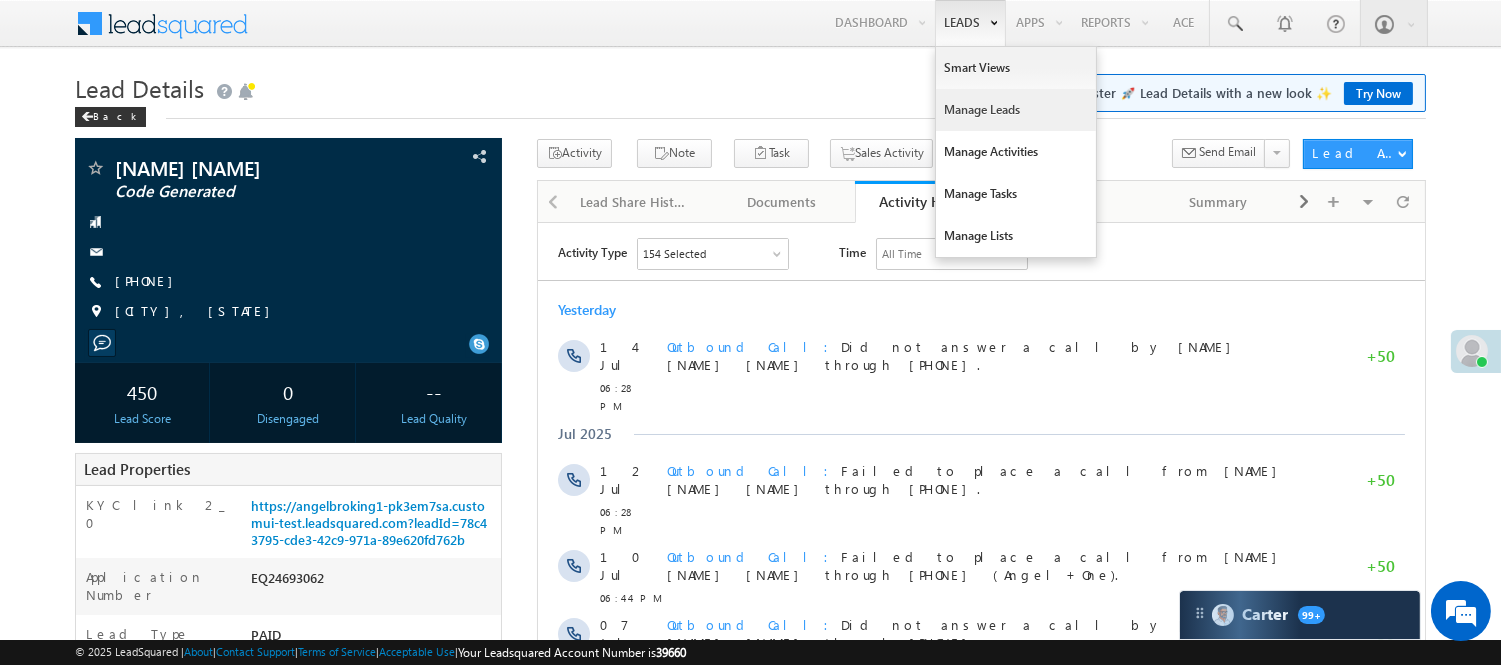 click on "Manage Leads" at bounding box center (1016, 110) 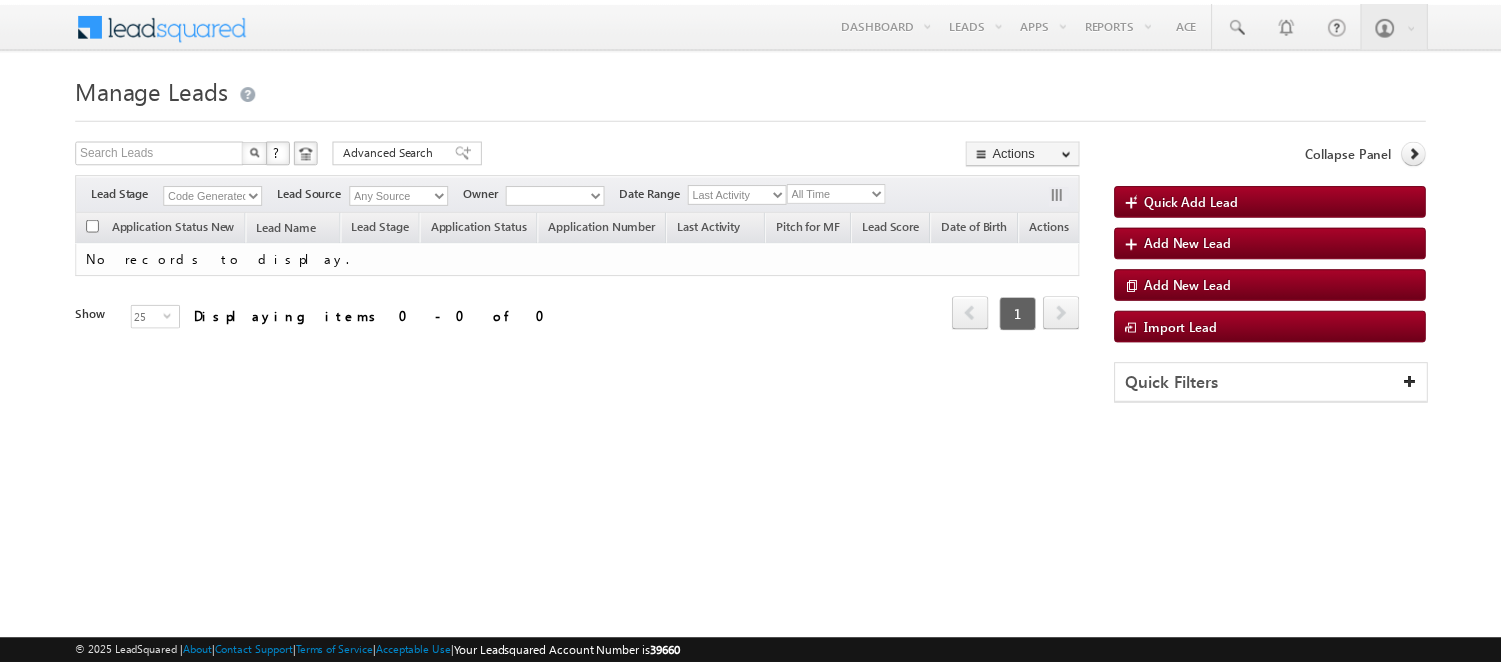 scroll, scrollTop: 0, scrollLeft: 0, axis: both 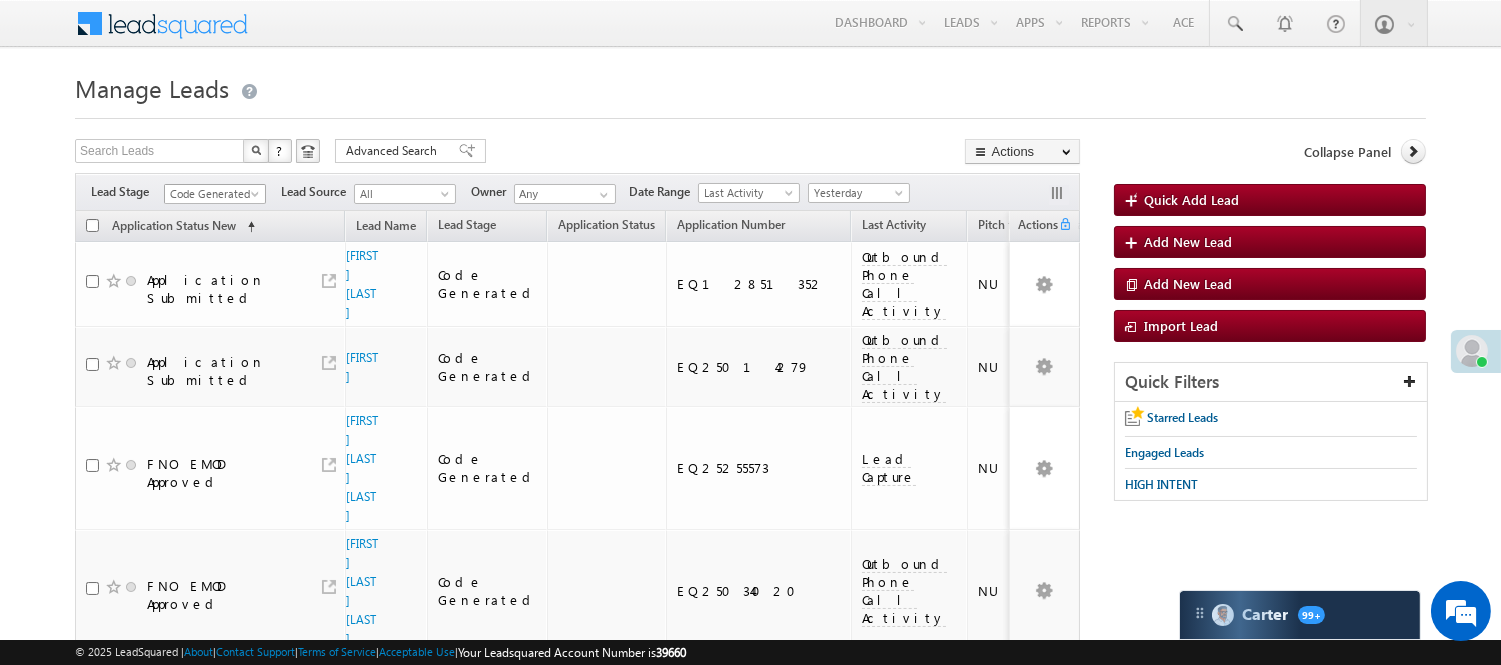 click on "Code Generated" at bounding box center [212, 194] 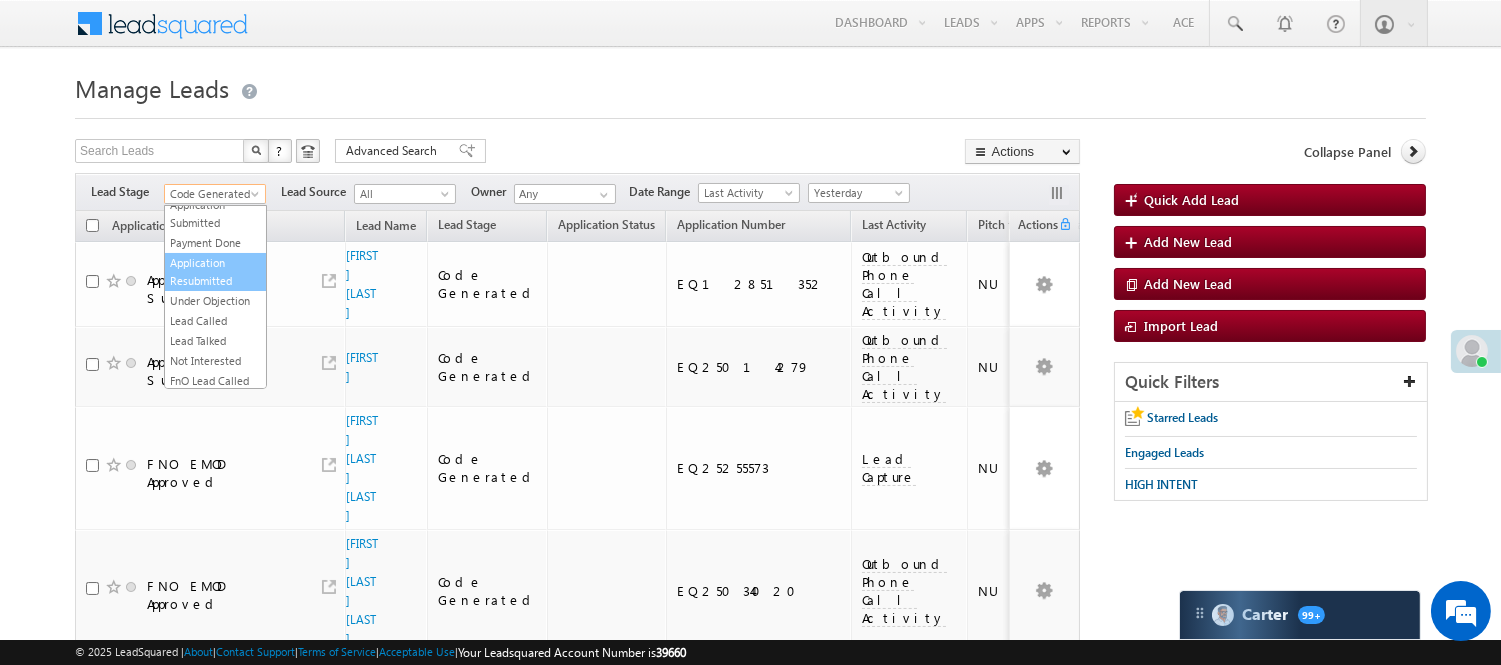 scroll, scrollTop: 163, scrollLeft: 0, axis: vertical 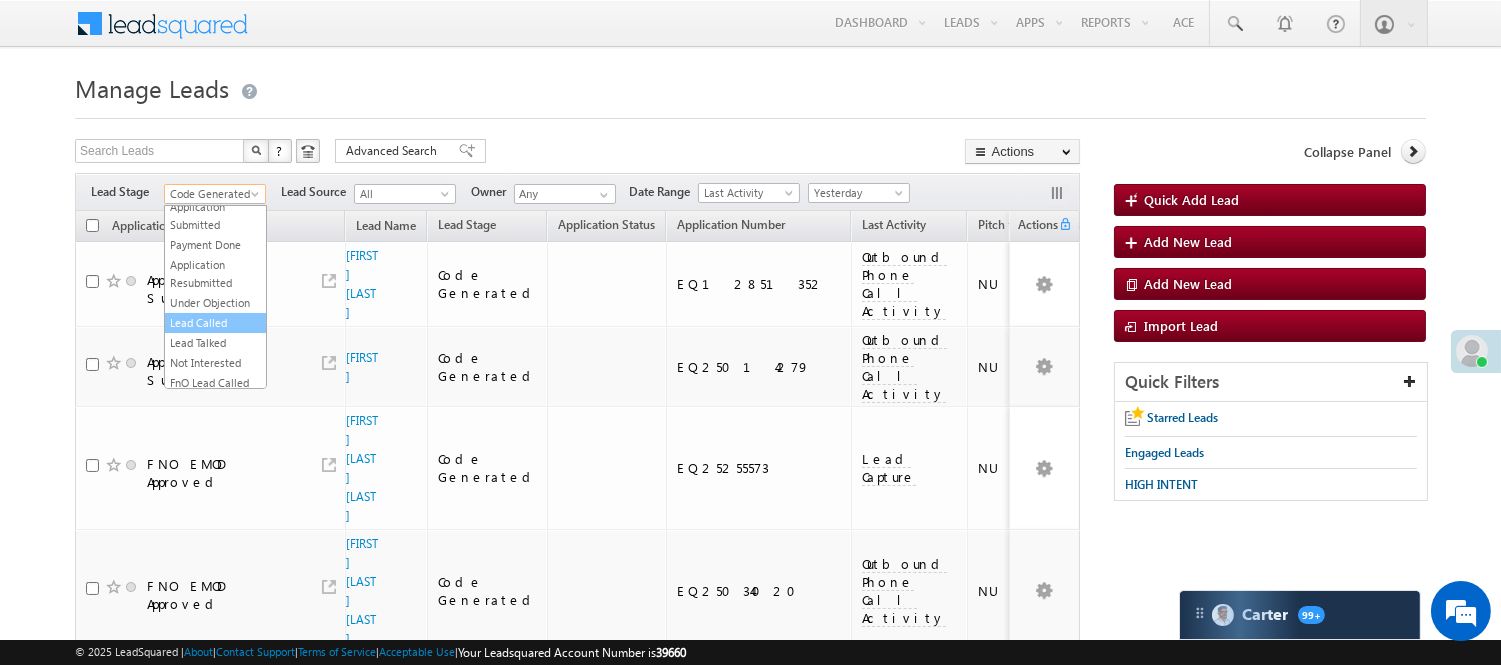 click on "Lead Called" at bounding box center (215, 323) 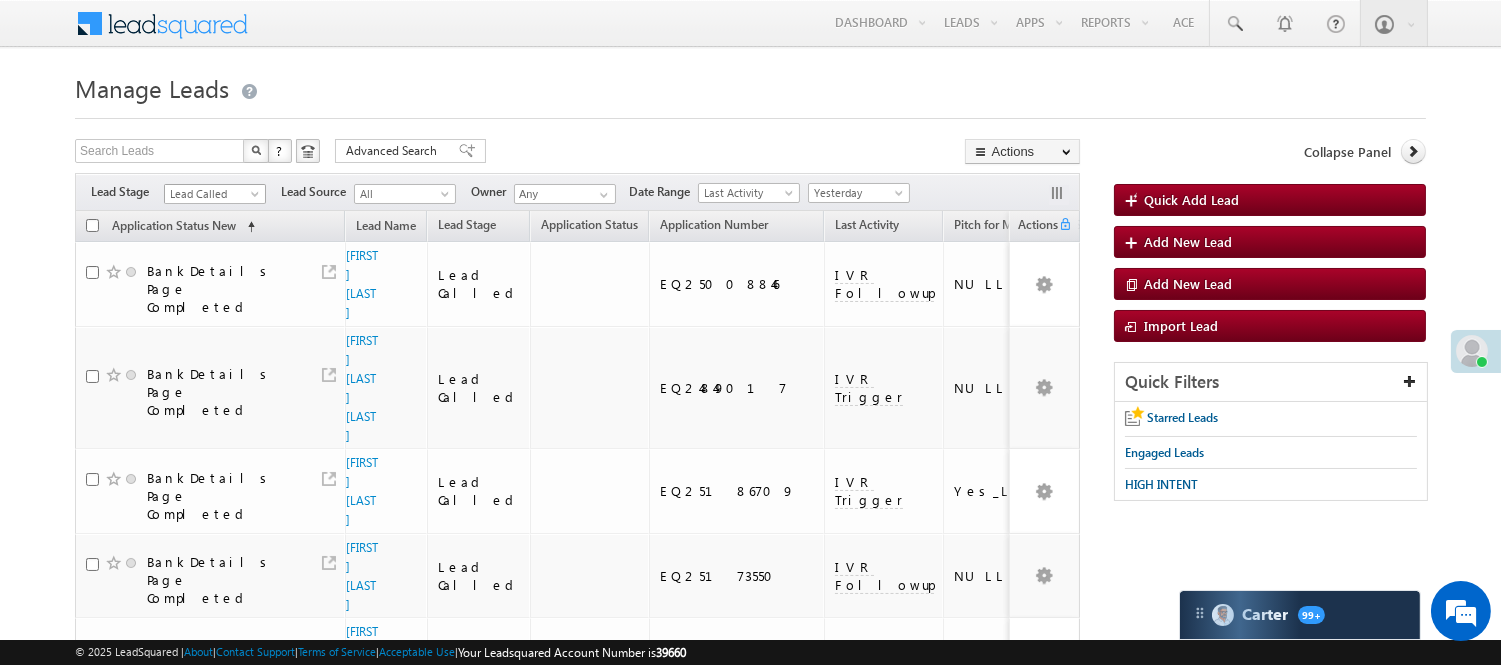 click at bounding box center [257, 198] 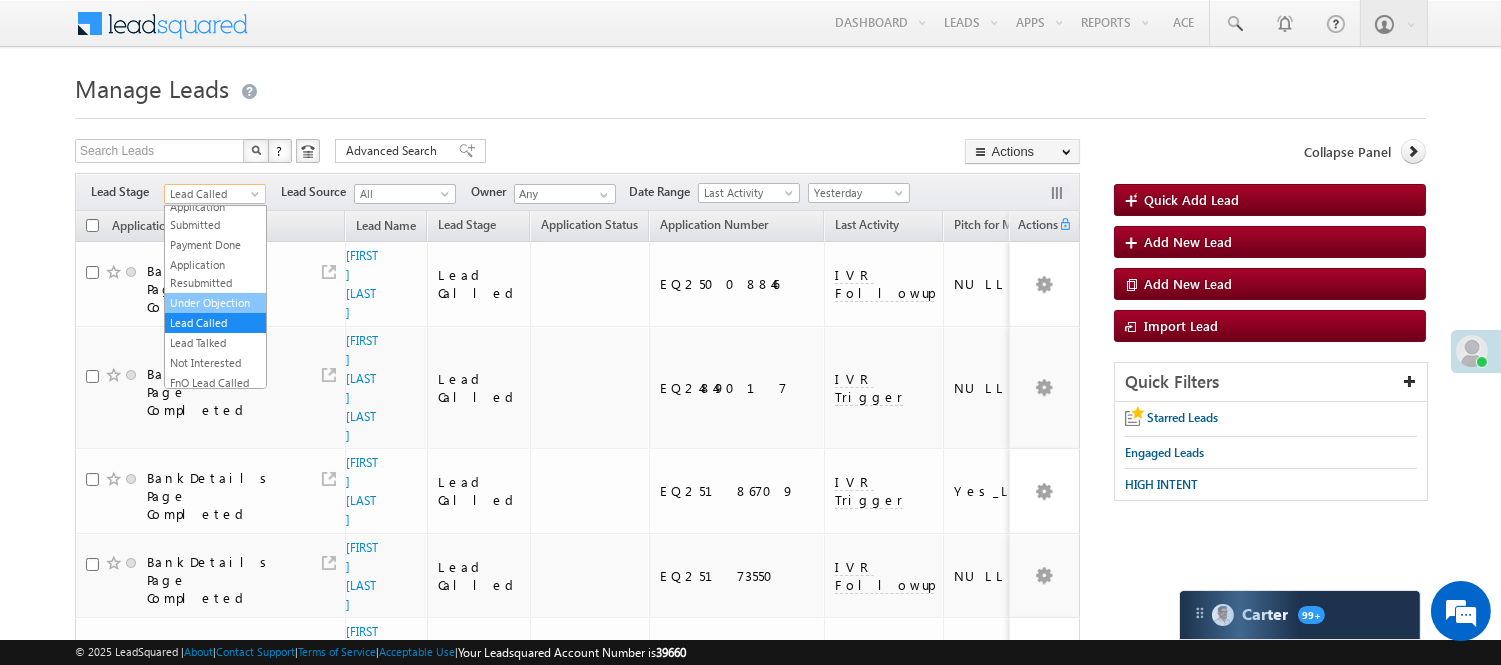 click on "Under Objection" at bounding box center (215, 303) 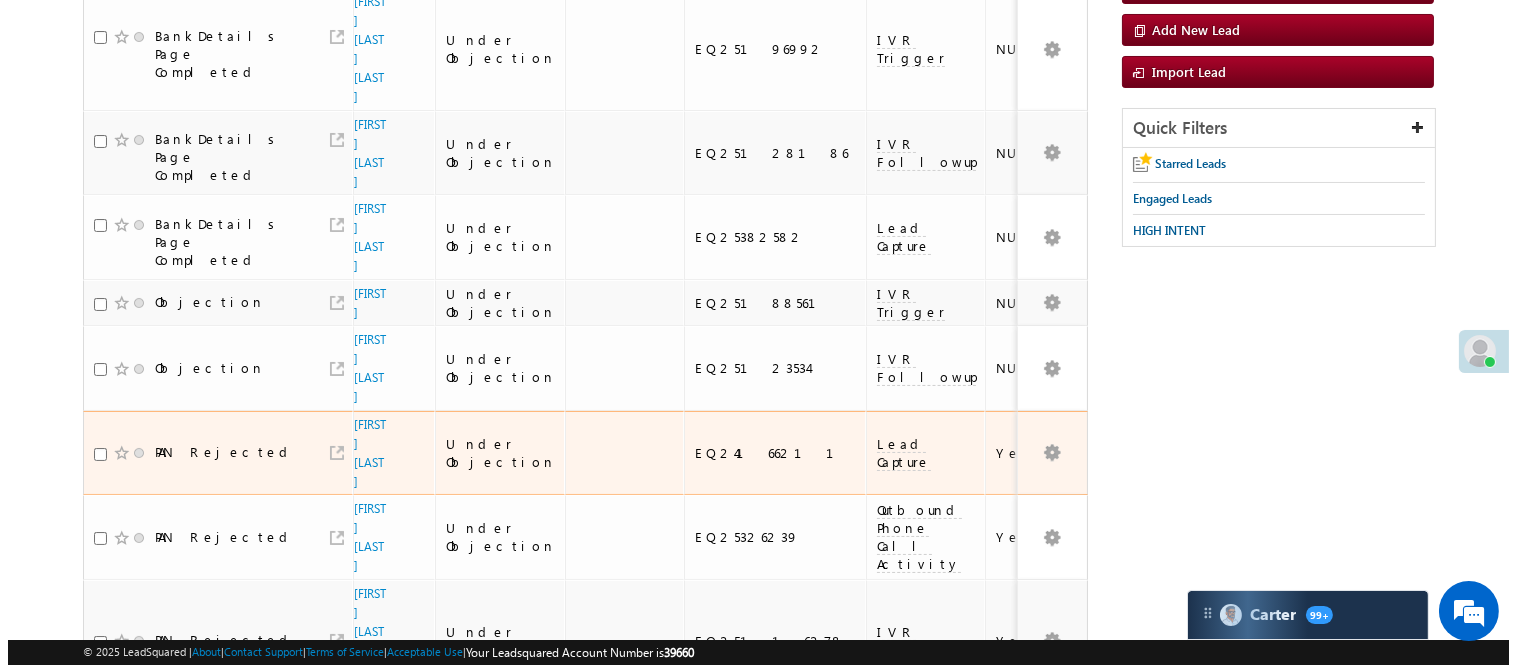 scroll, scrollTop: 0, scrollLeft: 0, axis: both 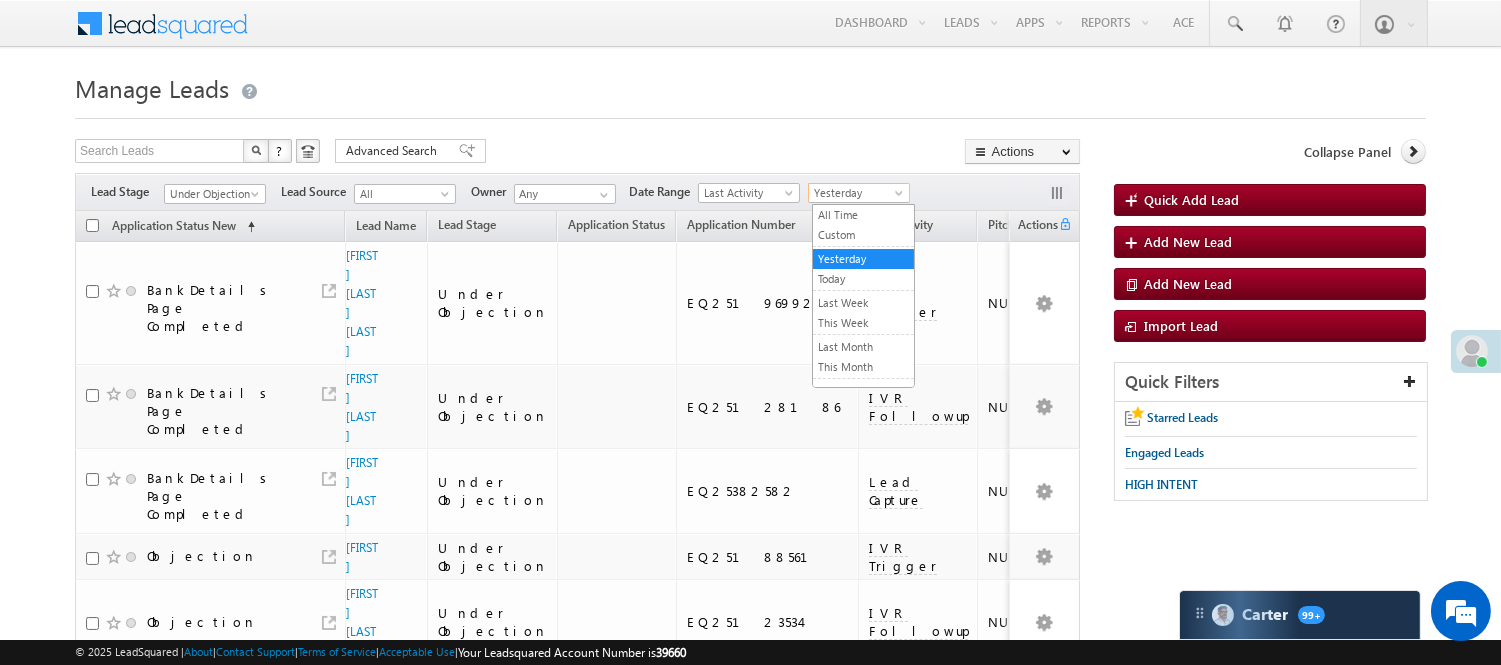 click on "Yesterday" at bounding box center (856, 193) 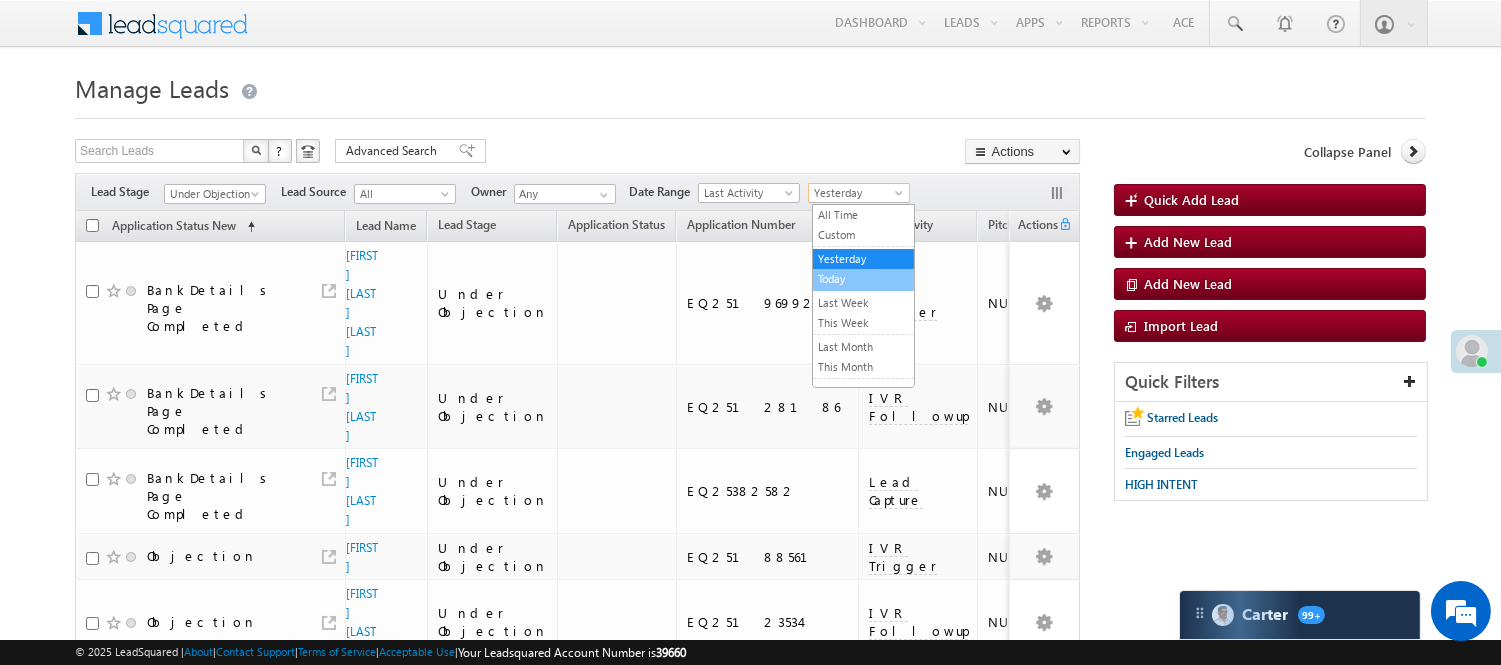 click on "Today" at bounding box center [863, 279] 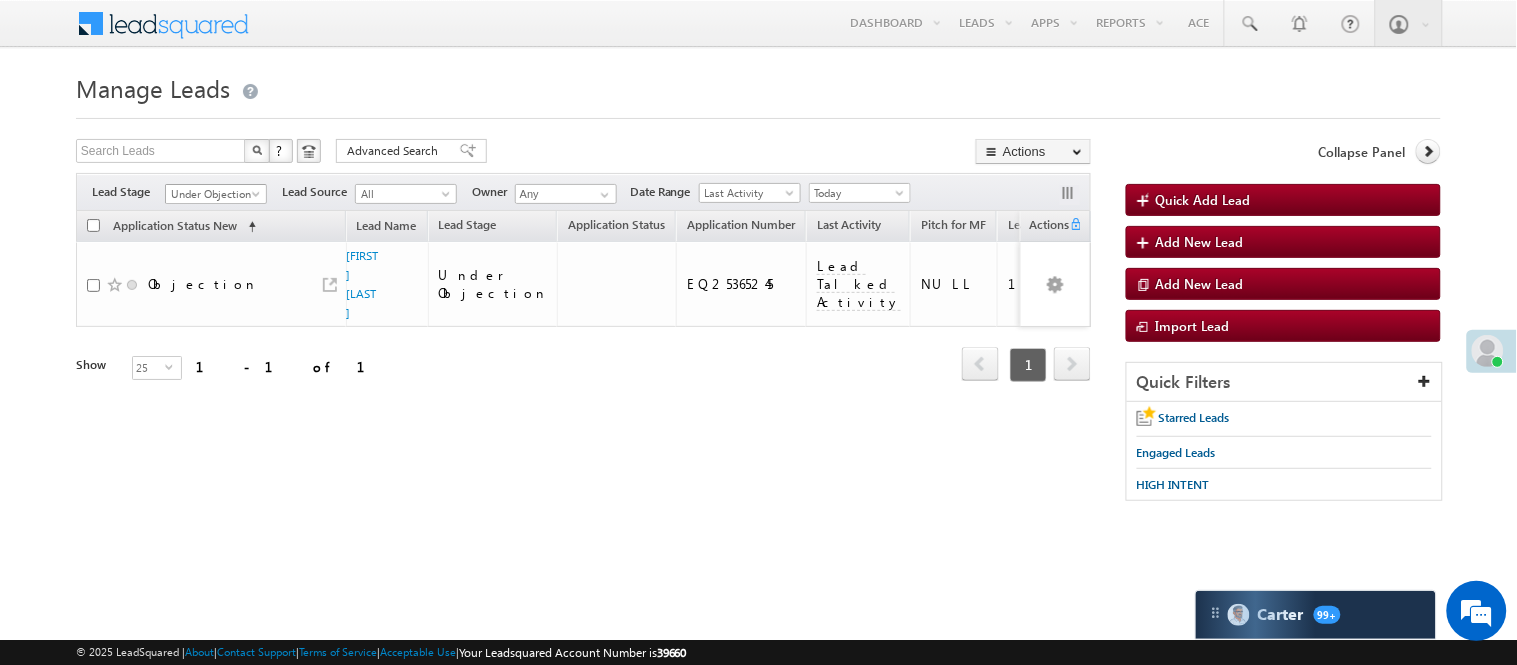 click on "Under Objection" at bounding box center [213, 194] 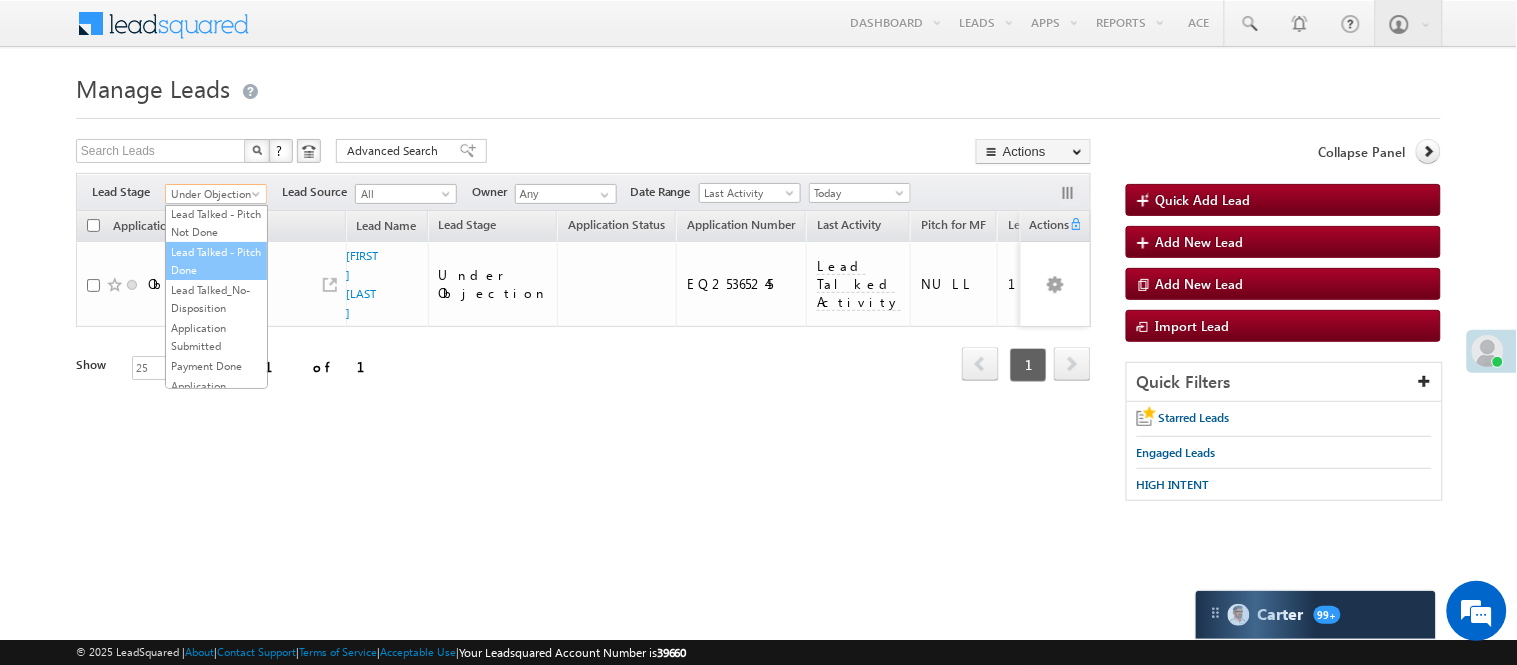 scroll, scrollTop: 0, scrollLeft: 0, axis: both 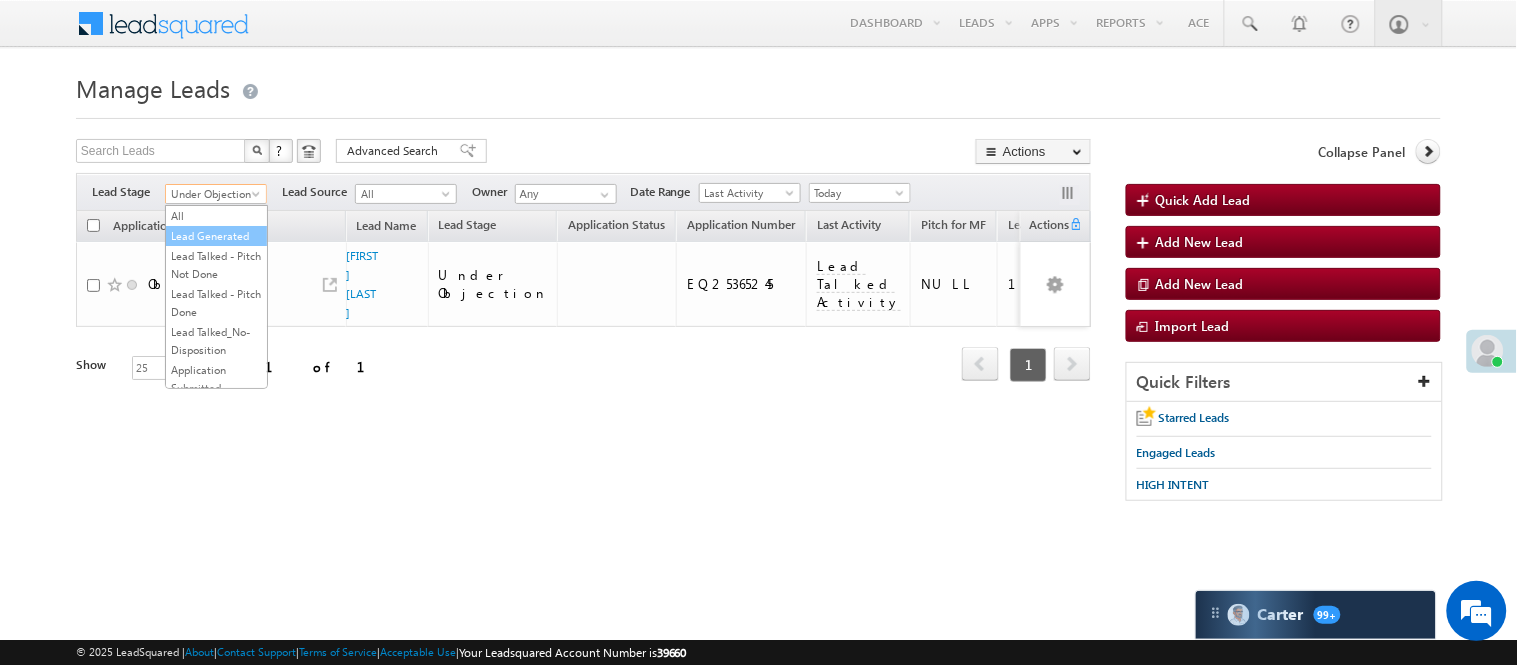click on "Lead Generated" at bounding box center (216, 236) 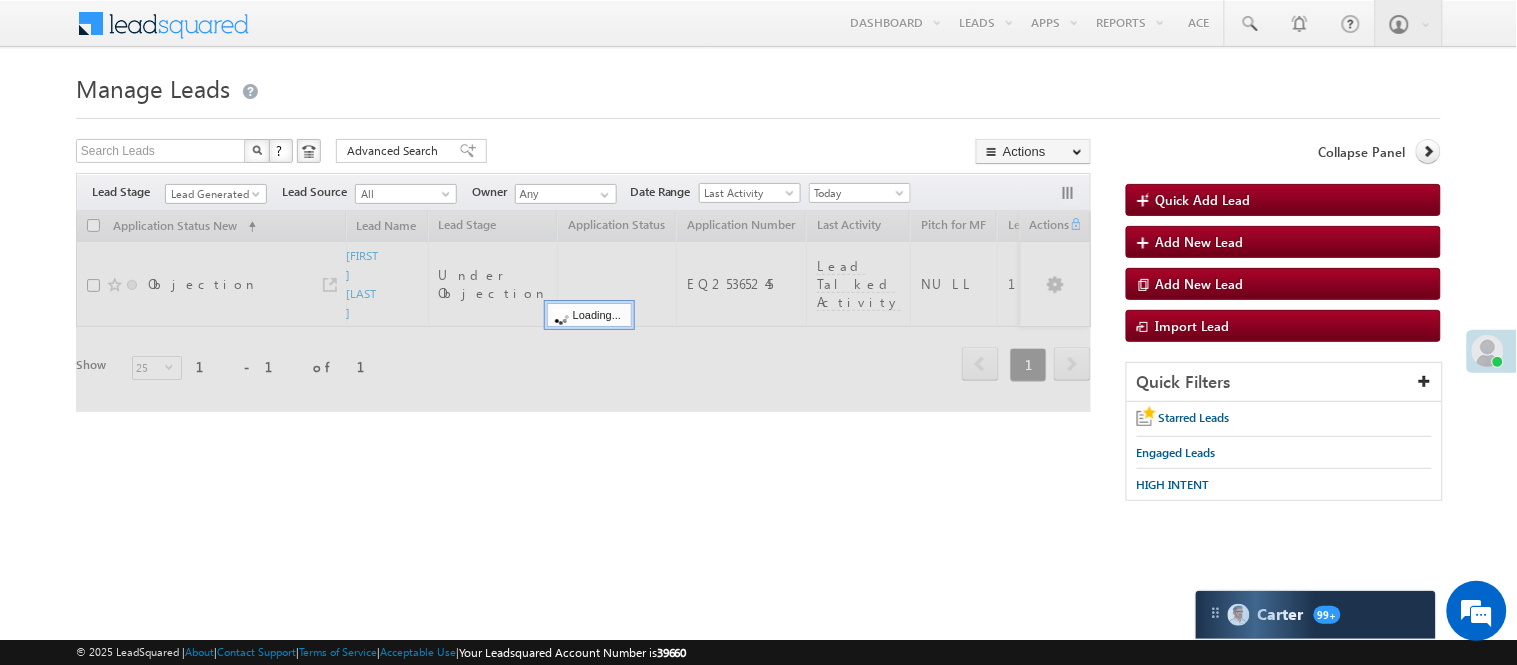 click on "Manage Leads" at bounding box center [758, 86] 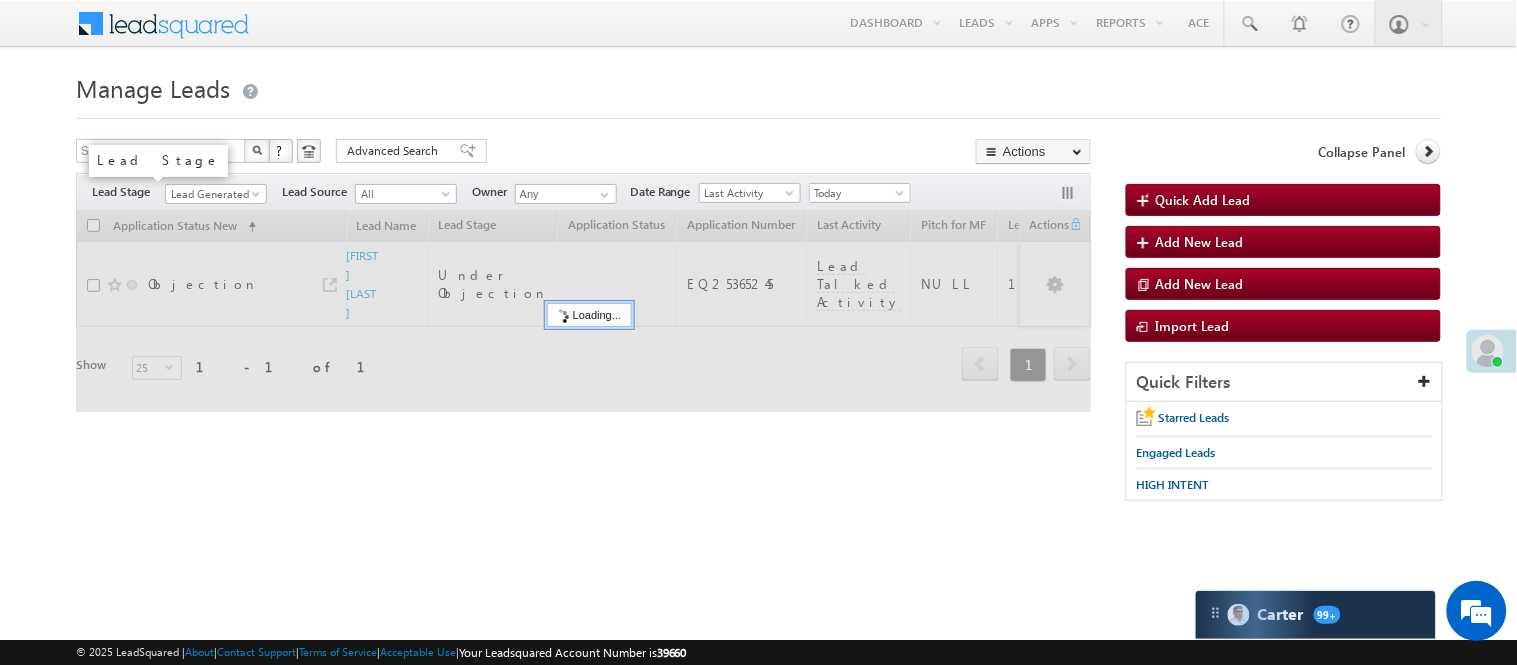 click on "Lead Generated" at bounding box center [213, 194] 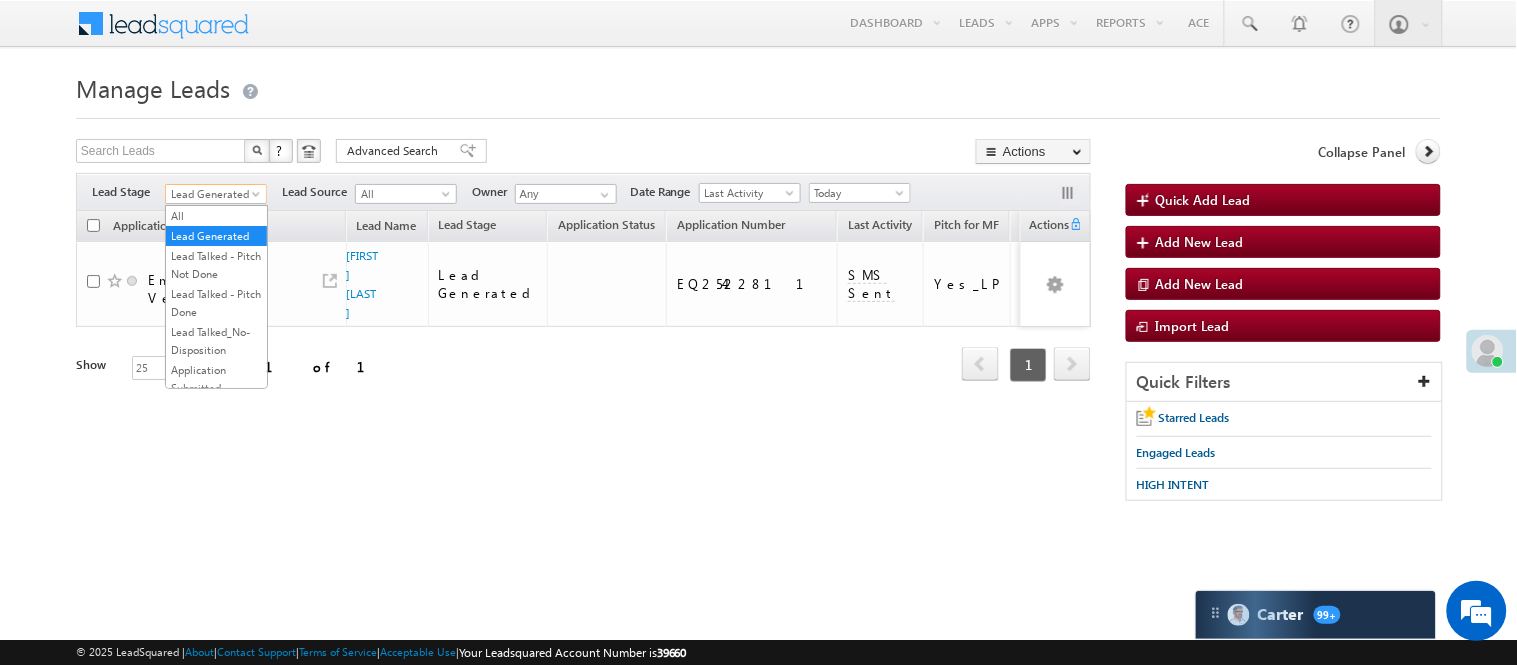 click on "Lead Generated" at bounding box center [213, 194] 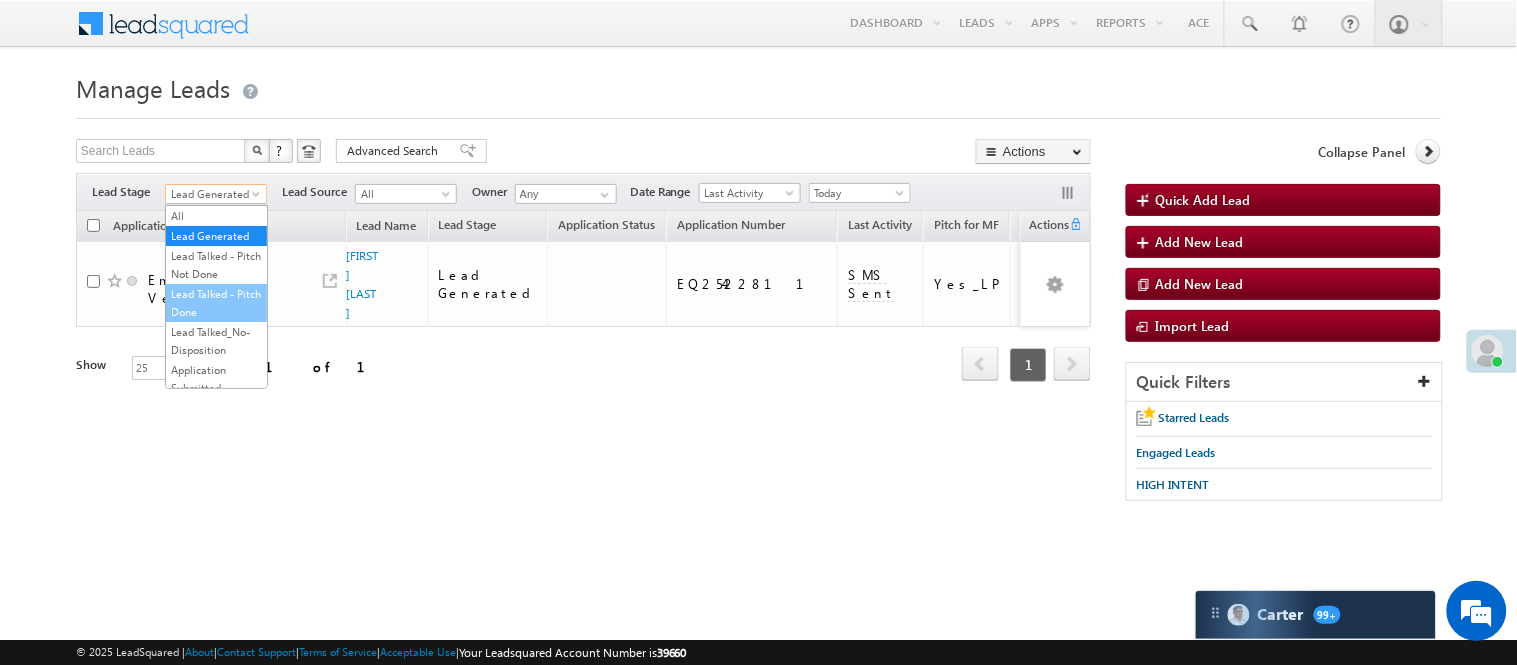 scroll, scrollTop: 496, scrollLeft: 0, axis: vertical 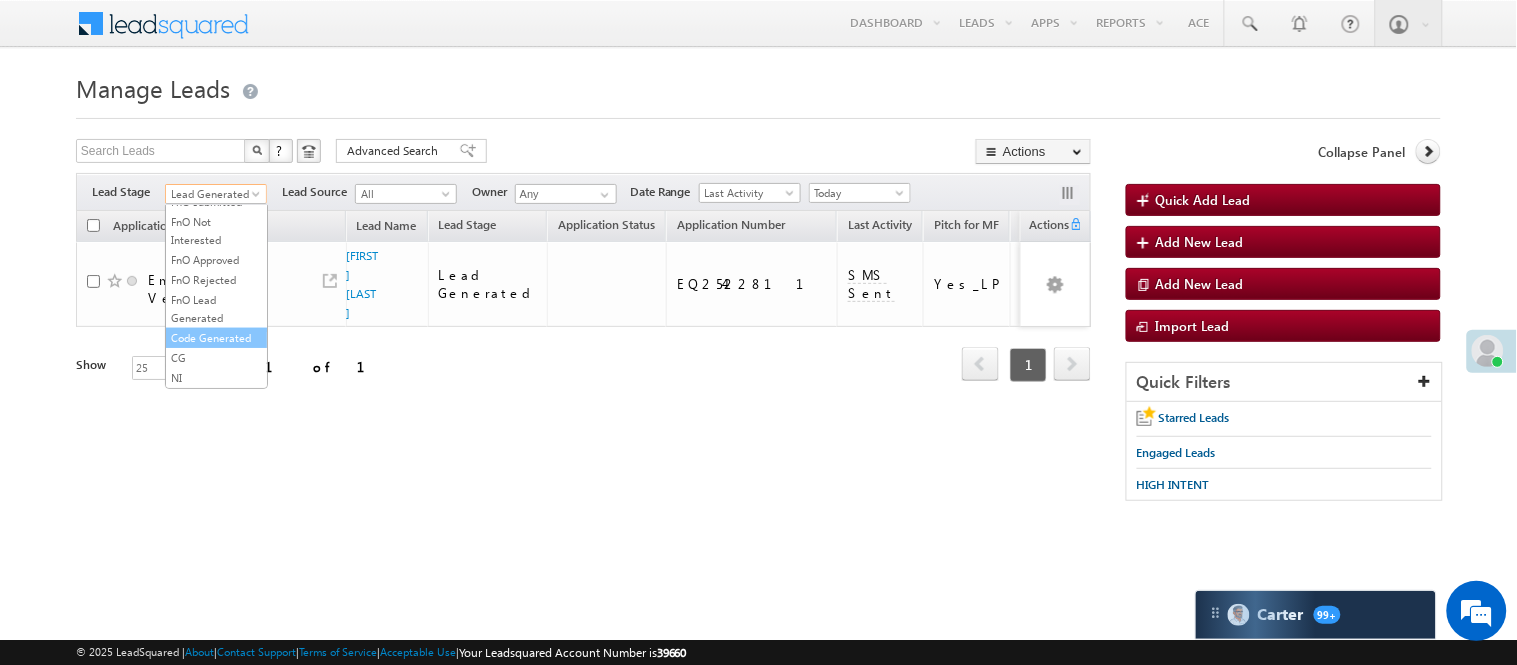 click on "Code Generated" at bounding box center (216, 338) 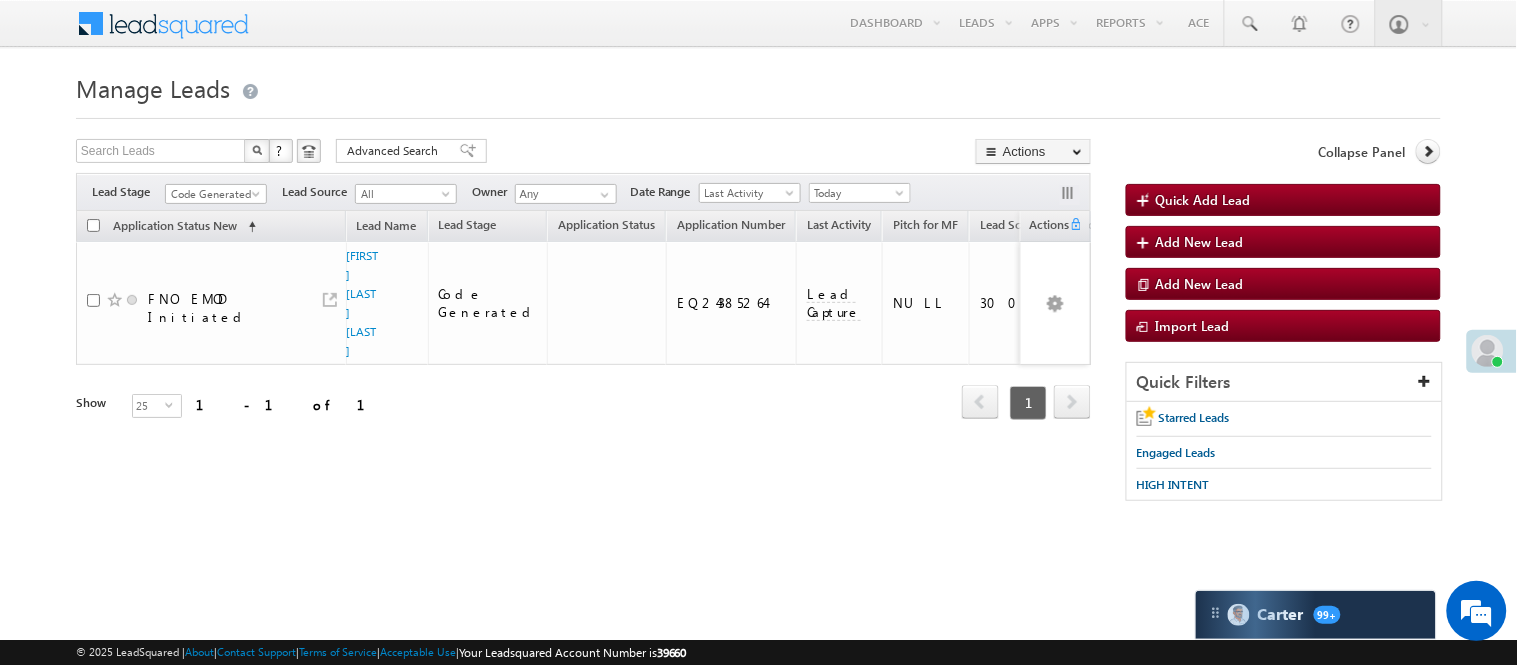 click on "Filters
Lead Stage
All Lead Generated Lead Talked - Pitch Not Done Lead Talked - Pitch Done Lead Talked_No-Disposition Application Submitted Payment Done Application Resubmitted Under Objection Lead Called Lead Talked Not Interested FnO Lead Called FnO Lead Talked FnO submitted FnO Not Interested FnO Approved FnO Rejected FnO Lead Generated Code Generated CG NI Code Generated
Lead Source
All All
Owner Any Any" at bounding box center [583, 192] 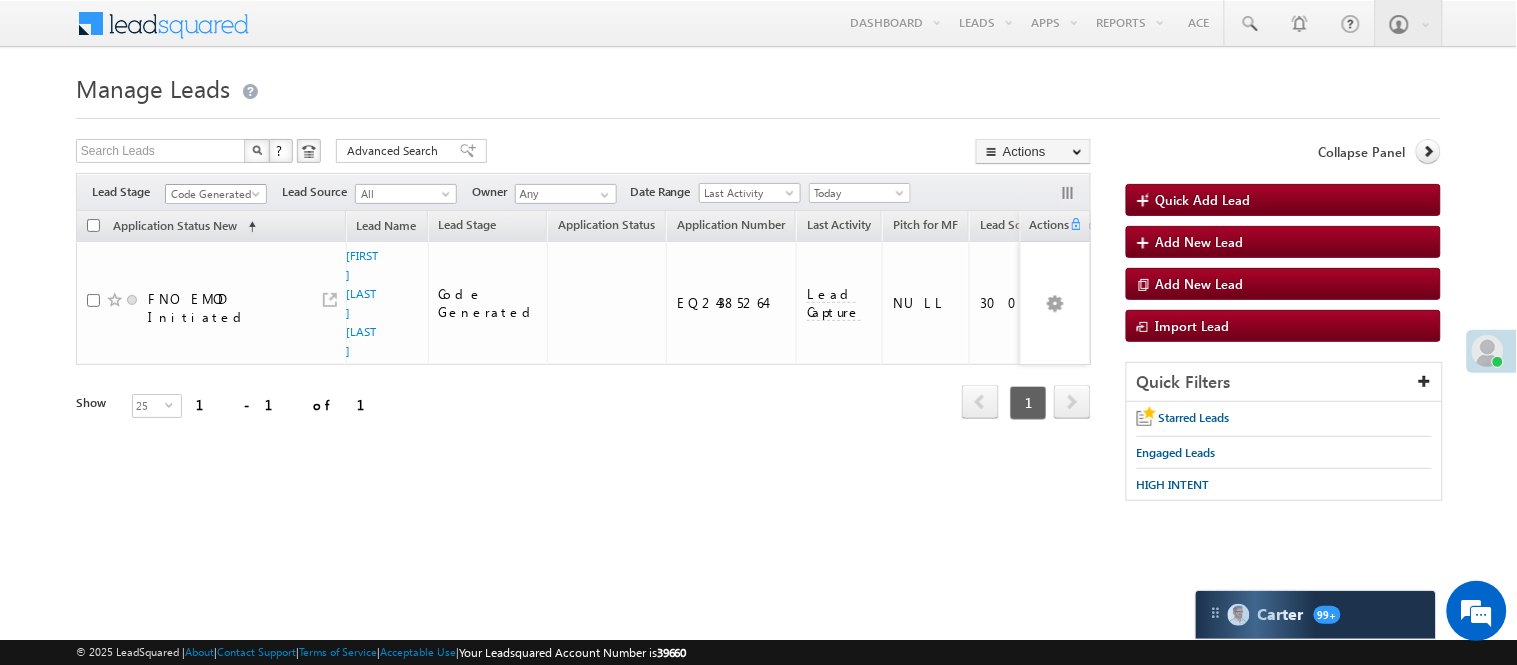click on "Code Generated" at bounding box center (213, 194) 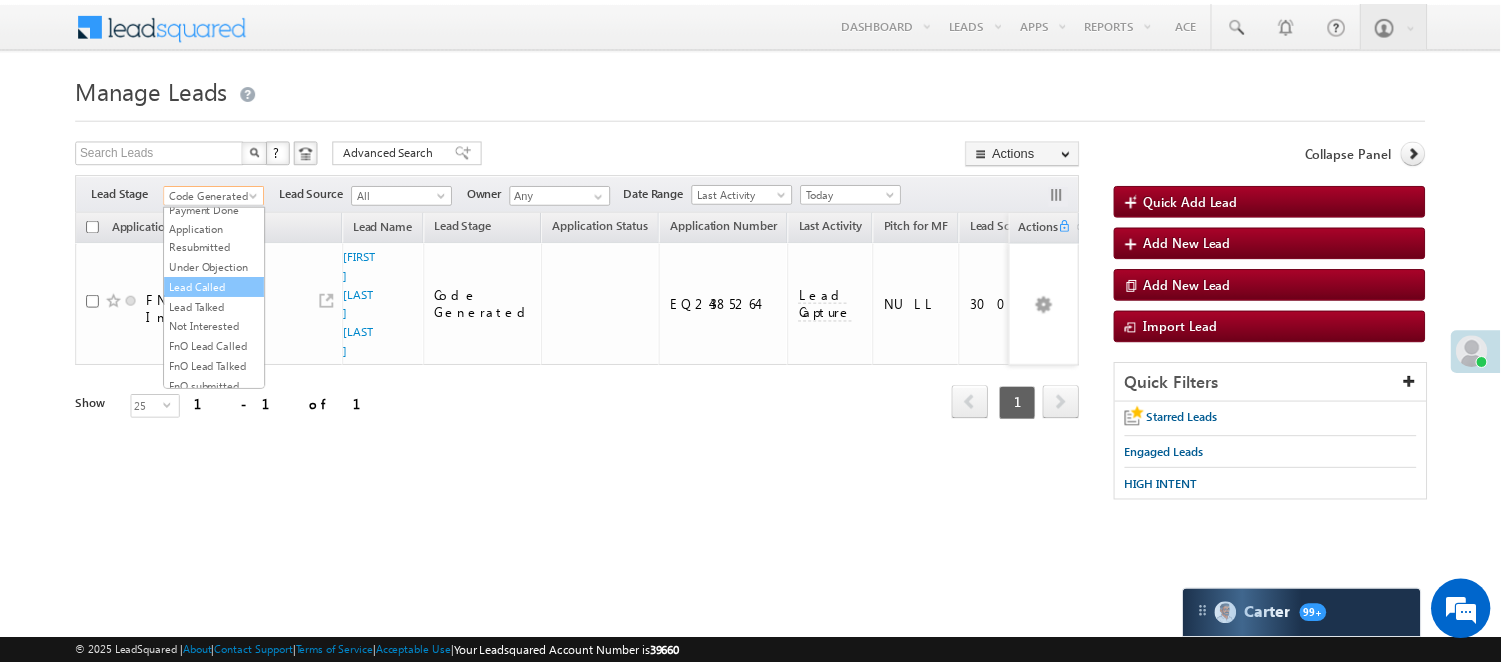 scroll, scrollTop: 222, scrollLeft: 0, axis: vertical 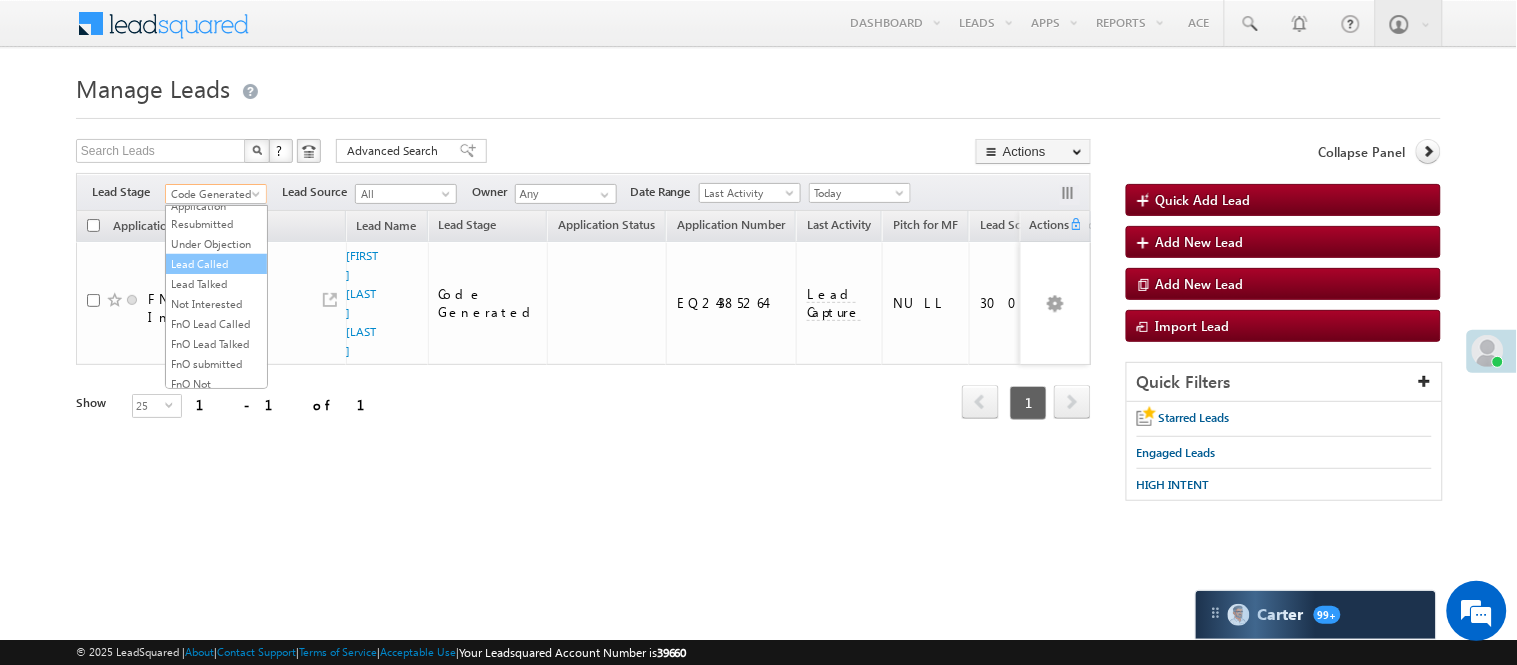 click on "Lead Called" at bounding box center (216, 264) 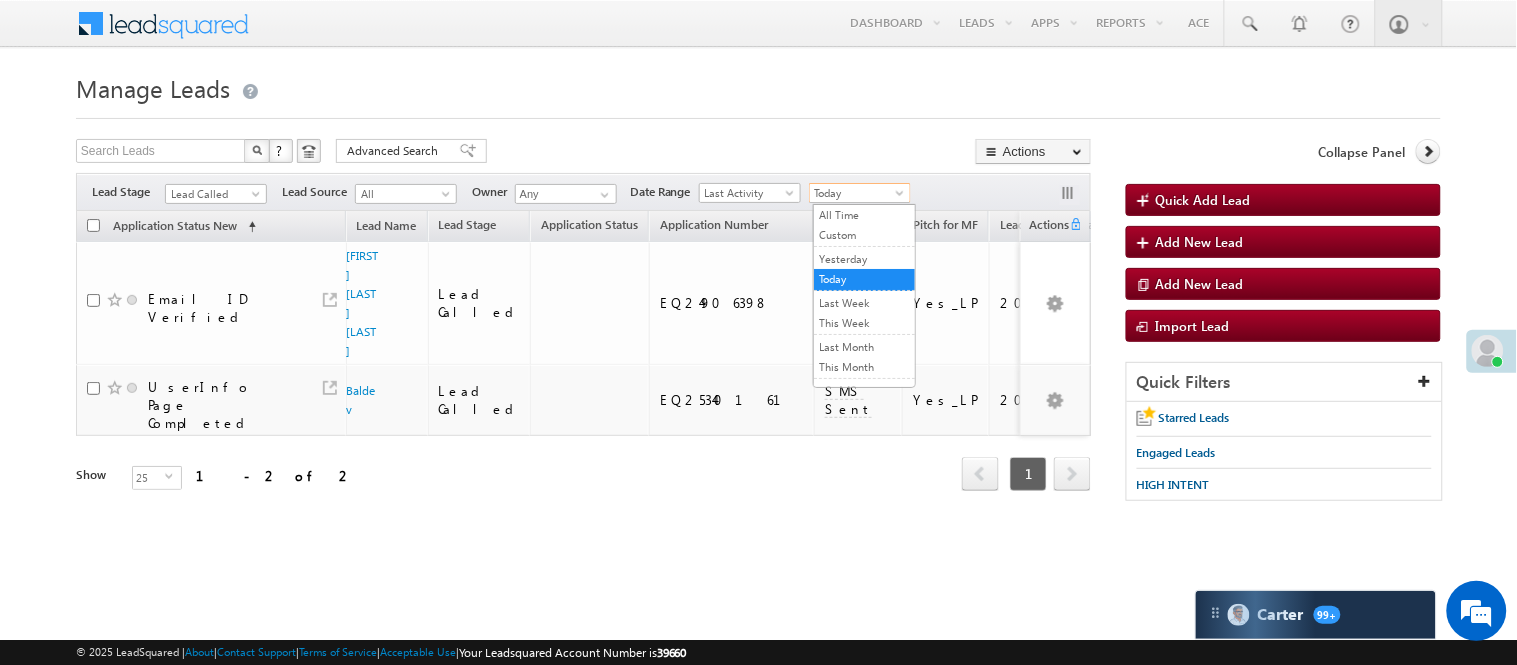click on "Today" at bounding box center (857, 193) 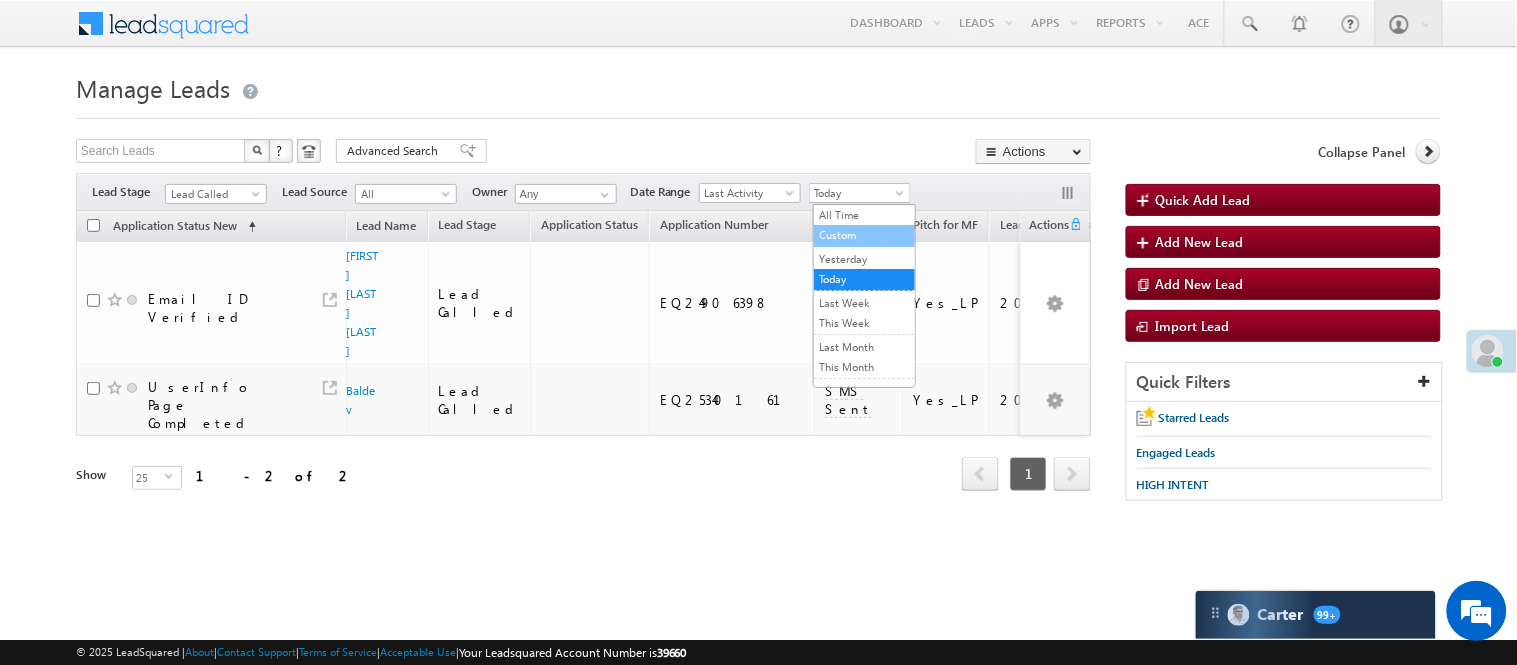 click on "All Time Custom Yesterday Today Last Week This Week Last Month This Month Last Year This Year Last 7 Days Last 30 Days" at bounding box center [864, 296] 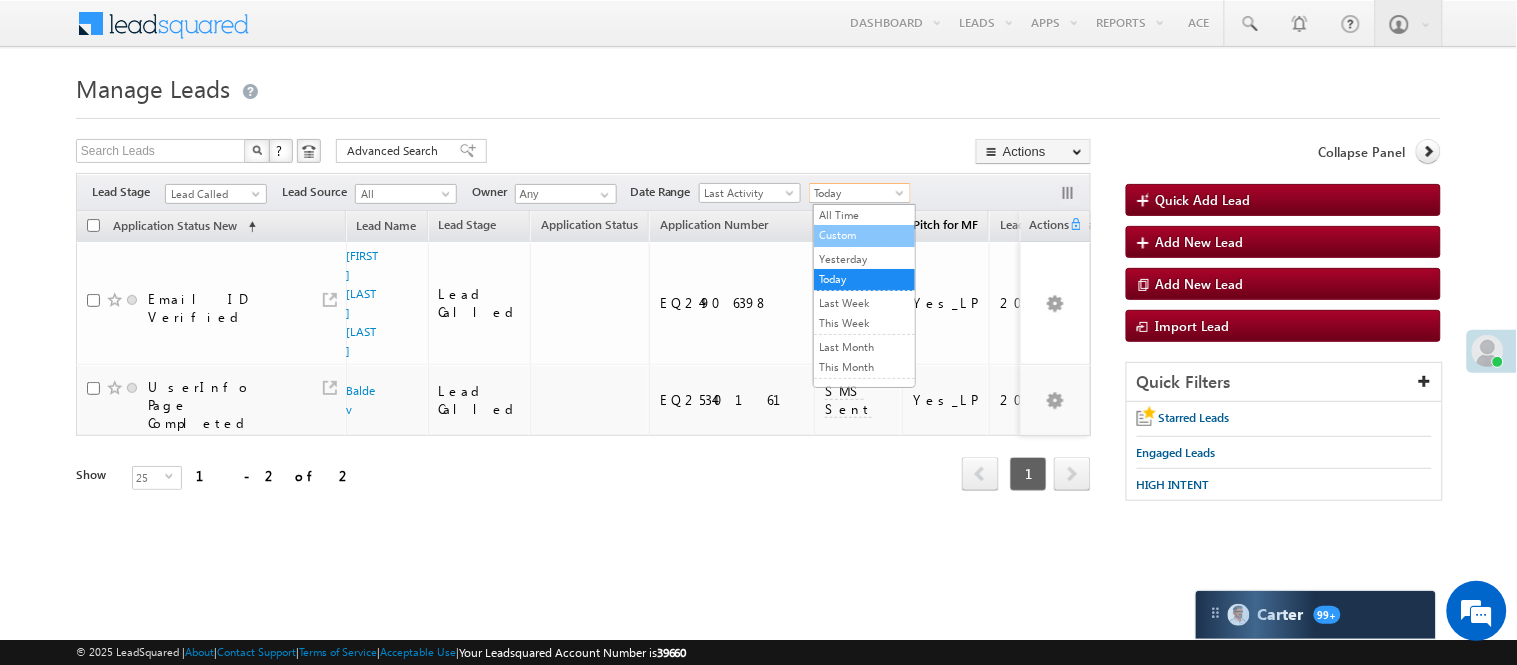 type 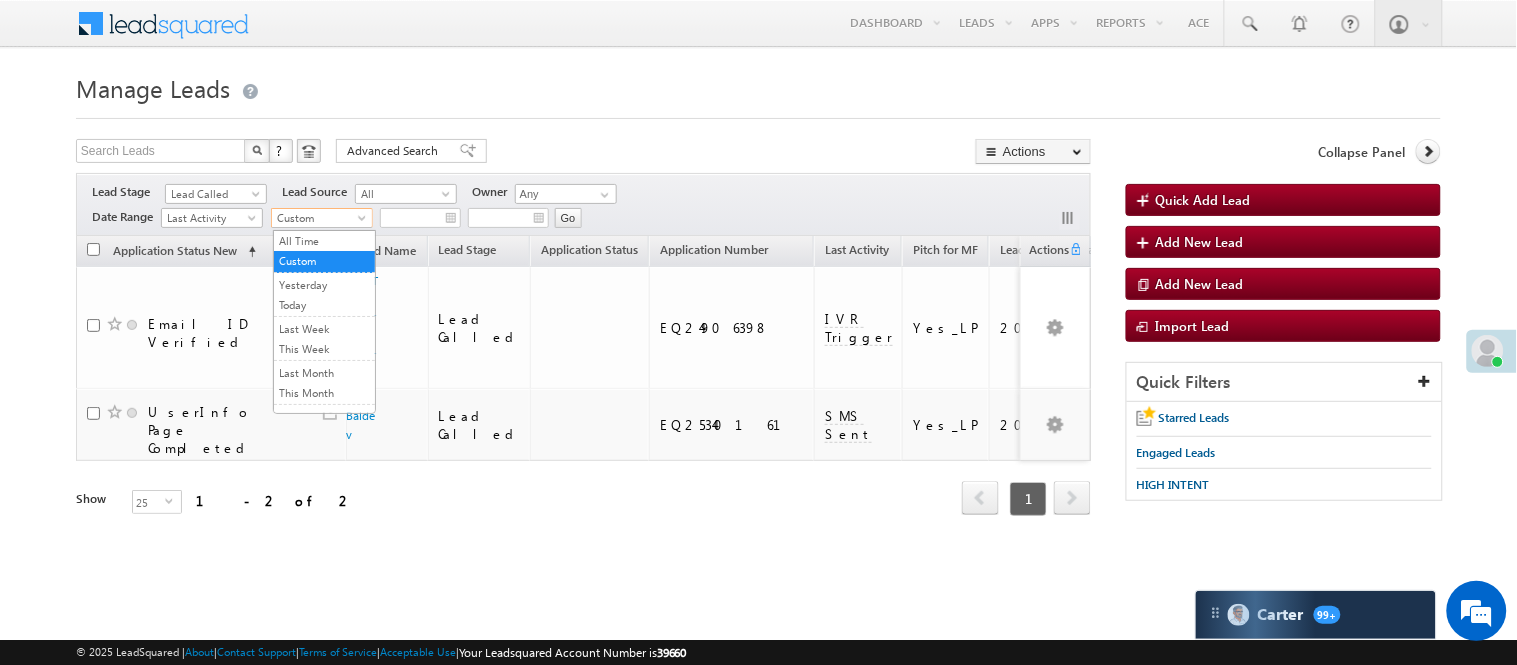 click on "Custom" at bounding box center (319, 218) 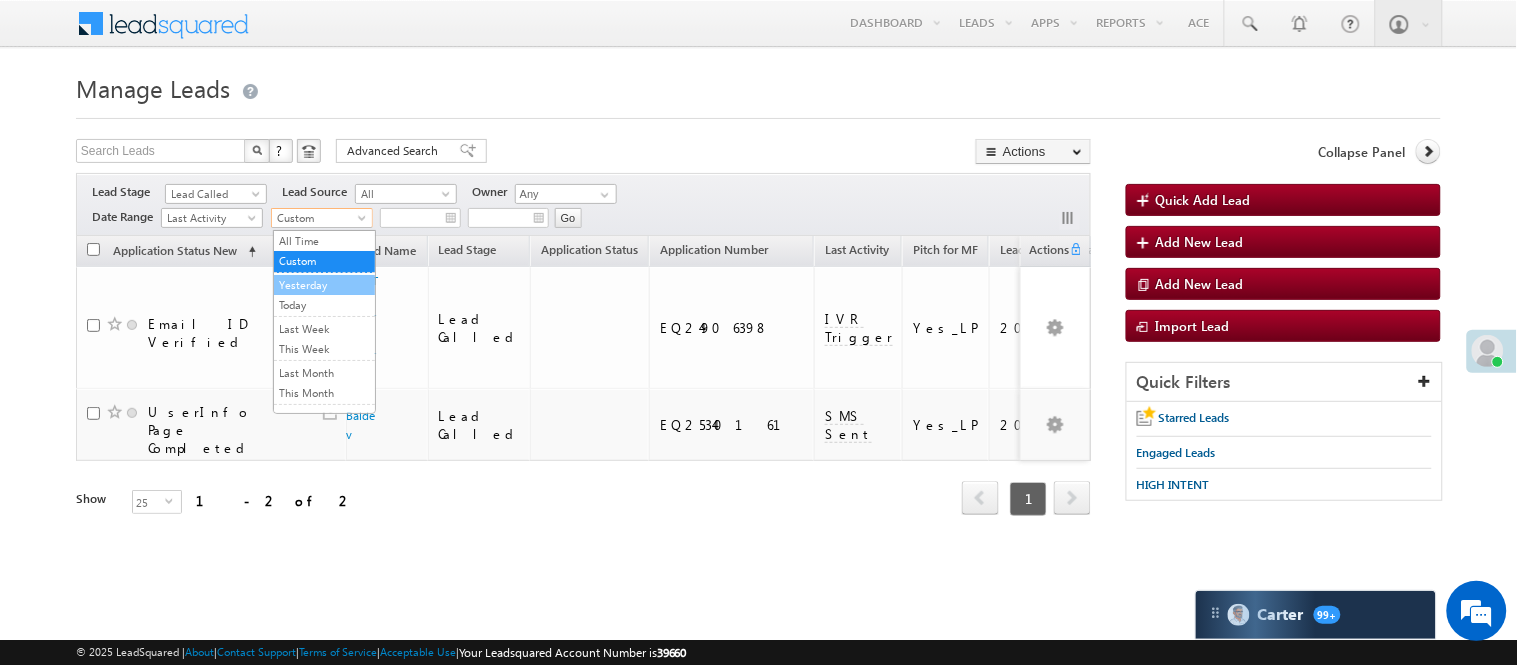click on "Yesterday" at bounding box center [324, 285] 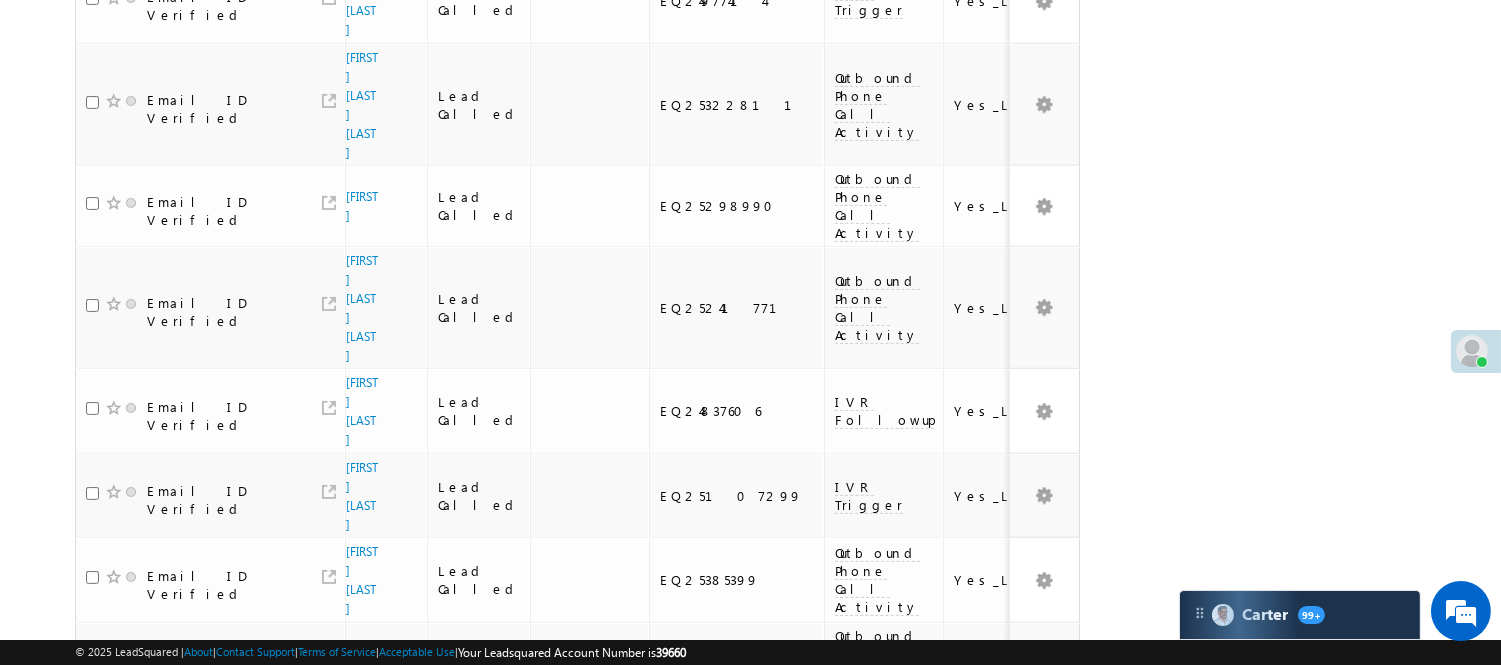 scroll, scrollTop: 1275, scrollLeft: 0, axis: vertical 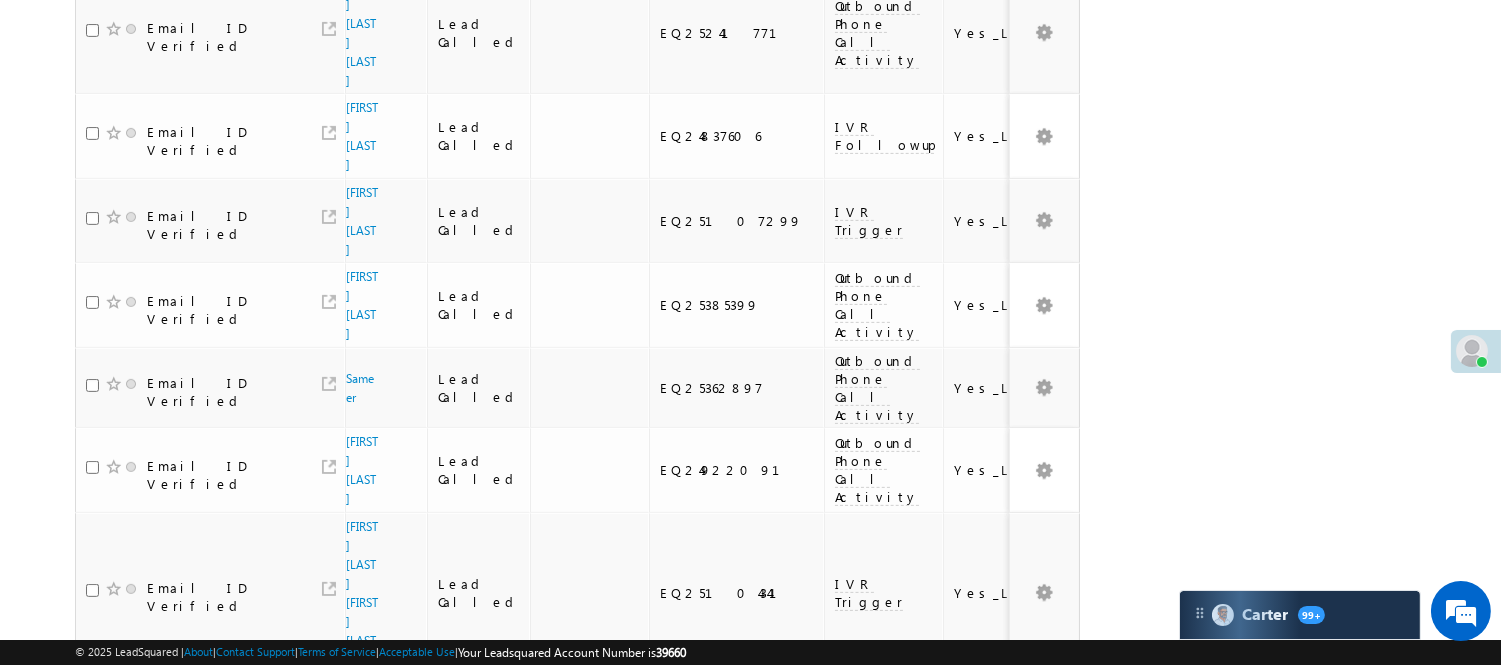 click on "4" at bounding box center [898, 1341] 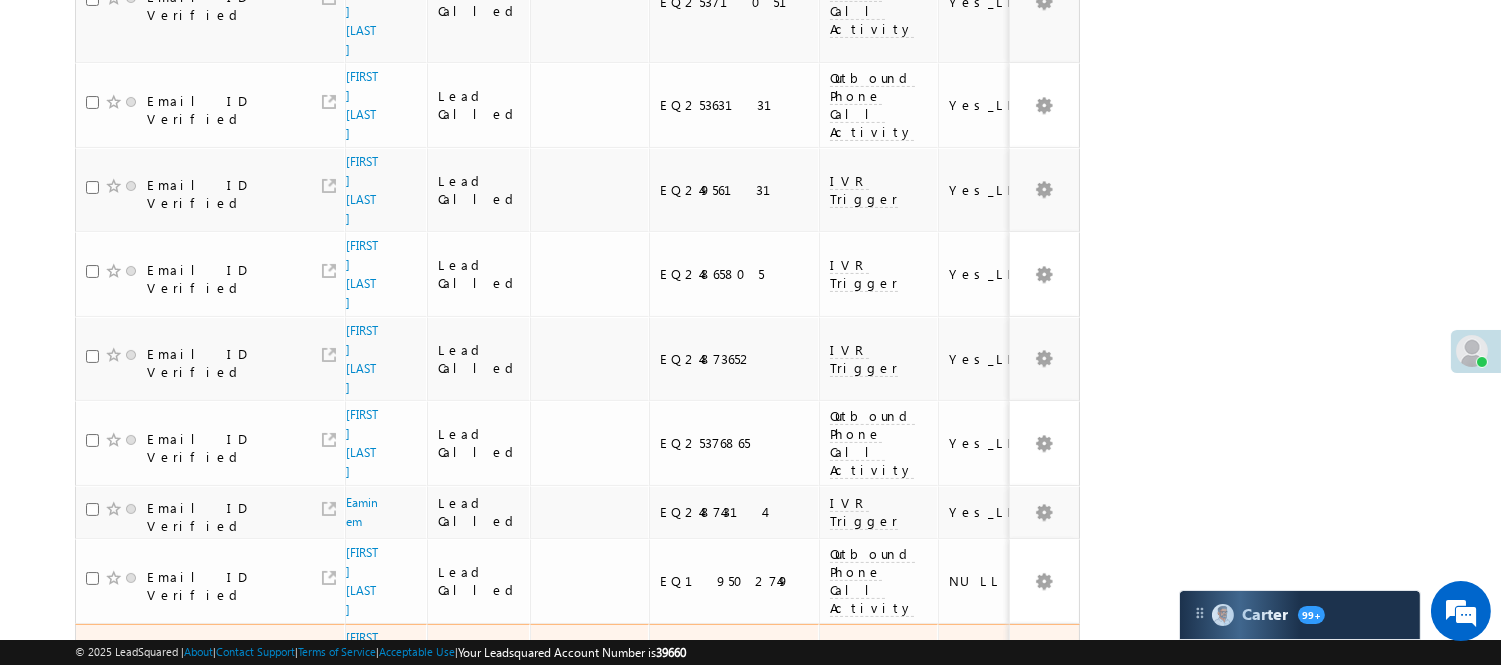 scroll, scrollTop: 1418, scrollLeft: 0, axis: vertical 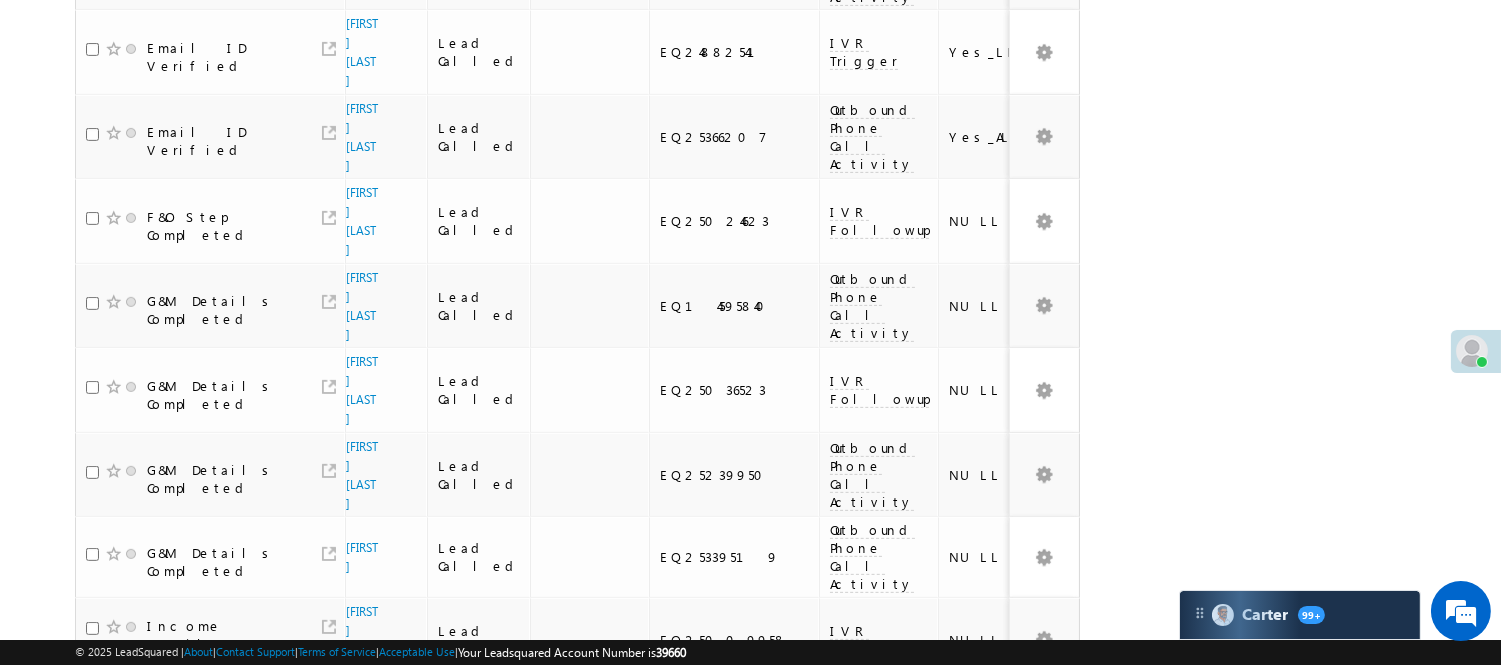 click on "5" at bounding box center [938, 974] 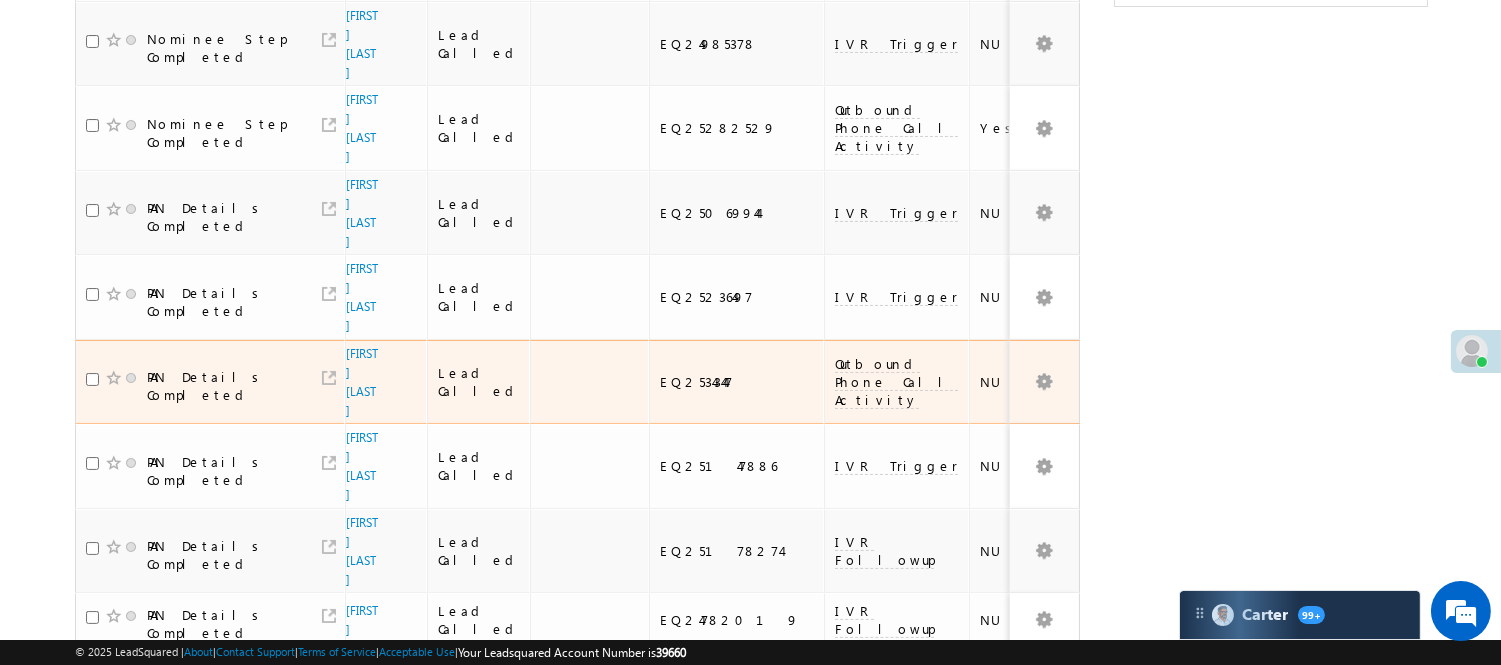 scroll, scrollTop: 0, scrollLeft: 0, axis: both 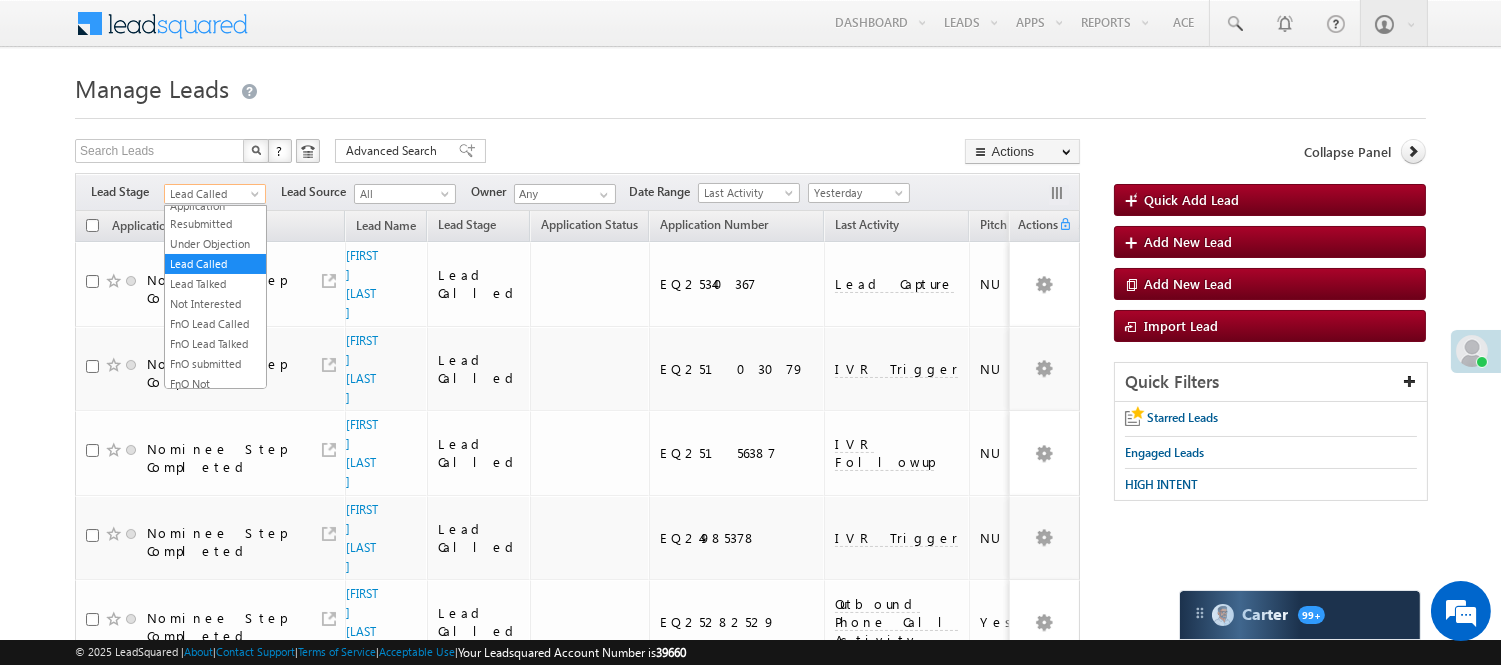 click on "Lead Called" at bounding box center (212, 194) 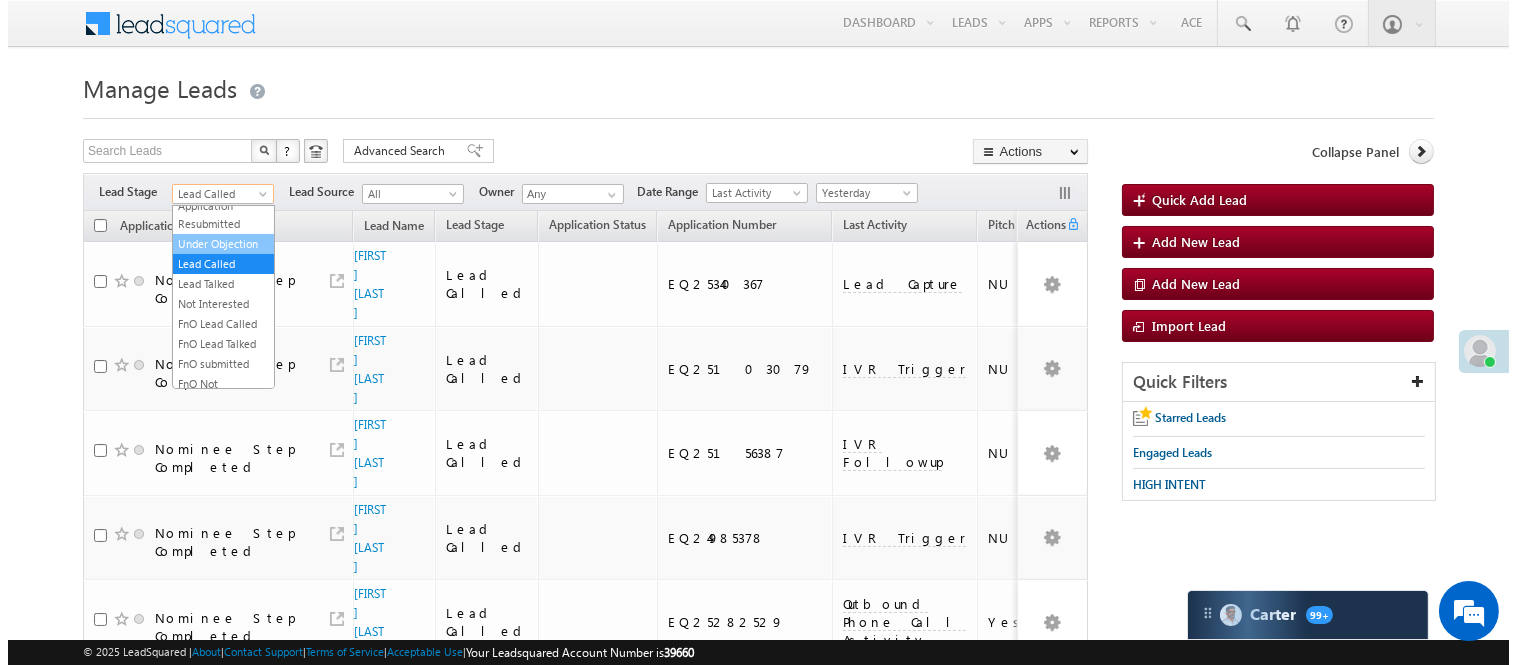 scroll, scrollTop: 0, scrollLeft: 0, axis: both 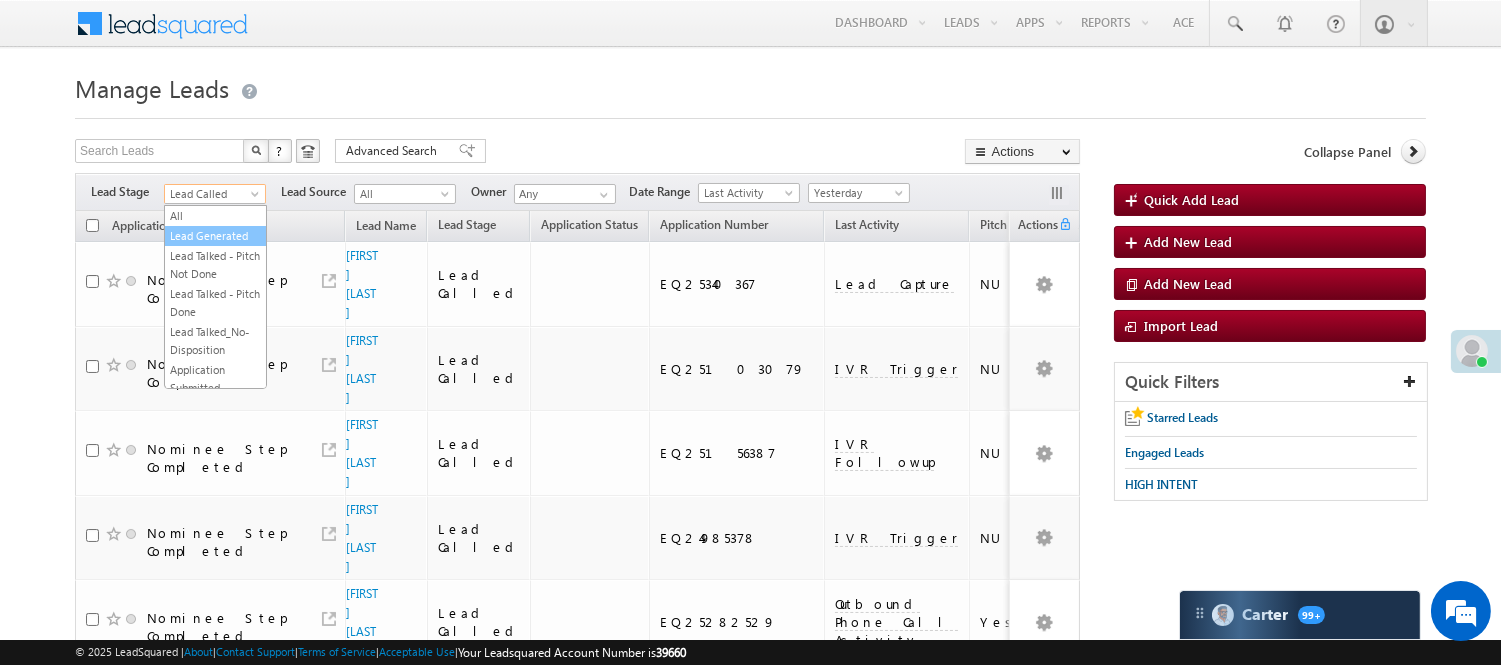 click on "Lead Generated" at bounding box center (215, 236) 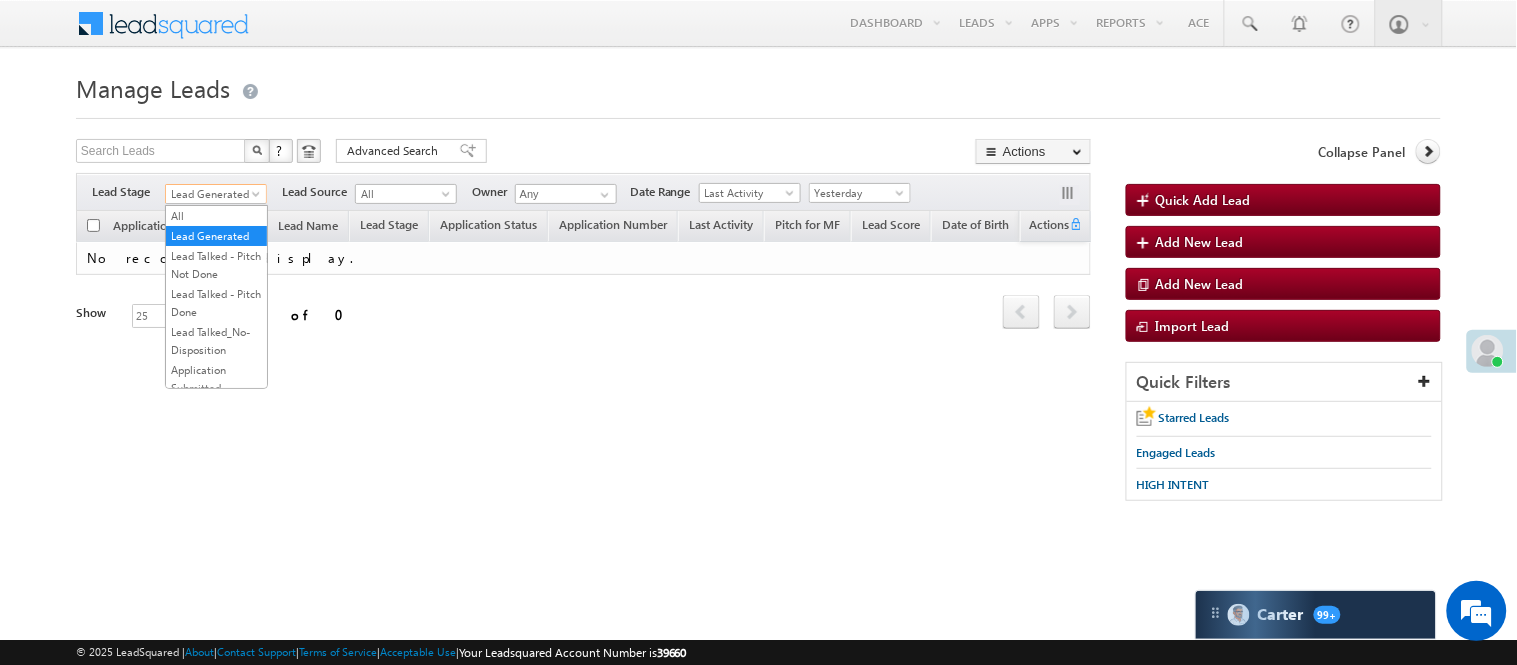 drag, startPoint x: 226, startPoint y: 185, endPoint x: 222, endPoint y: 202, distance: 17.464249 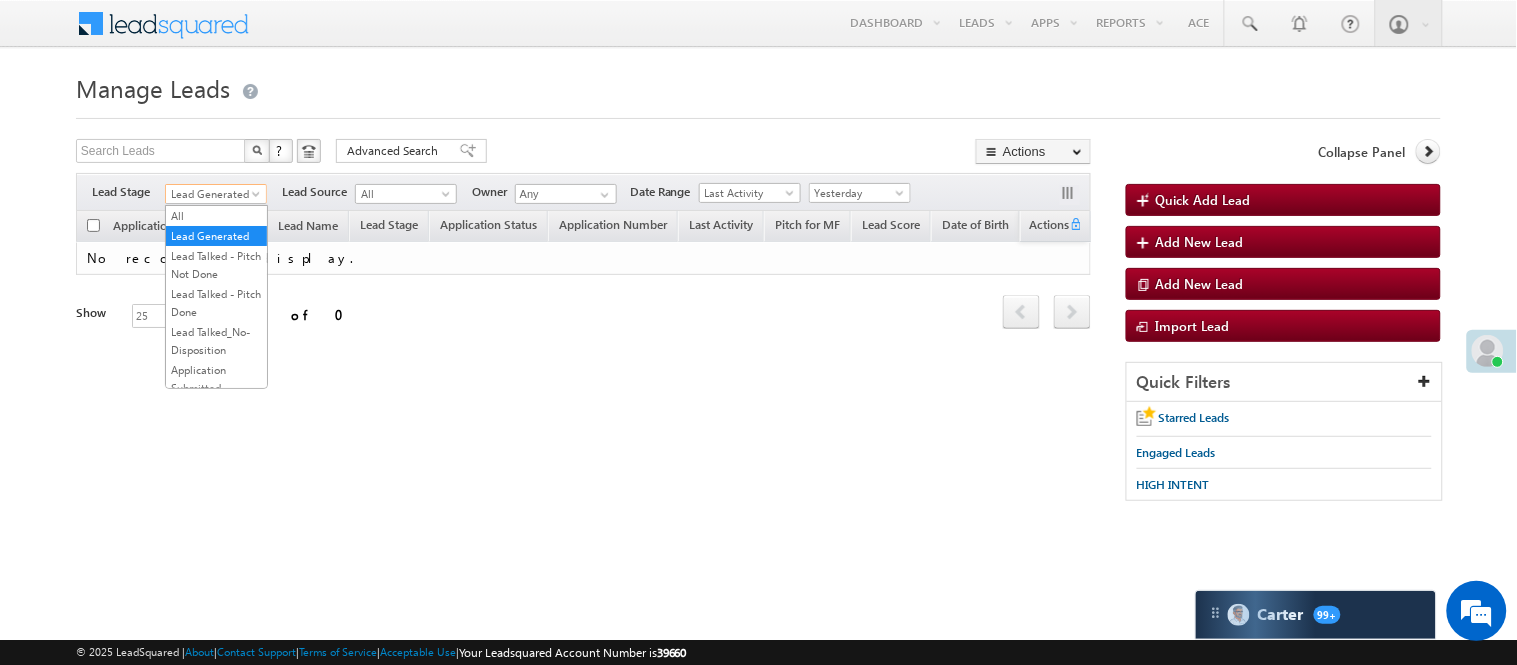 click on "Lead Generated" at bounding box center [213, 194] 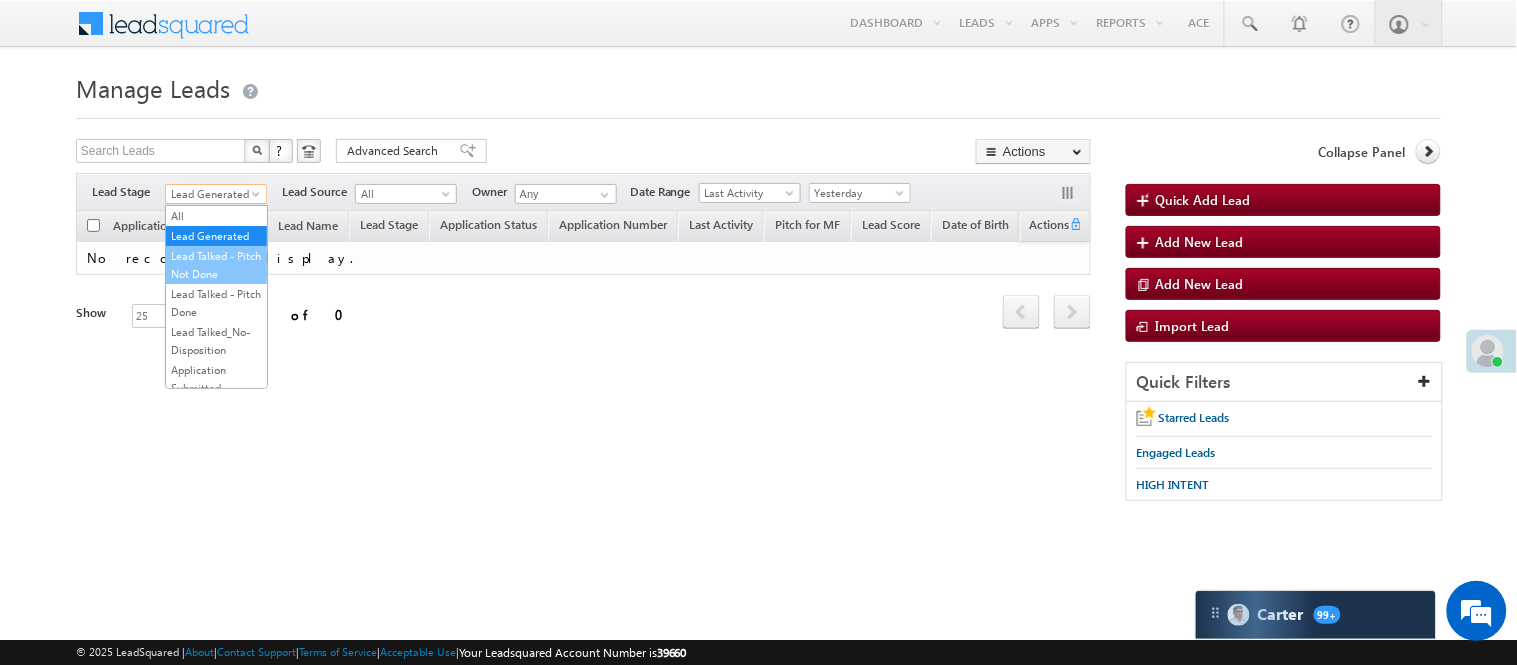 click on "Lead Talked - Pitch Not Done" at bounding box center [216, 265] 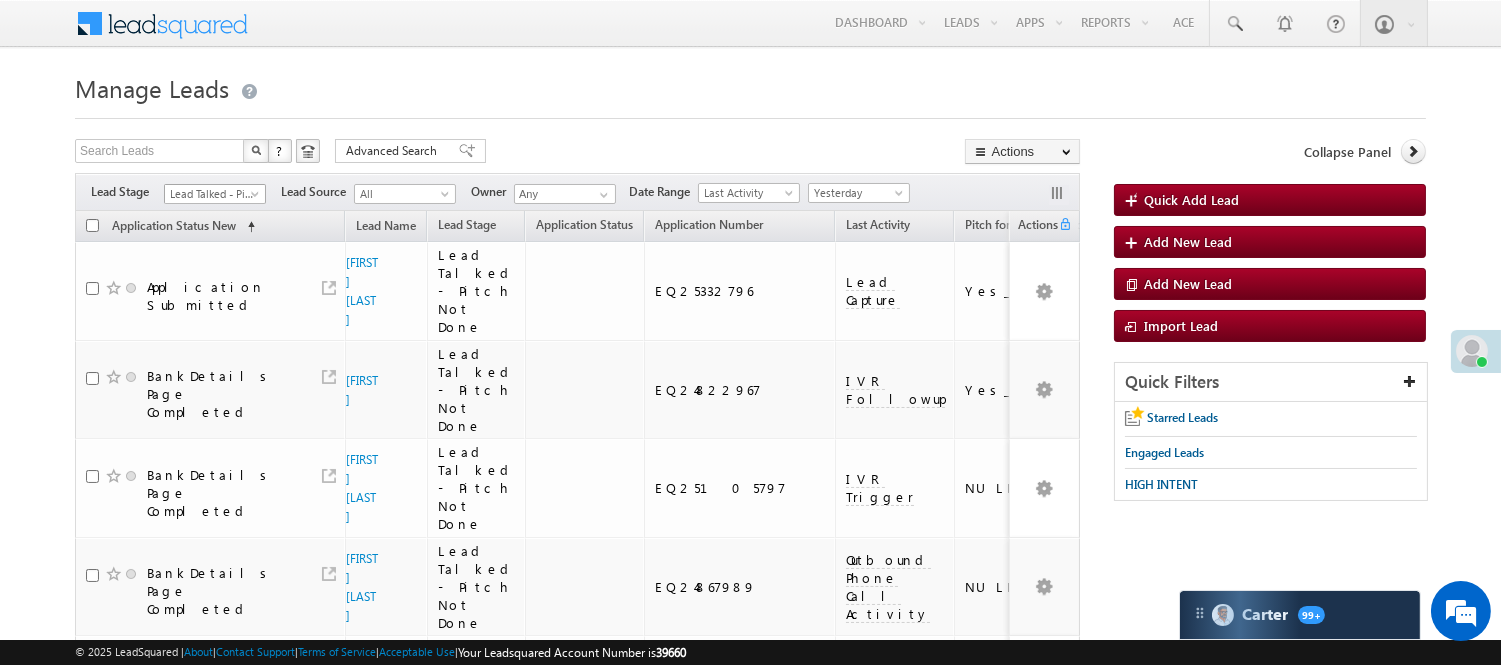 click on "Lead Talked - Pitch Not Done" at bounding box center (212, 194) 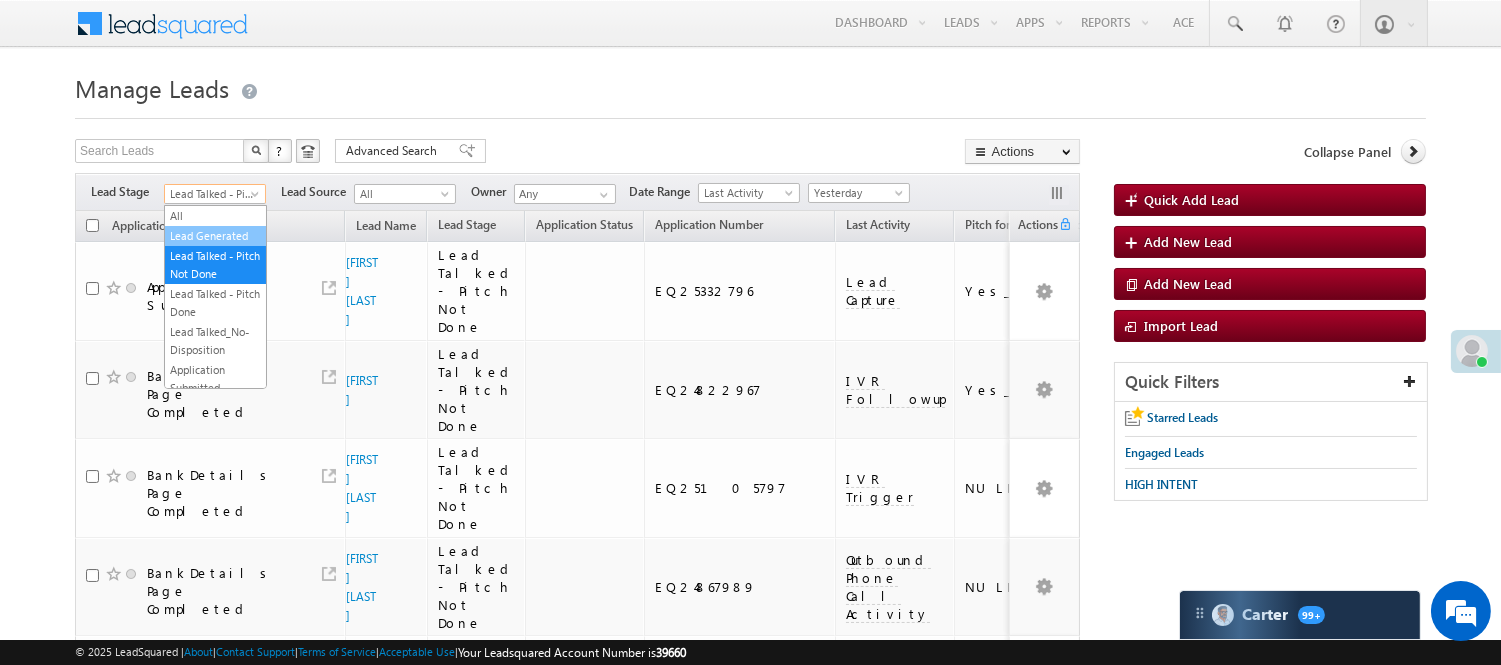 drag, startPoint x: 212, startPoint y: 237, endPoint x: 845, endPoint y: 194, distance: 634.4588 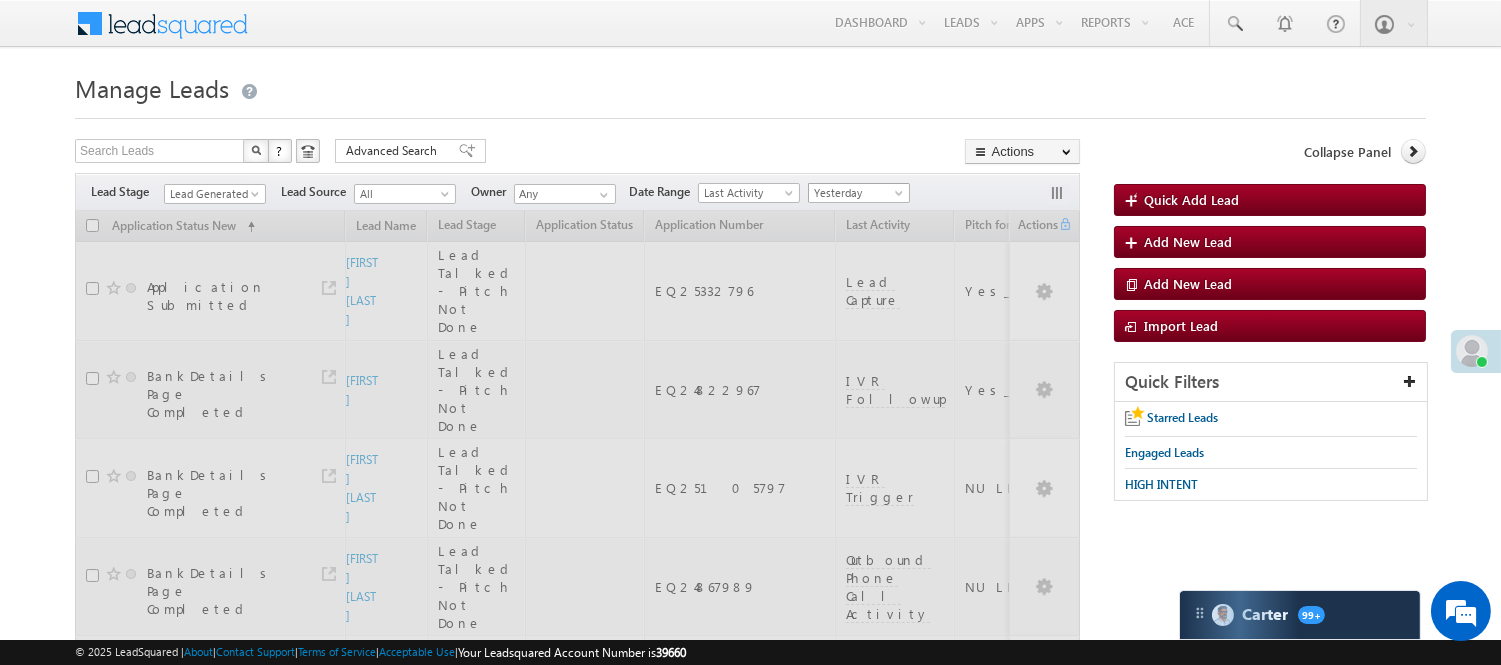 click on "Yesterday" at bounding box center [856, 193] 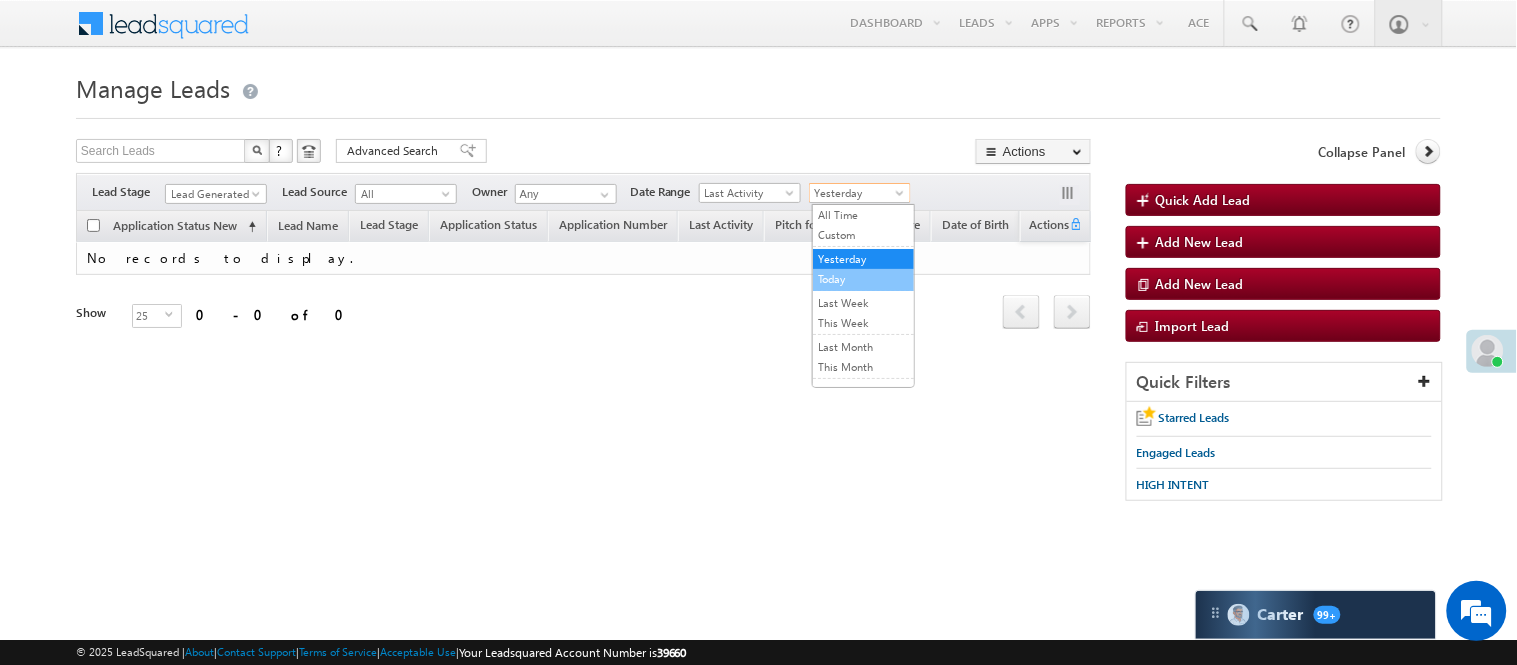 click on "Today" at bounding box center [863, 279] 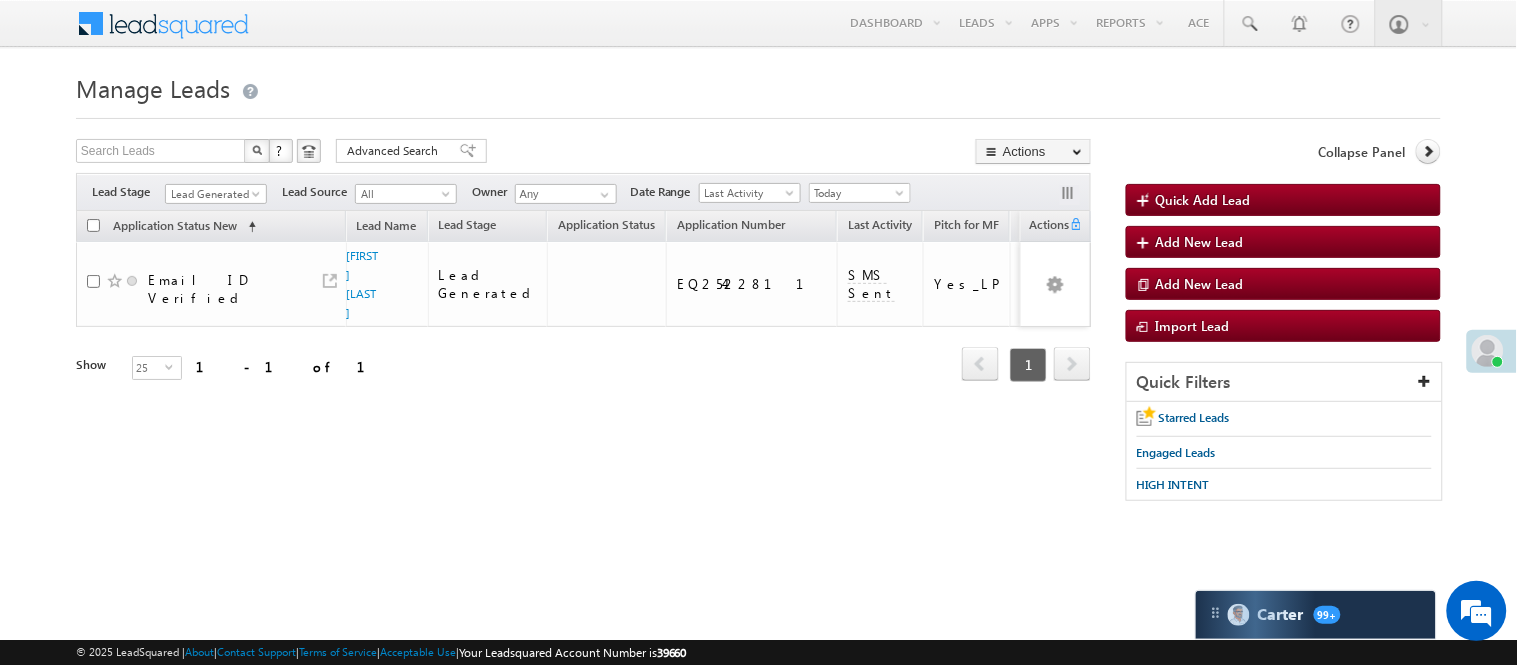 click on "Lead Generated" at bounding box center [213, 194] 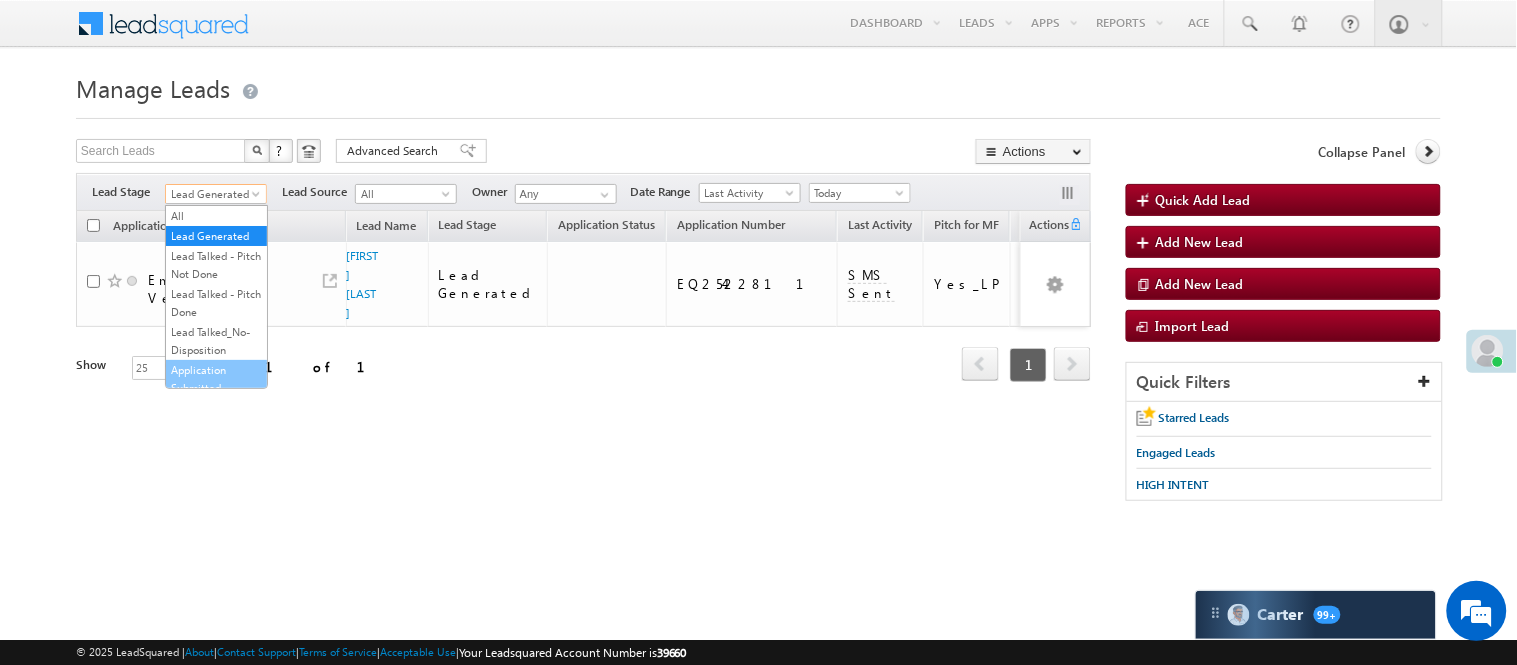 scroll, scrollTop: 333, scrollLeft: 0, axis: vertical 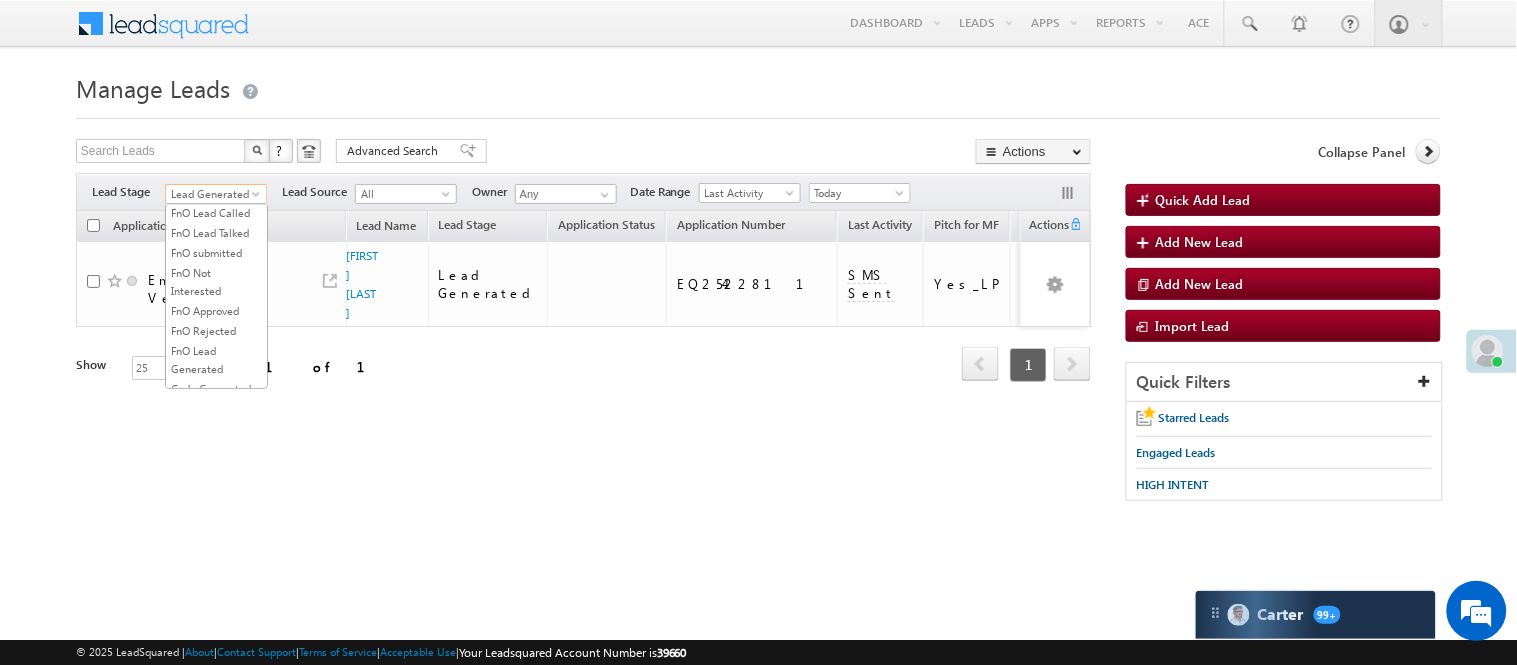 click on "Lead Called" at bounding box center [216, 153] 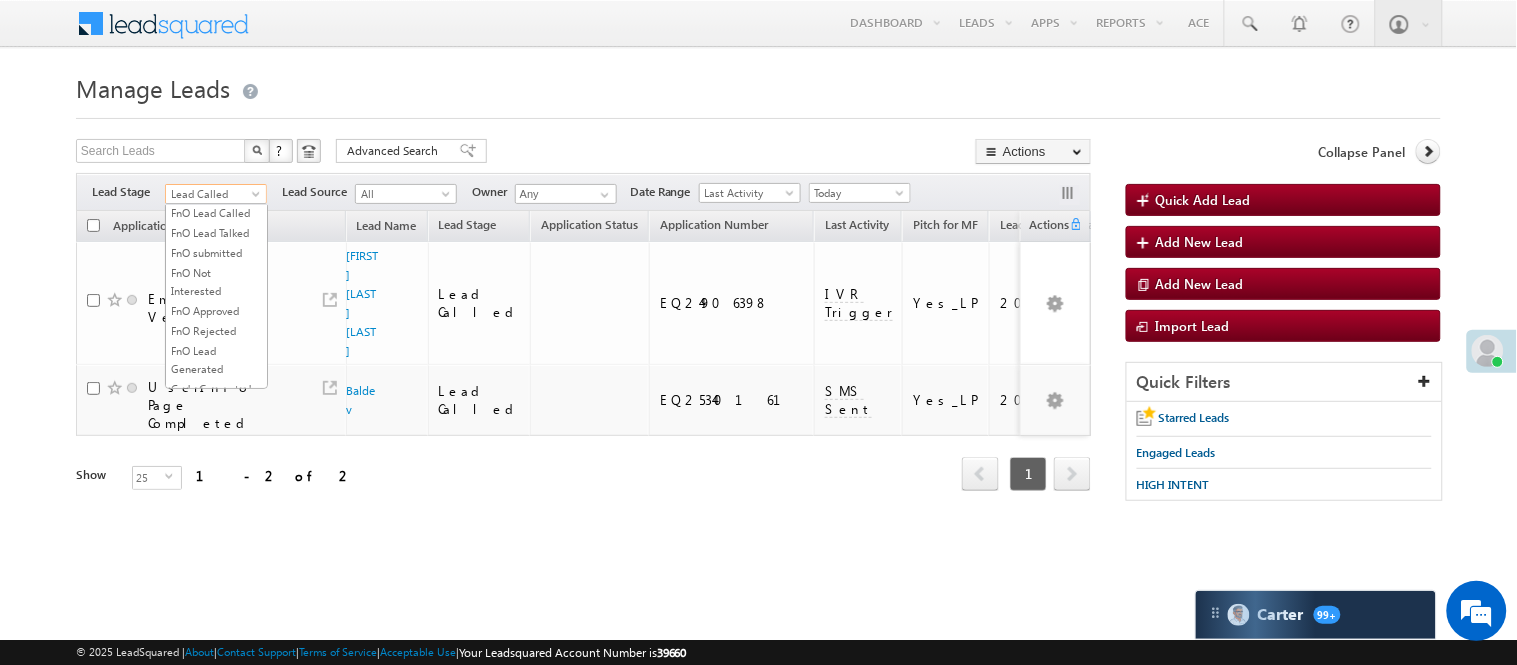 click on "Lead Called" at bounding box center [213, 194] 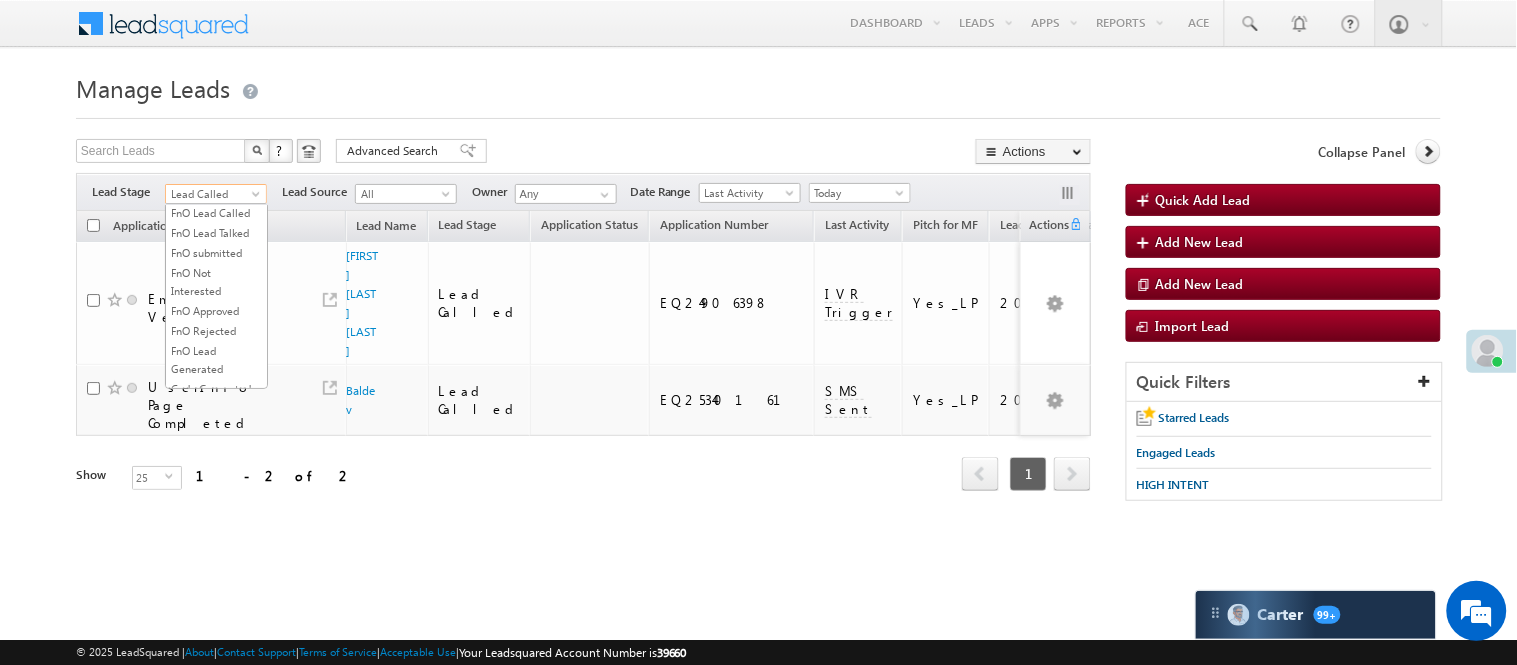 scroll, scrollTop: 326, scrollLeft: 0, axis: vertical 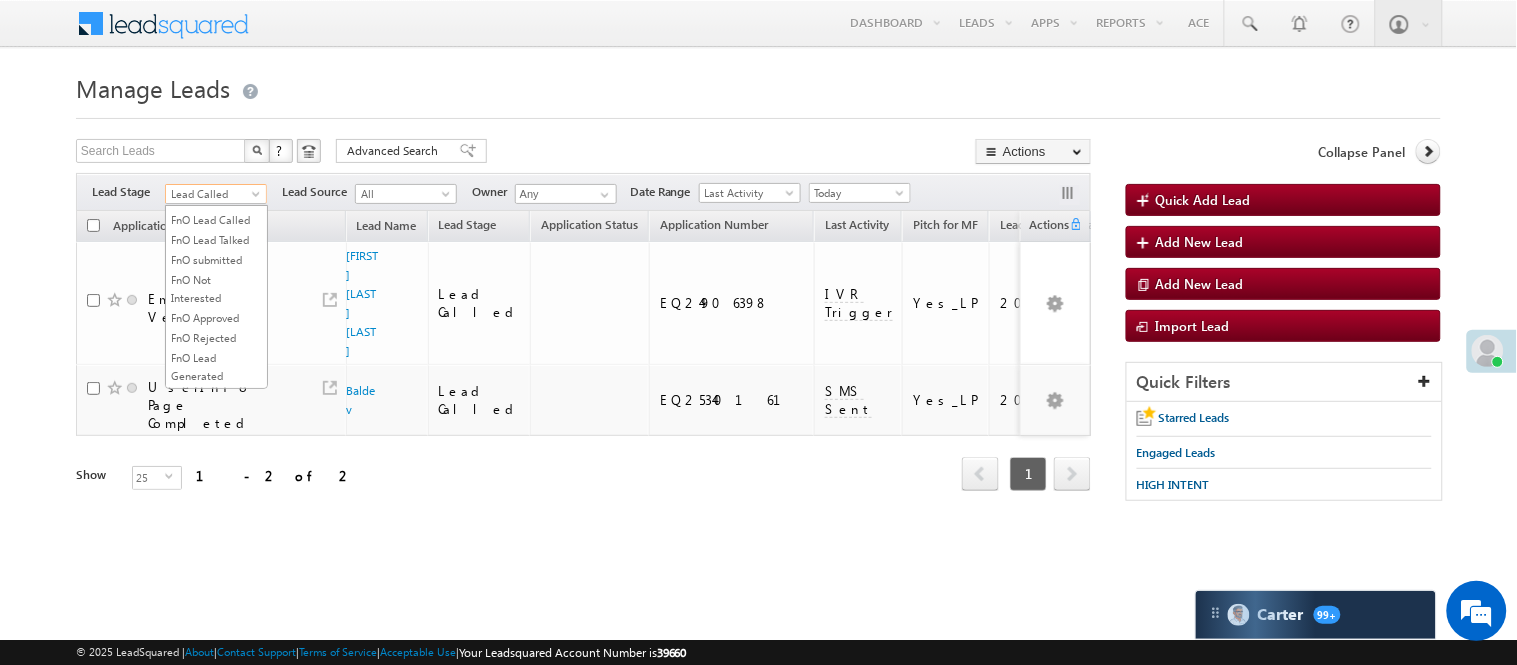 click on "Lead Talked" at bounding box center (216, 180) 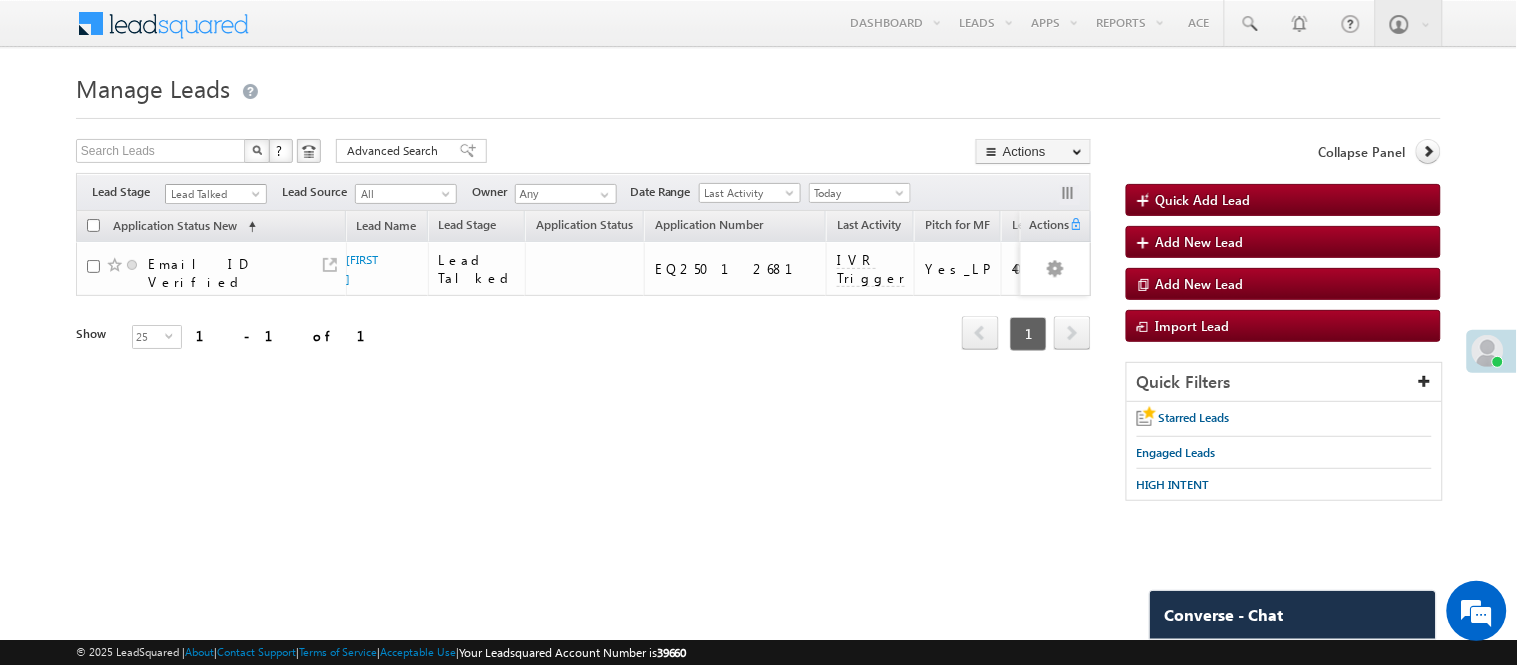 click on "Lead Talked" at bounding box center (213, 194) 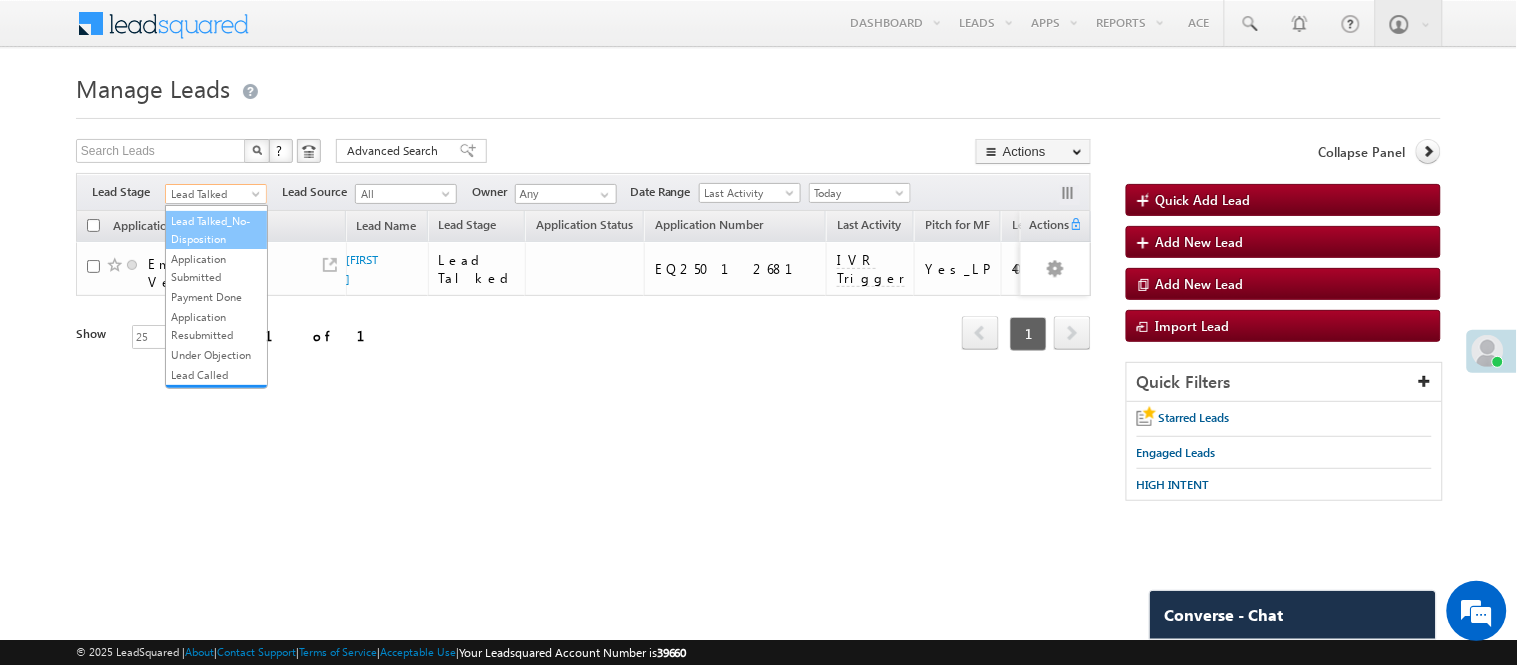 scroll, scrollTop: 222, scrollLeft: 0, axis: vertical 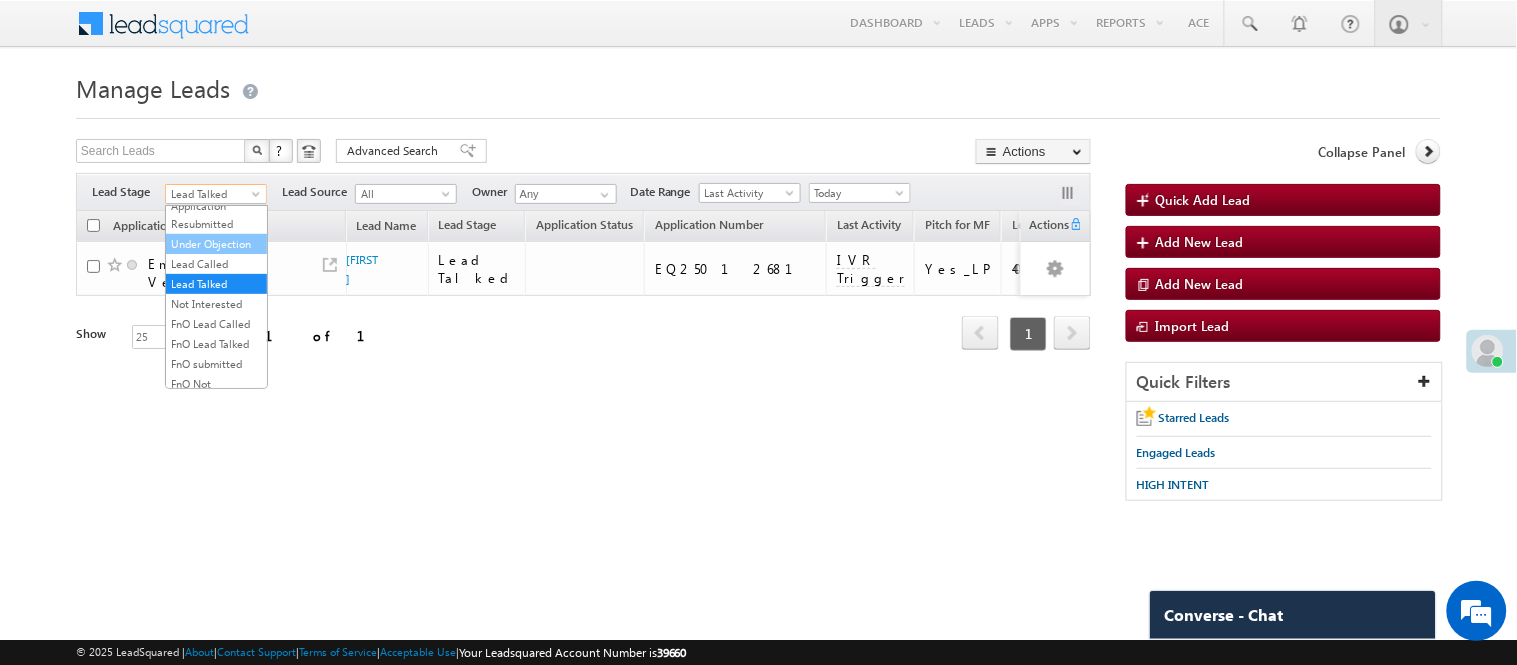 click on "Under Objection" at bounding box center (216, 244) 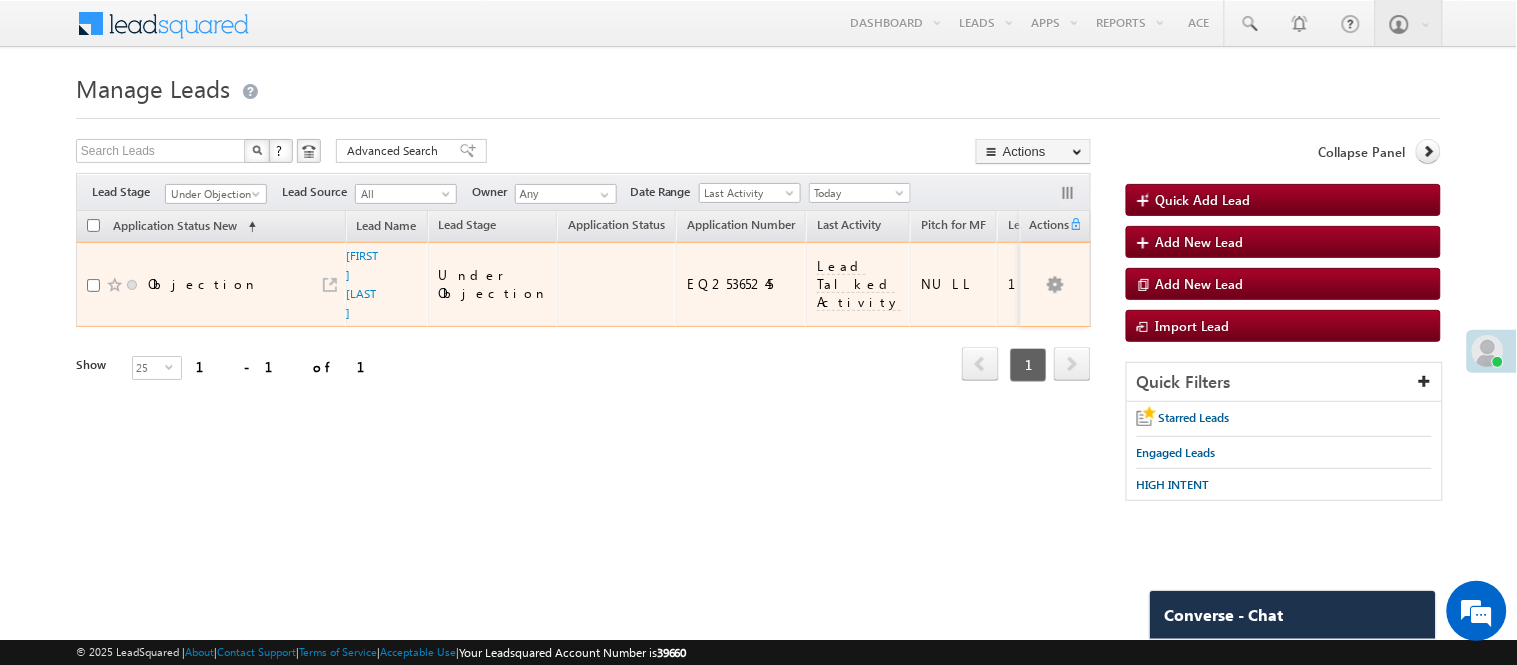 click on "EQ25365245" at bounding box center (742, 284) 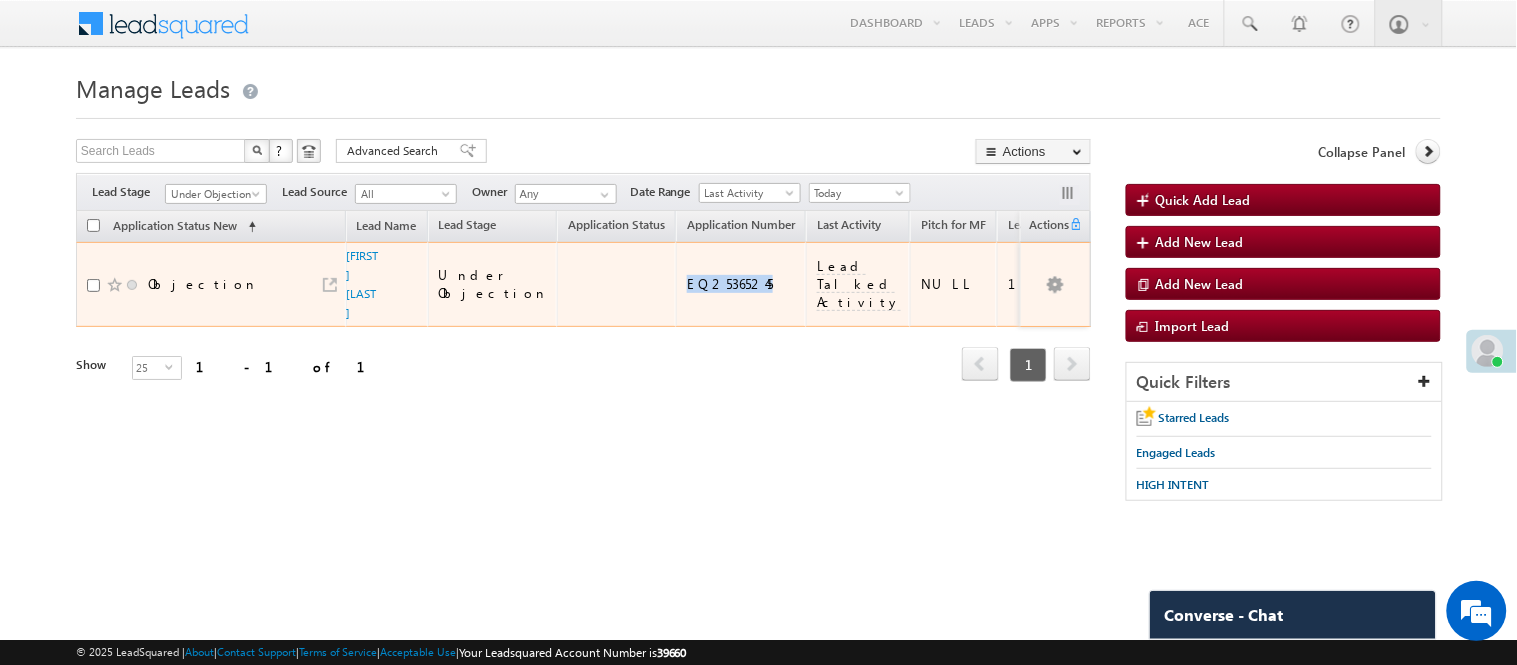 click on "EQ25365245" at bounding box center (742, 284) 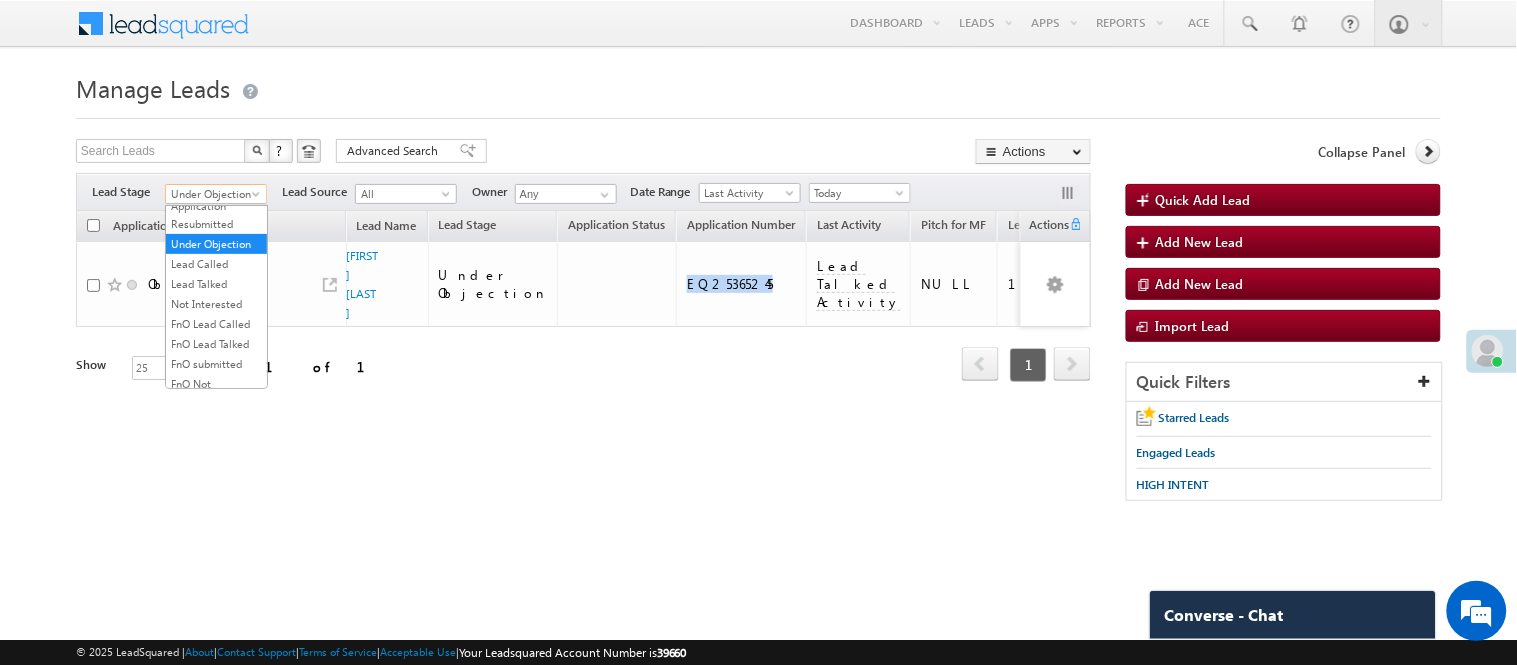 click on "Under Objection" at bounding box center [213, 194] 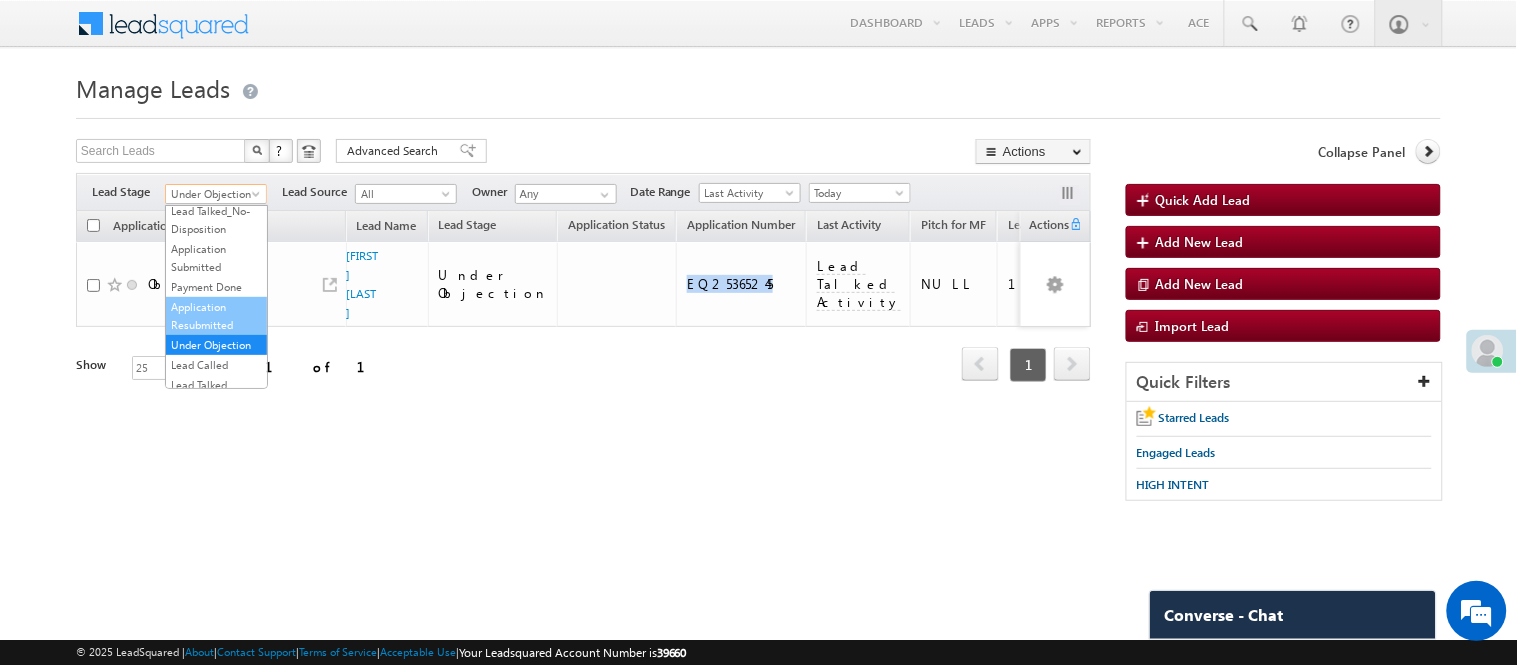 scroll, scrollTop: 0, scrollLeft: 0, axis: both 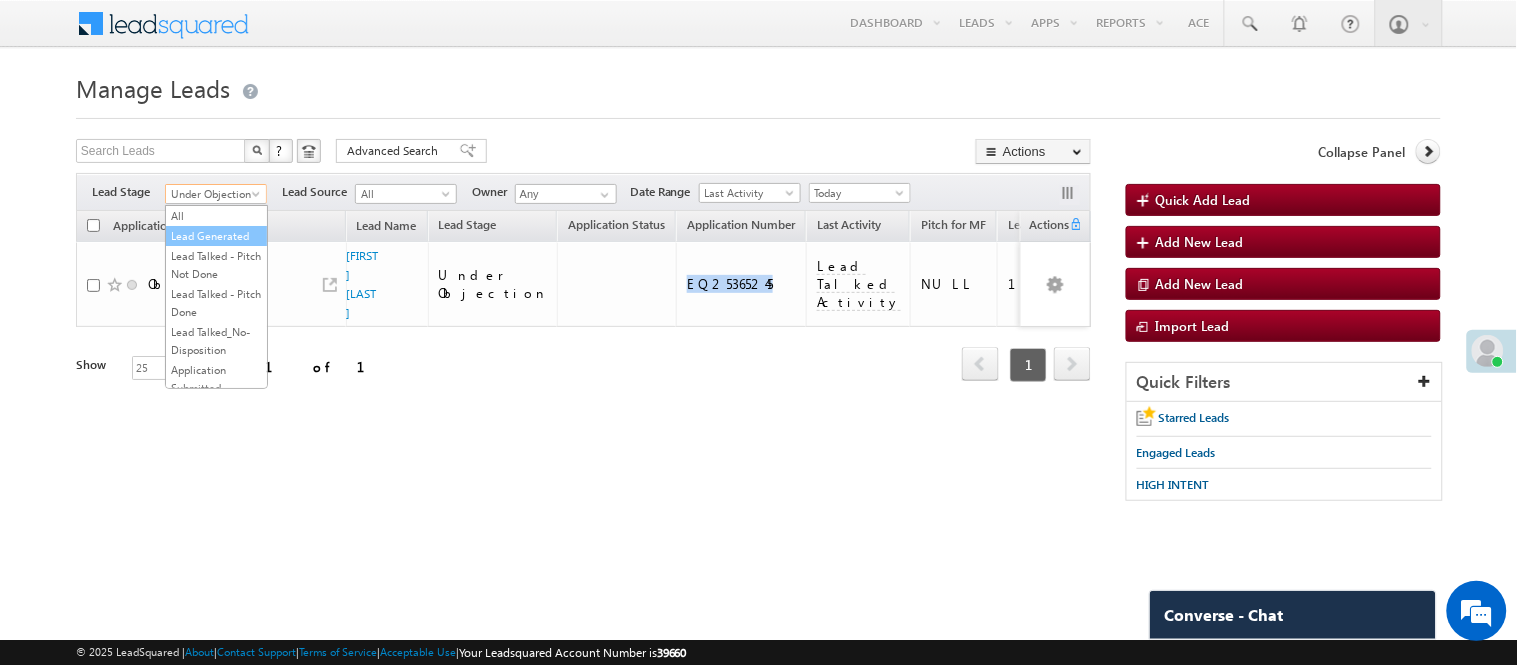 click on "Lead Generated" at bounding box center (216, 236) 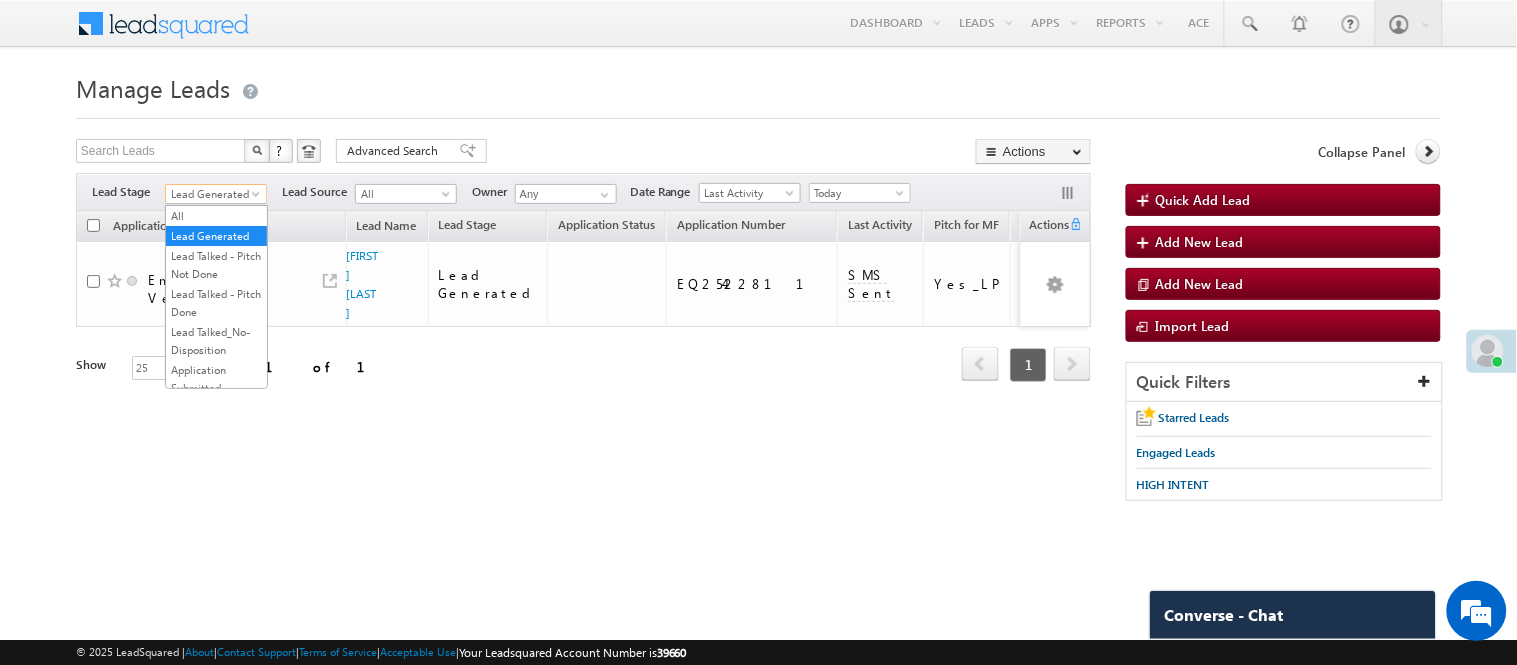 click on "Lead Generated" at bounding box center [213, 194] 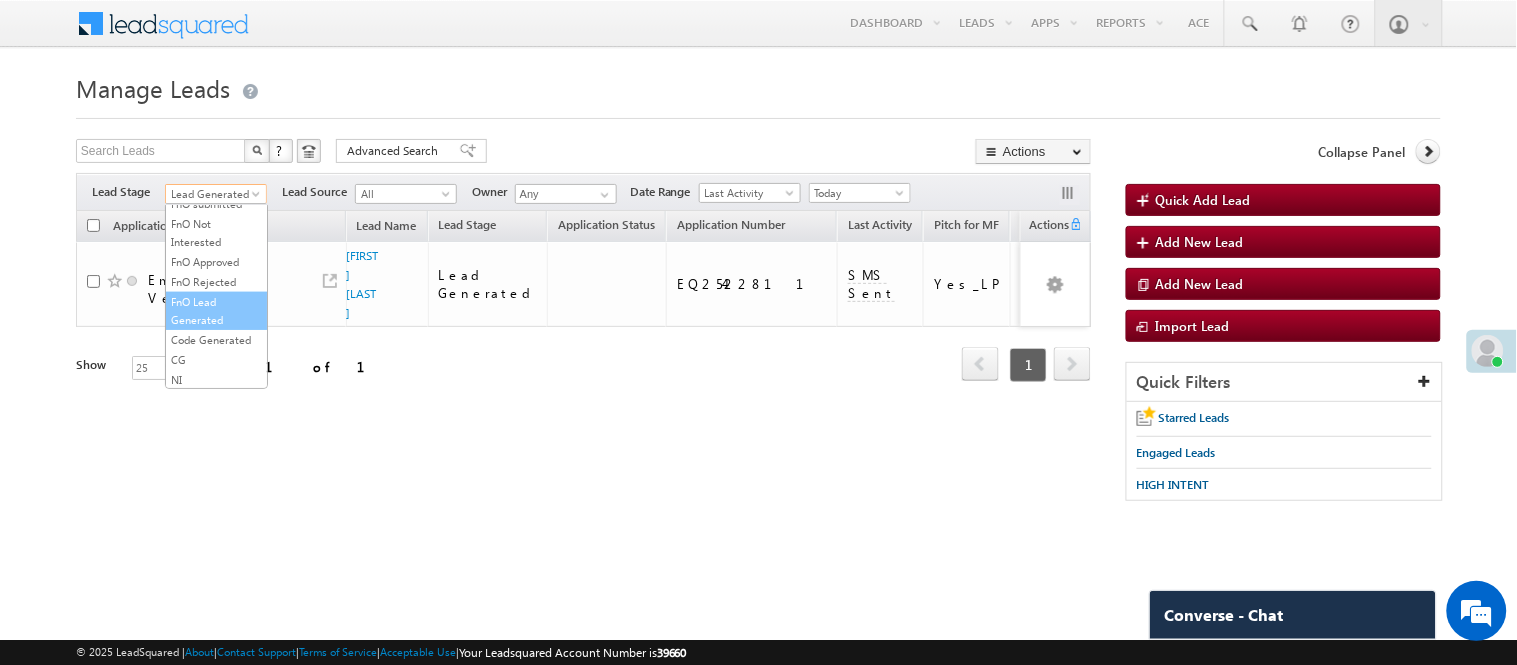 scroll, scrollTop: 496, scrollLeft: 0, axis: vertical 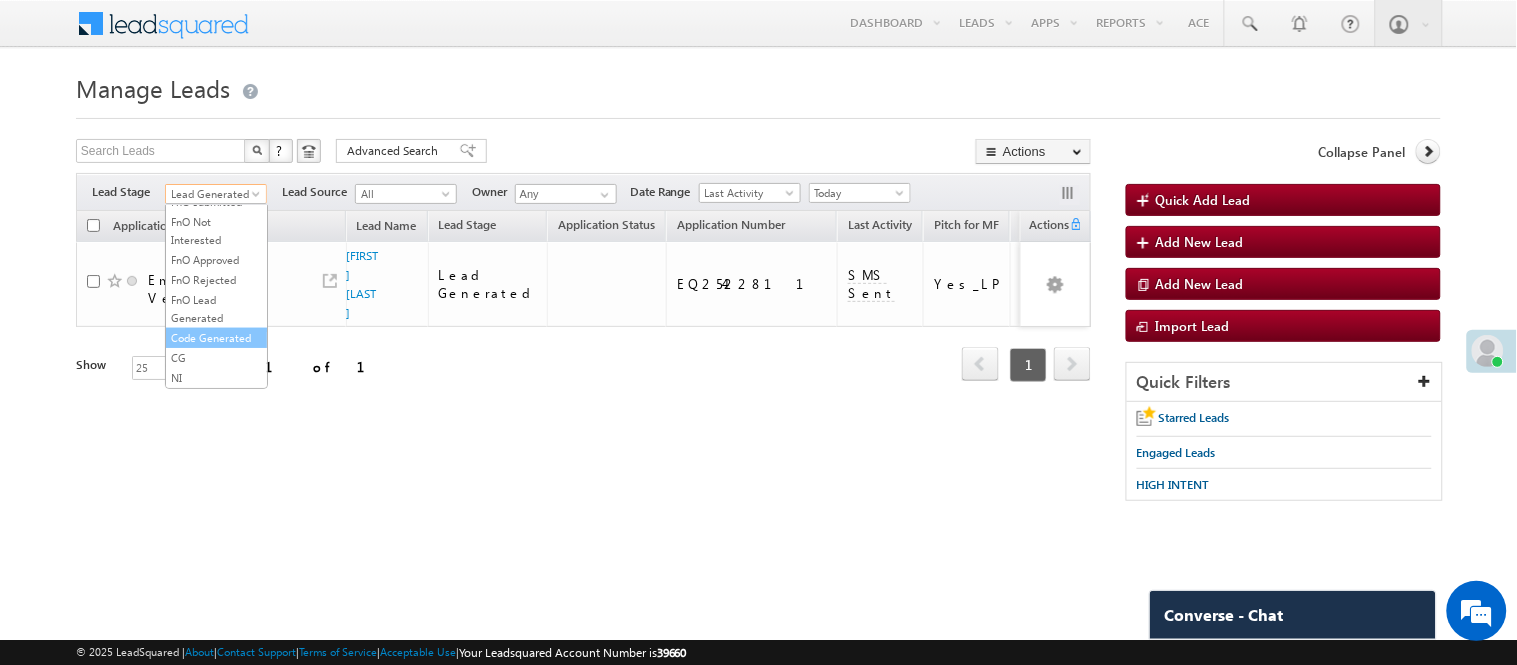 click on "Code Generated" at bounding box center [216, 338] 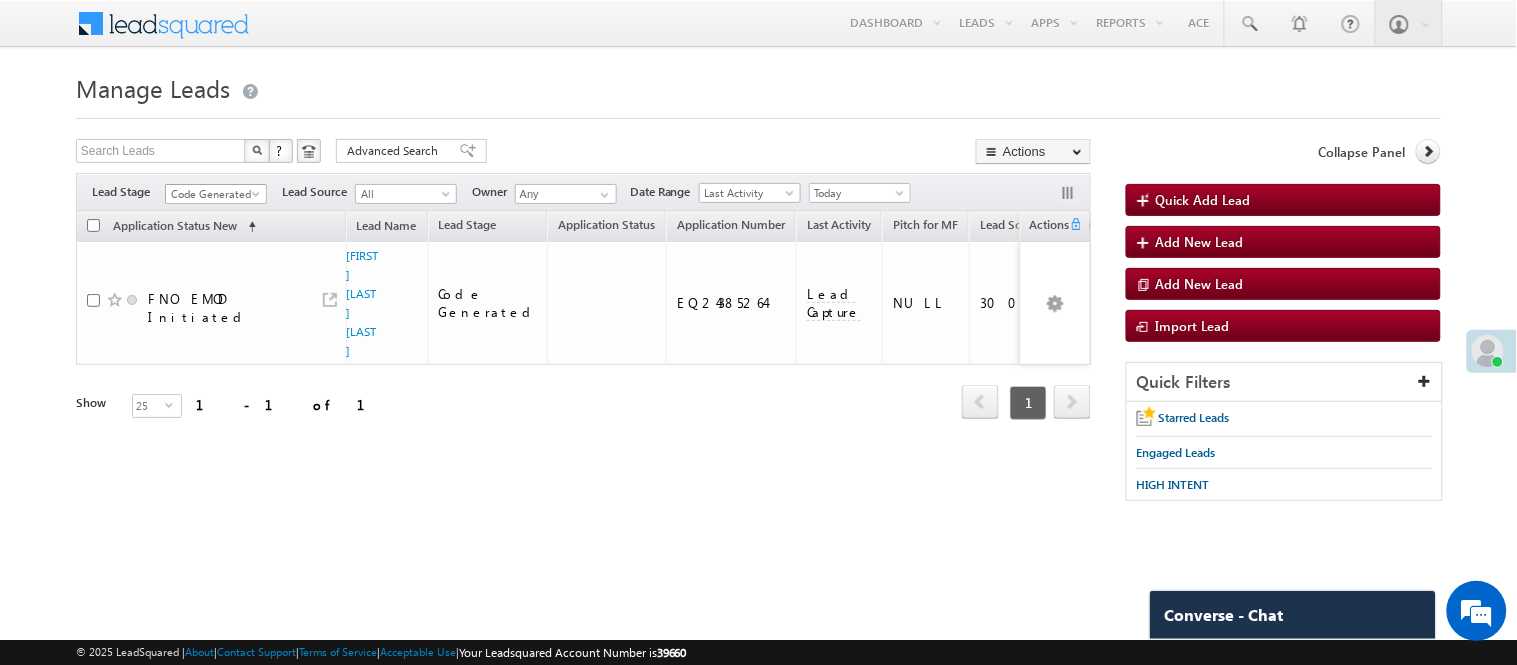click on "Code Generated" at bounding box center (213, 194) 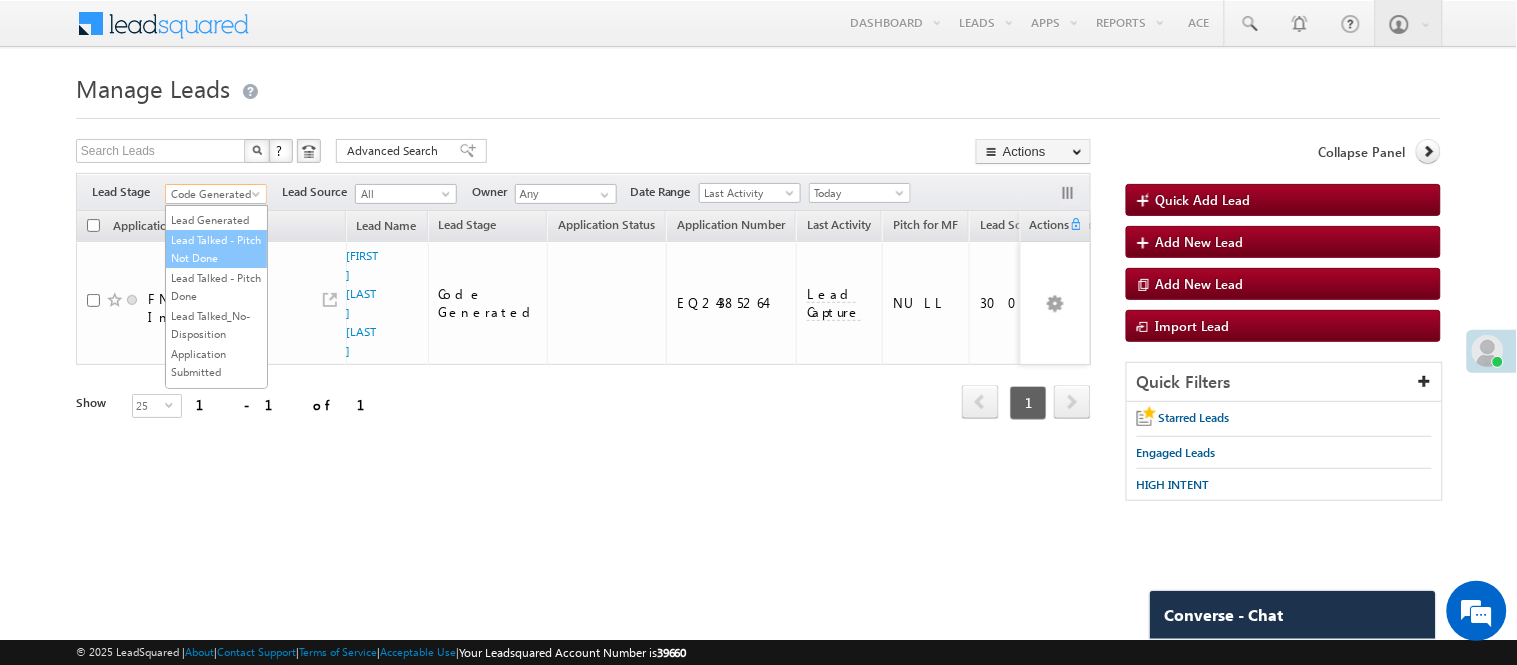scroll, scrollTop: 0, scrollLeft: 0, axis: both 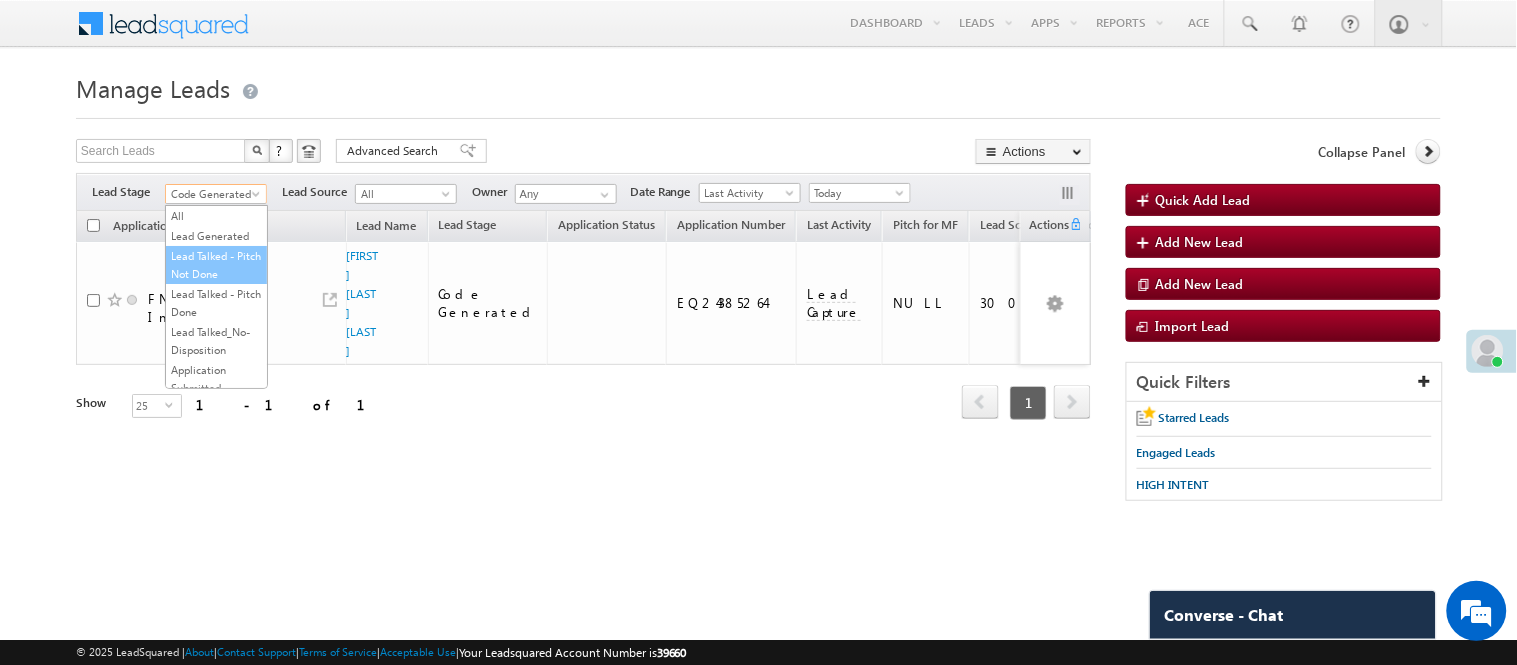 click on "Lead Generated" at bounding box center [216, 236] 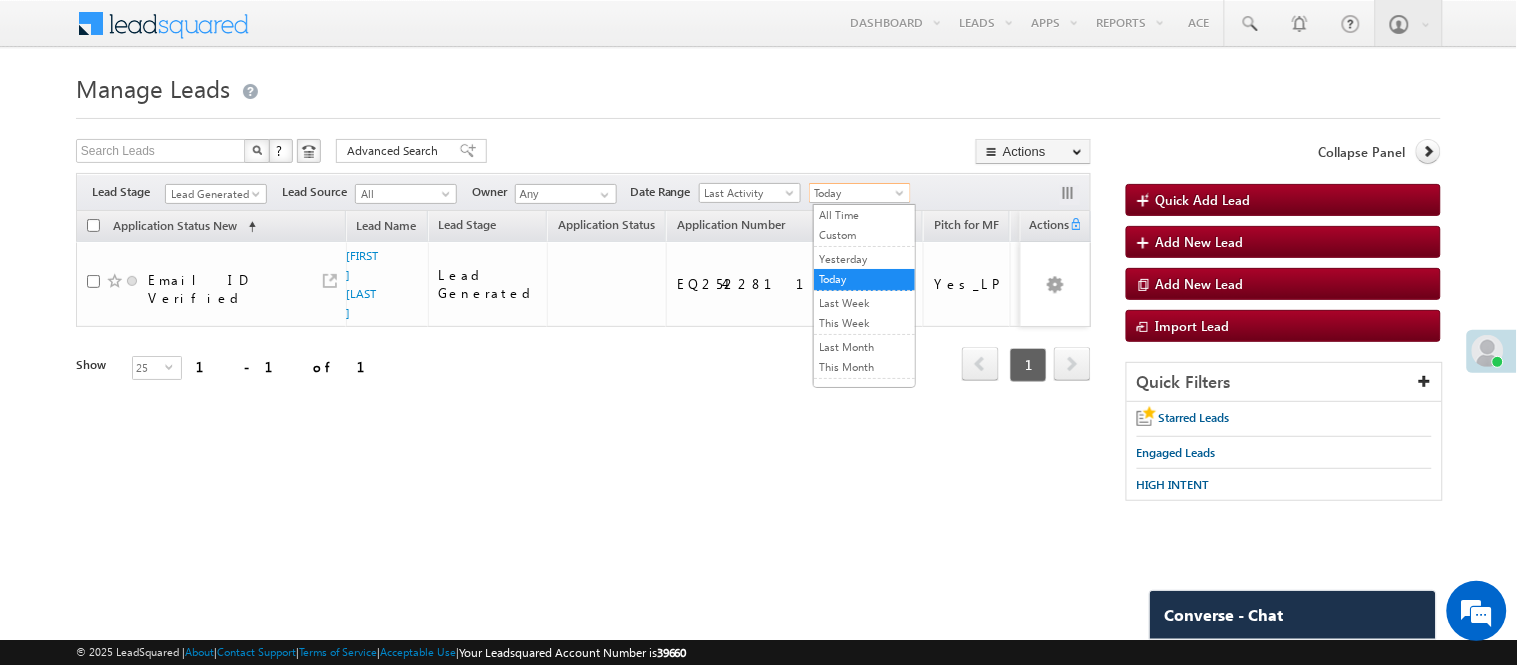 click on "Today" at bounding box center [857, 193] 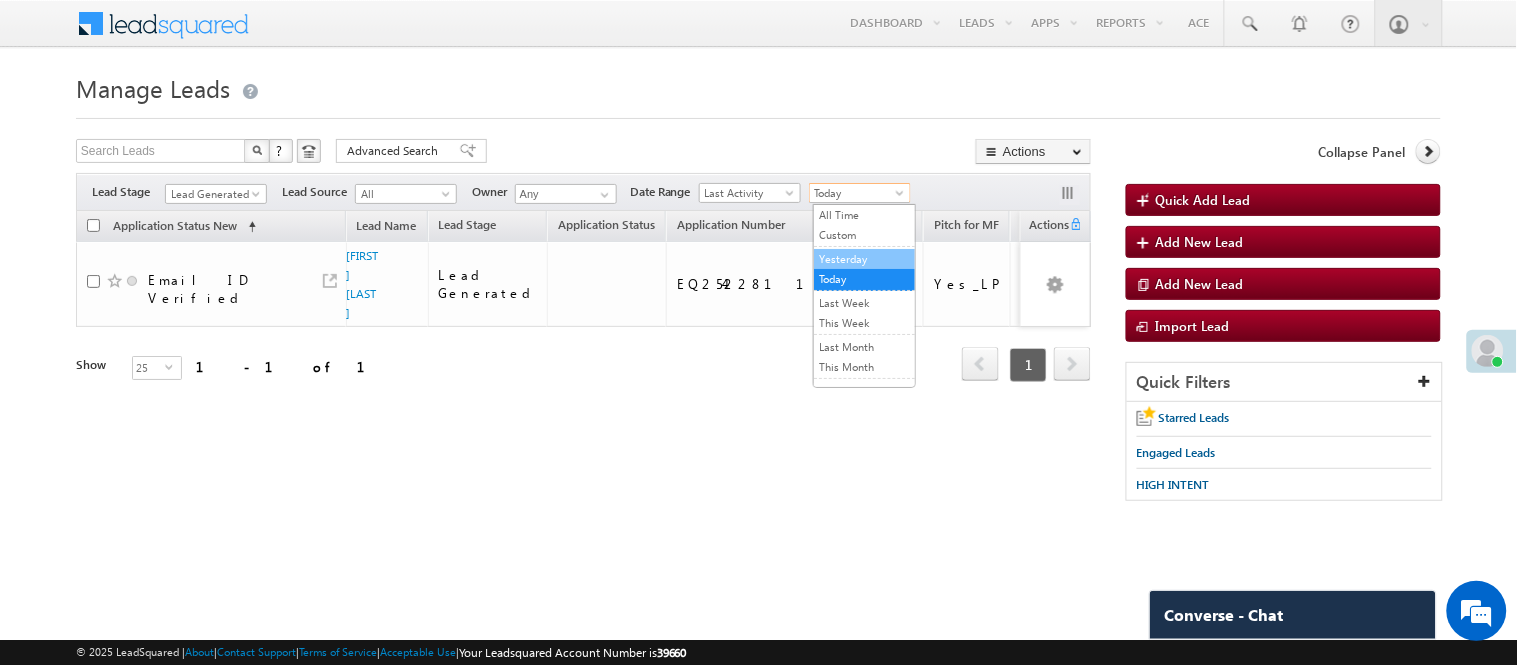 click on "Yesterday" at bounding box center (864, 259) 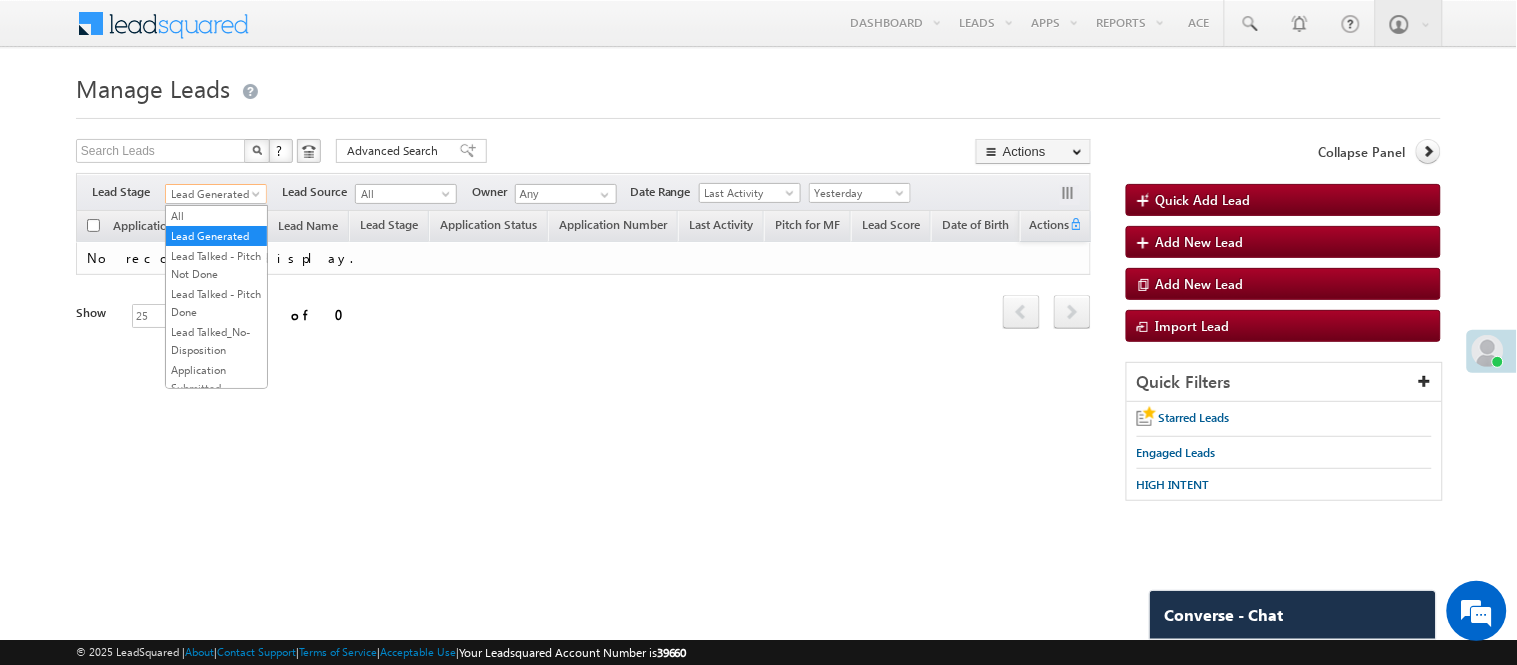 click on "Lead Generated" at bounding box center (213, 194) 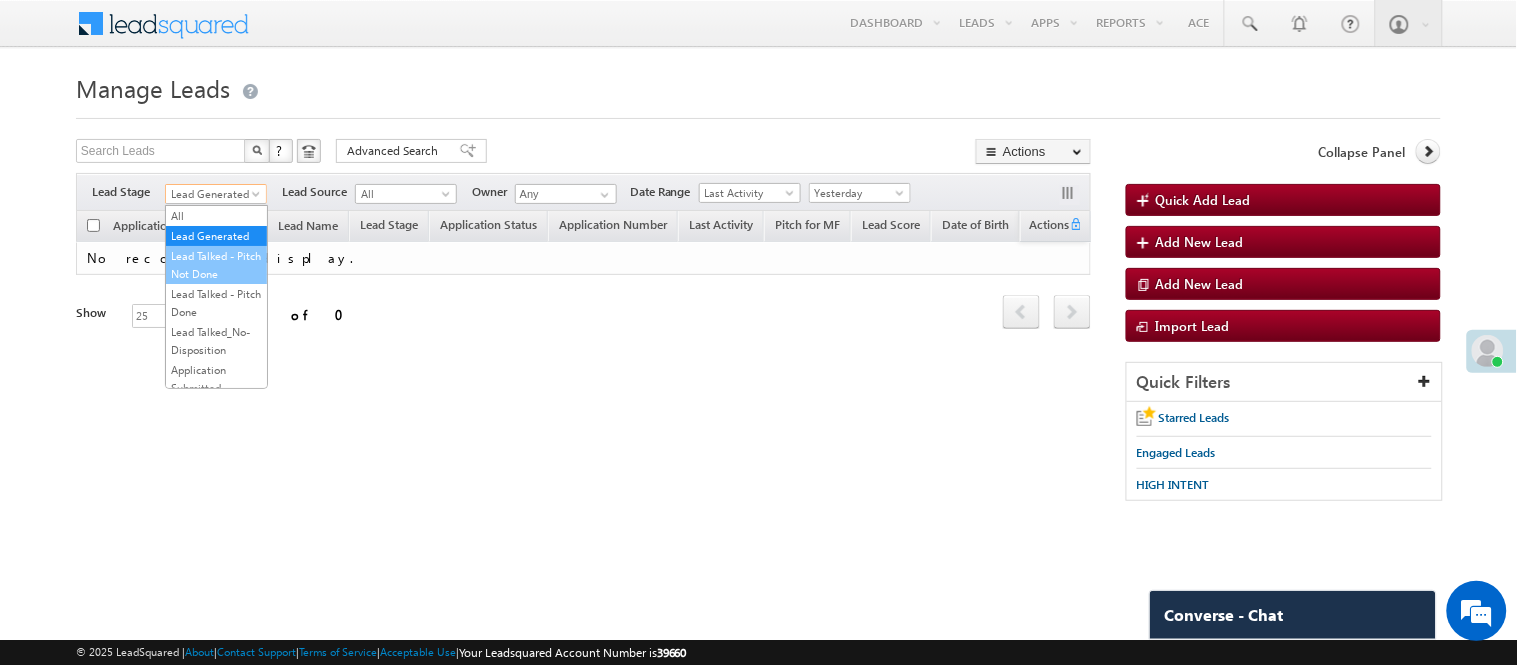 click on "Lead Talked - Pitch Not Done" at bounding box center (216, 265) 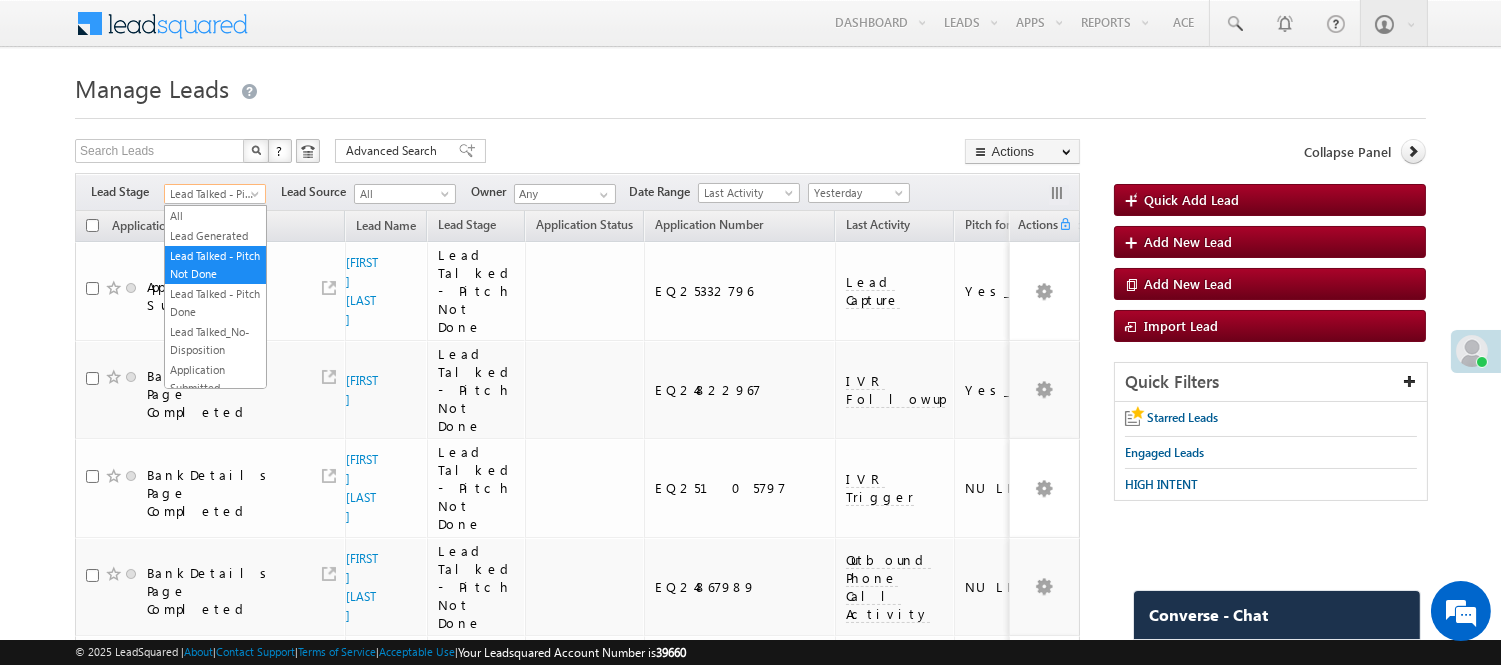 click on "Lead Talked - Pitch Not Done" at bounding box center [212, 194] 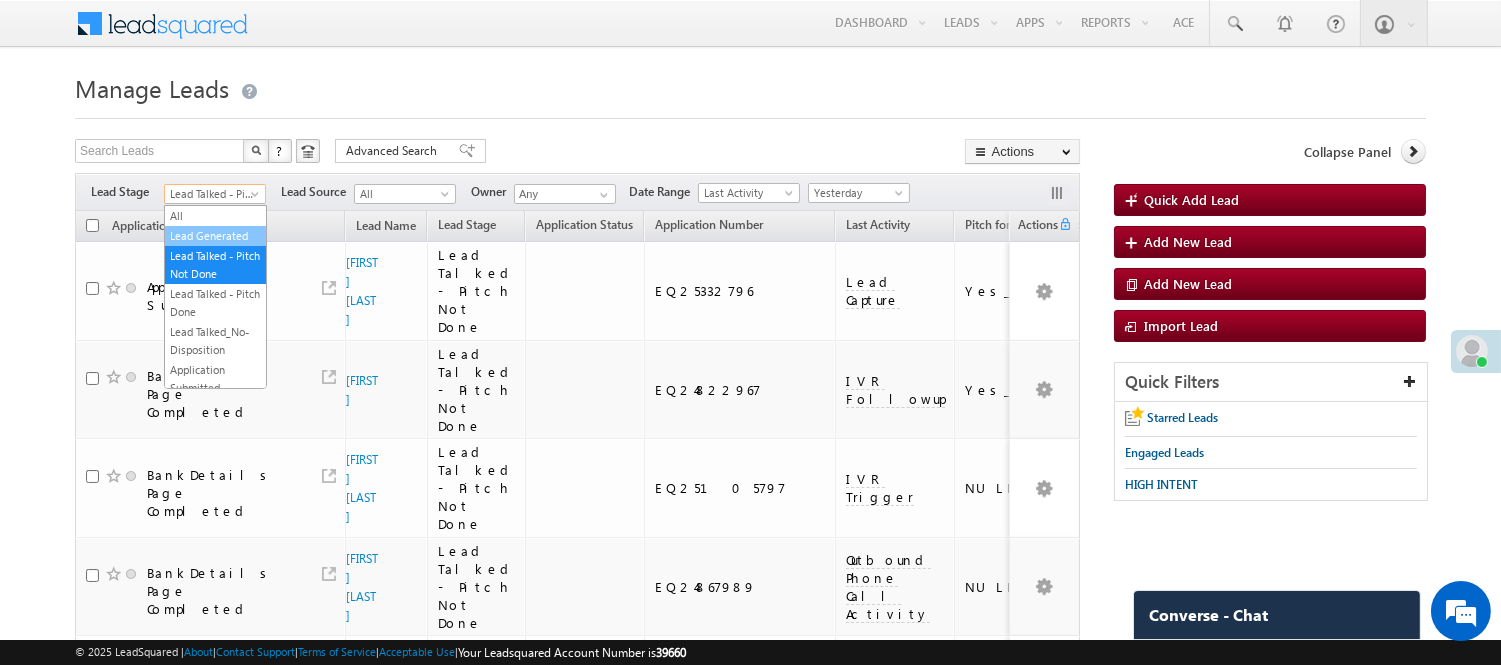click on "Lead Generated" at bounding box center (215, 236) 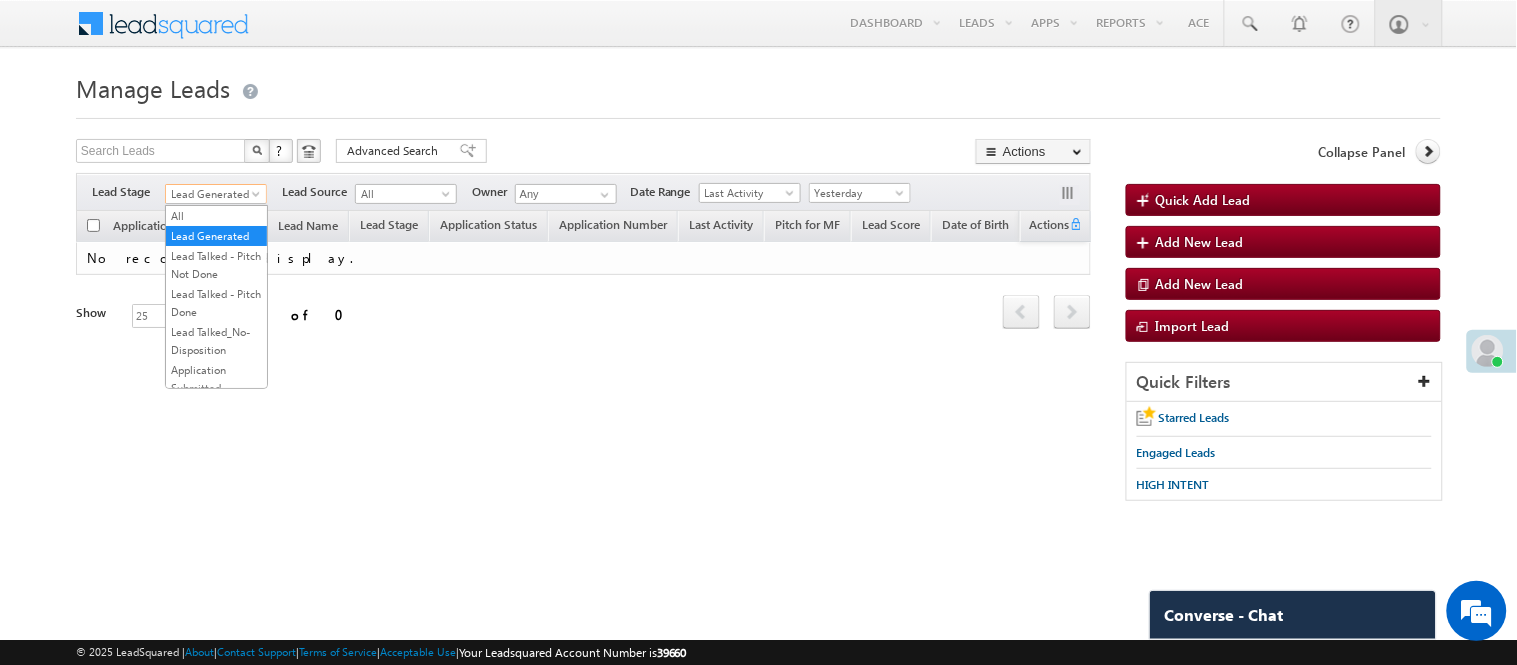 click on "Lead Generated" at bounding box center (213, 194) 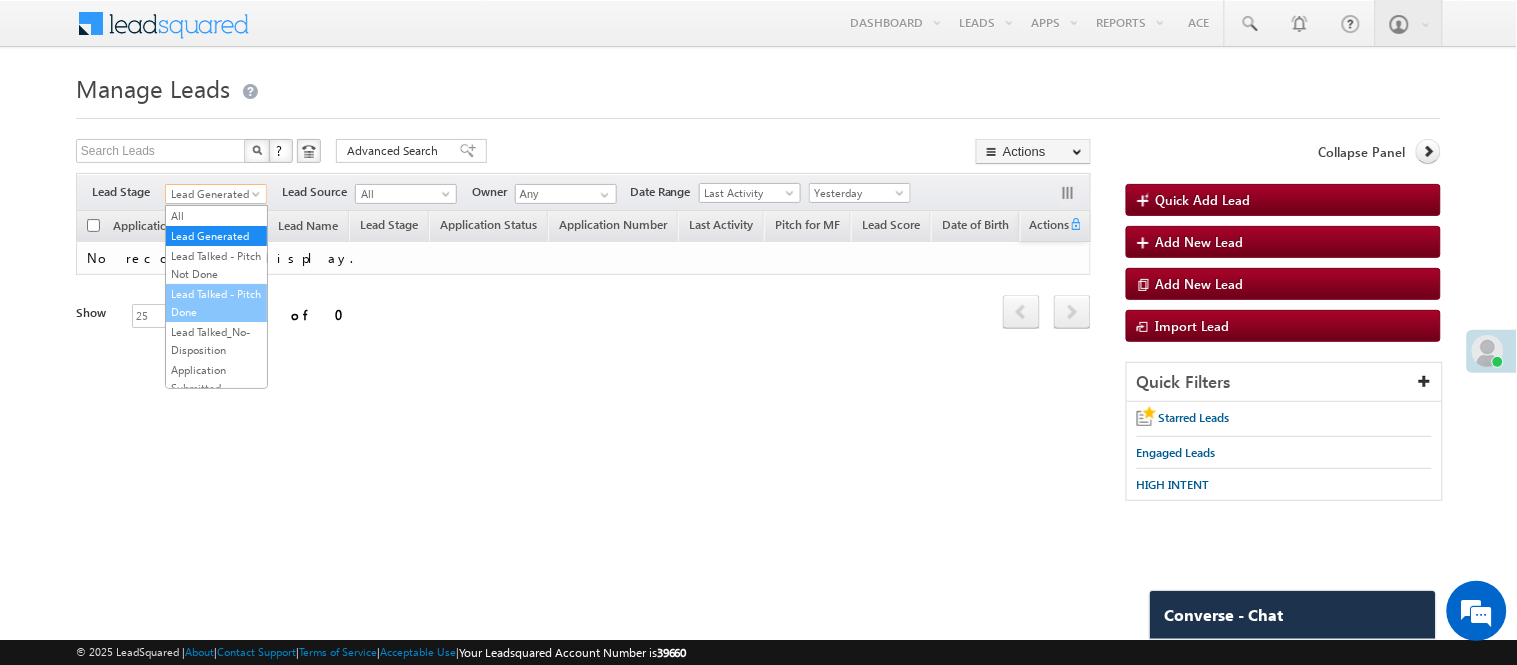 scroll, scrollTop: 496, scrollLeft: 0, axis: vertical 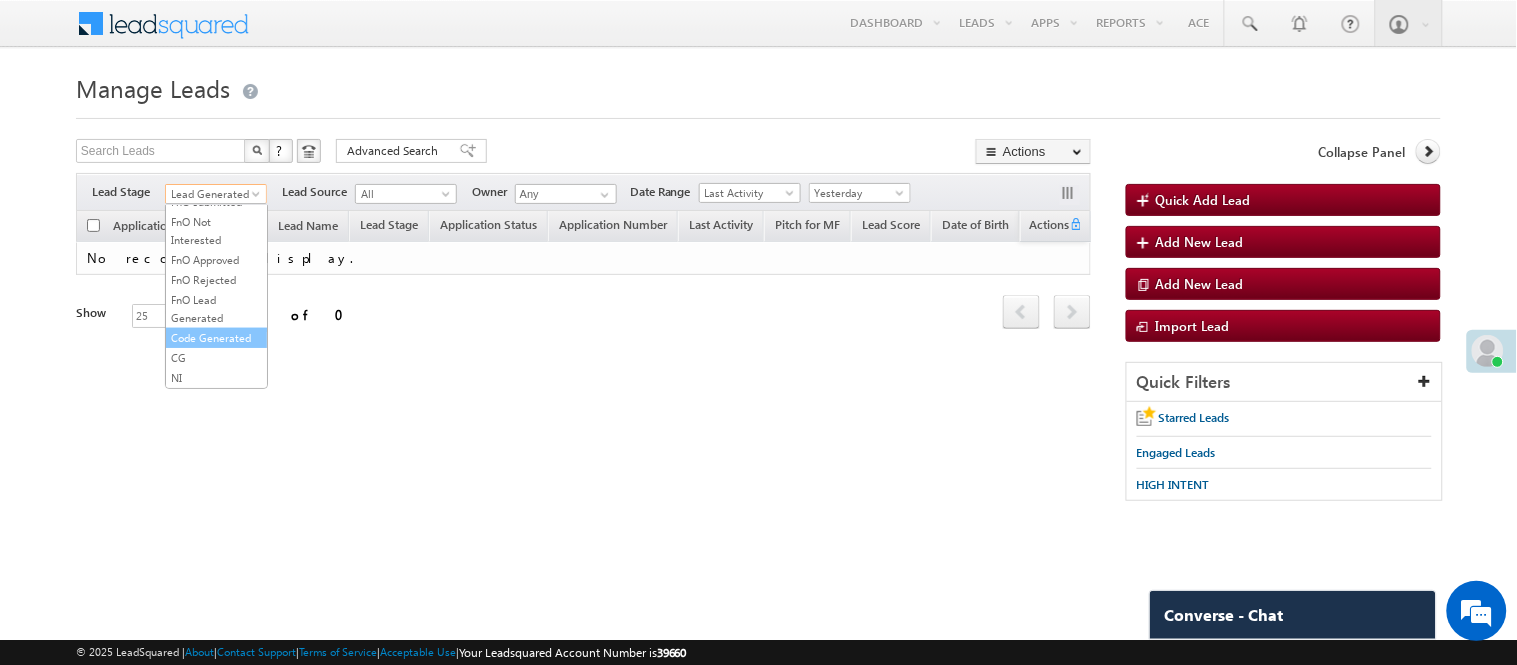 click on "Code Generated" at bounding box center (216, 338) 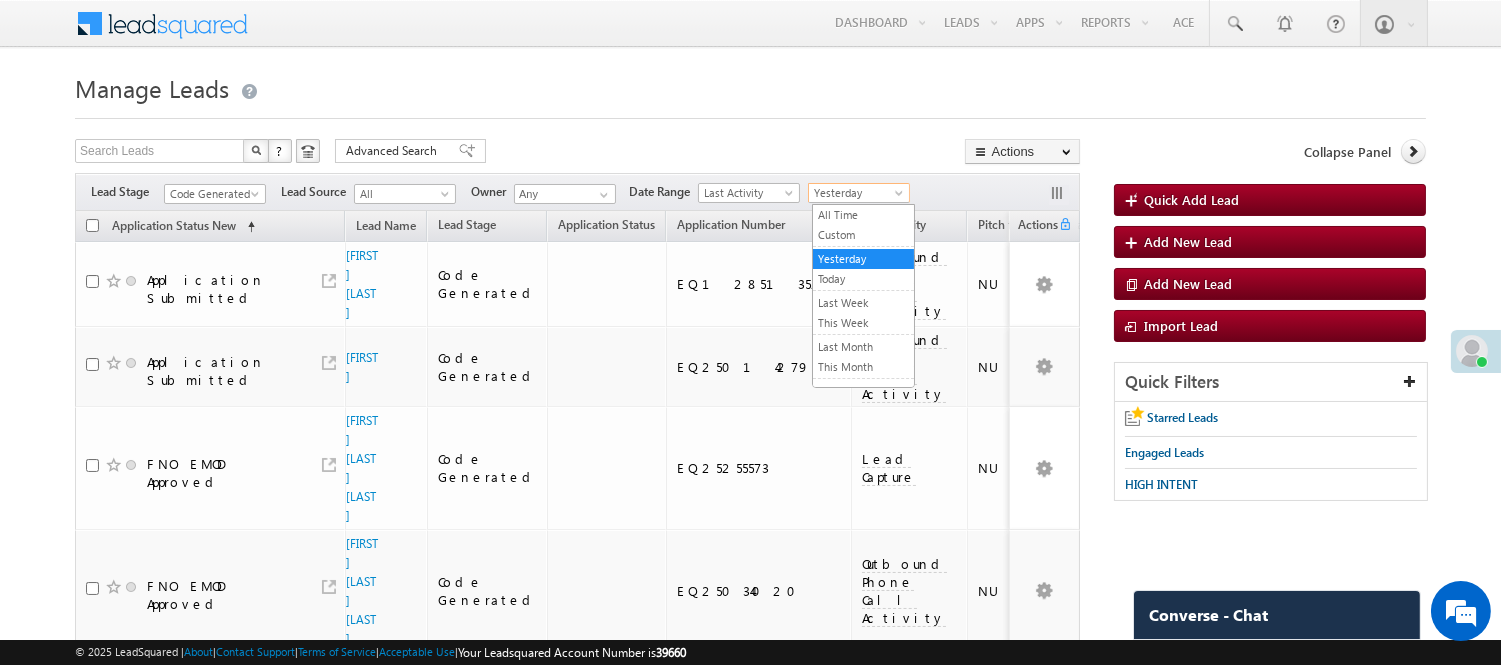 click on "Yesterday" at bounding box center [856, 193] 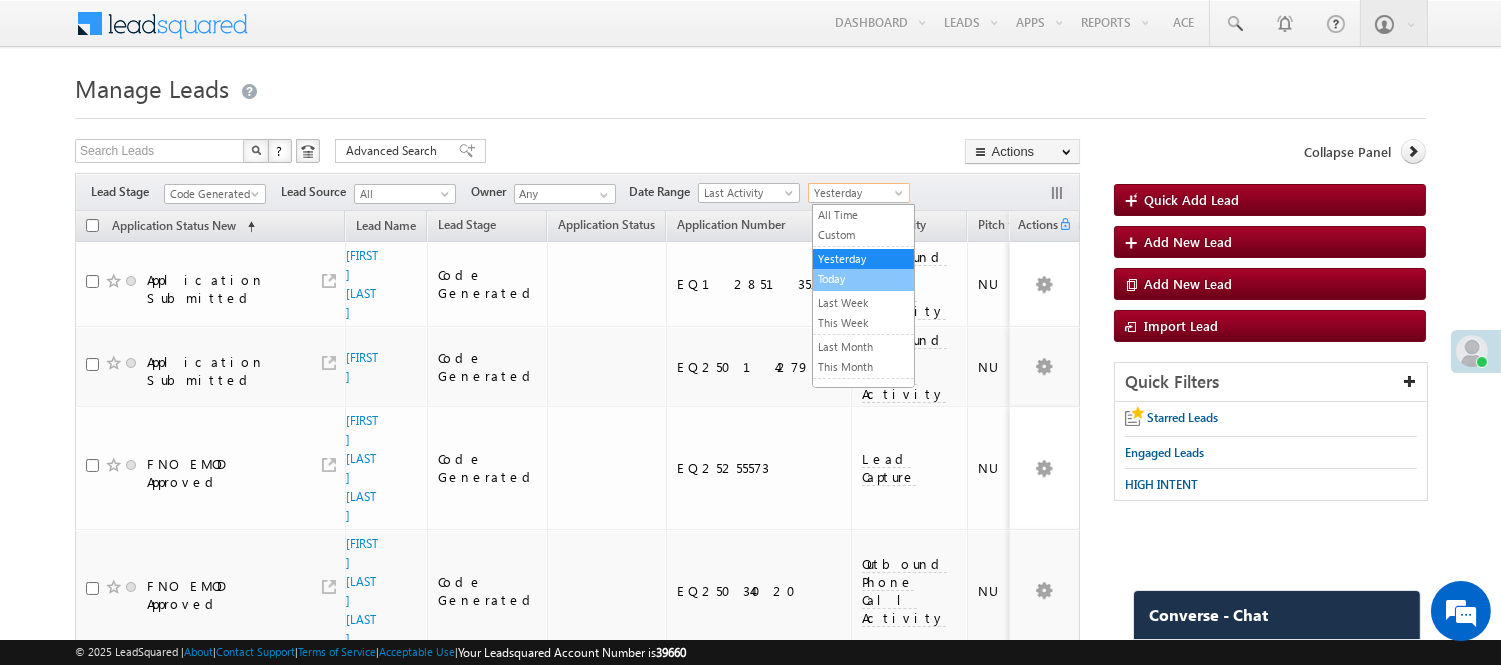 click on "Today" at bounding box center [863, 279] 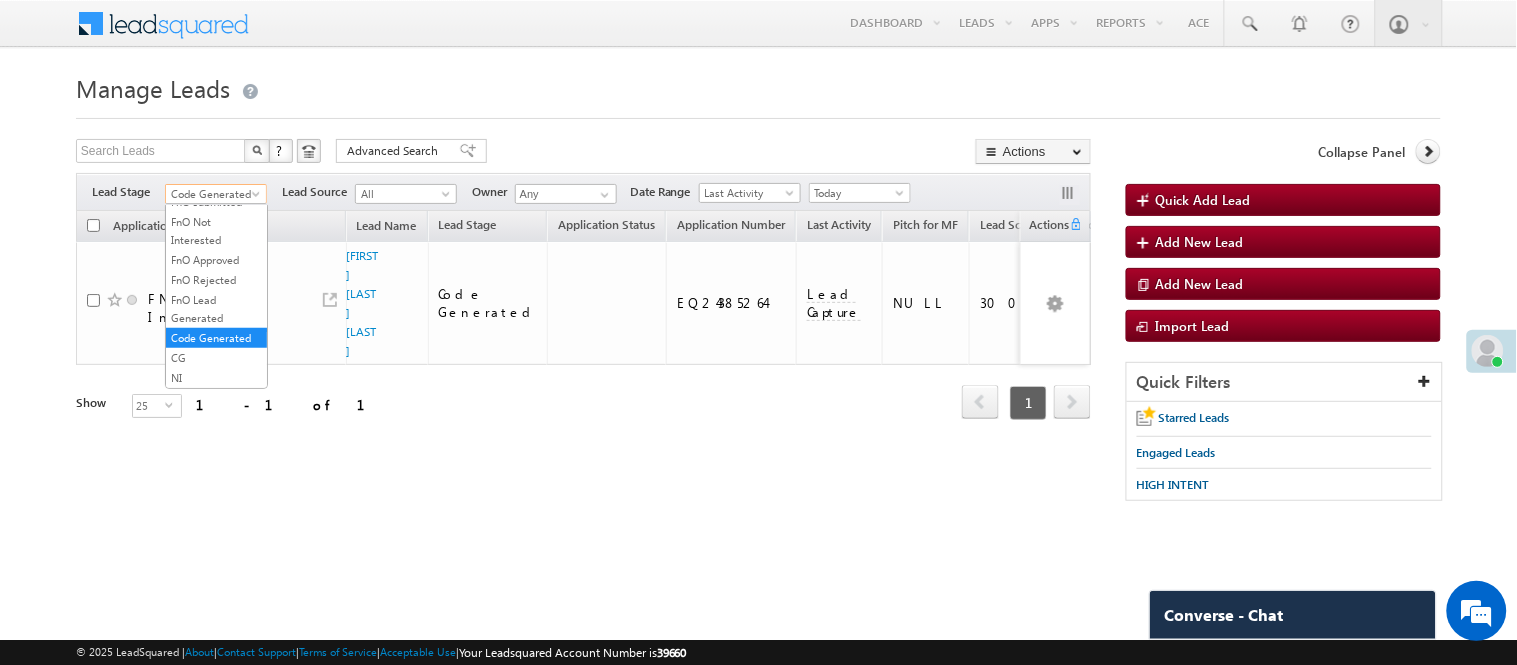 click on "Code Generated" at bounding box center (213, 194) 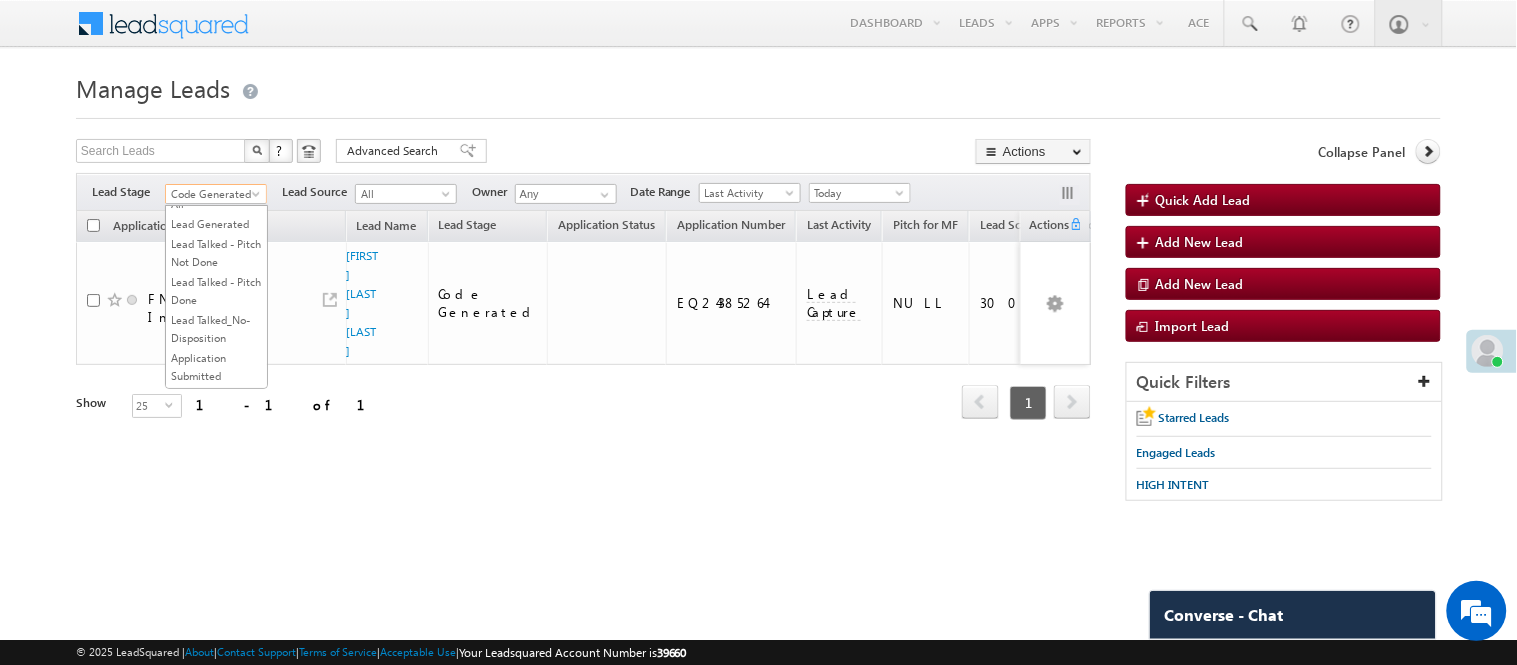 scroll, scrollTop: 0, scrollLeft: 0, axis: both 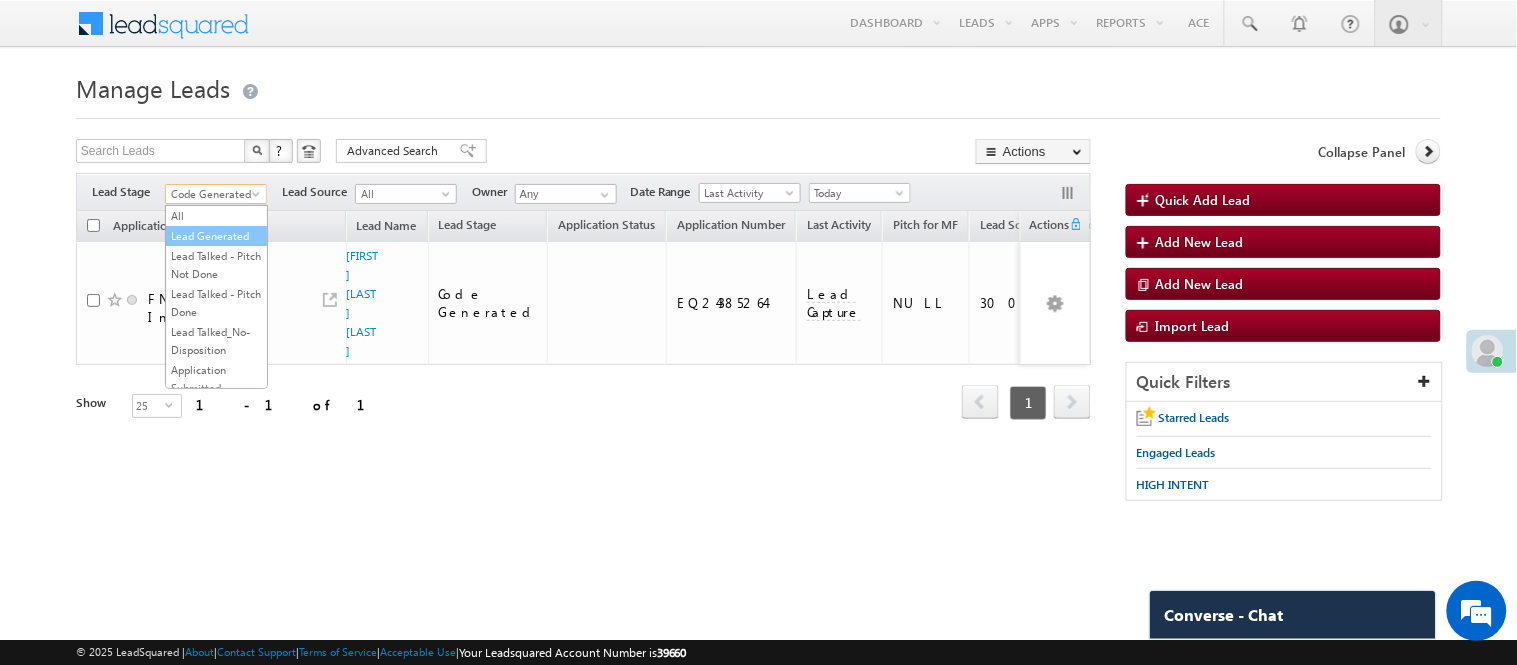 click on "Lead Generated" at bounding box center [216, 236] 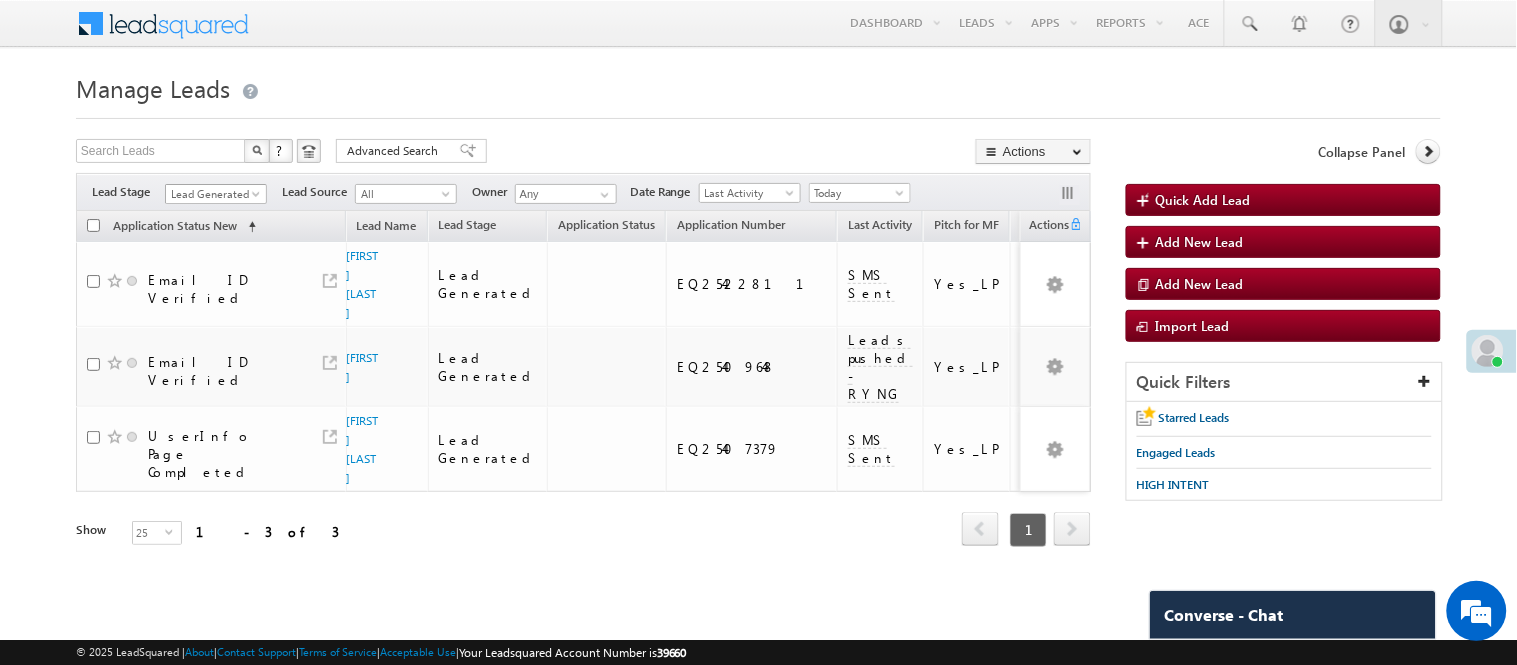 click on "Lead Generated" at bounding box center (213, 194) 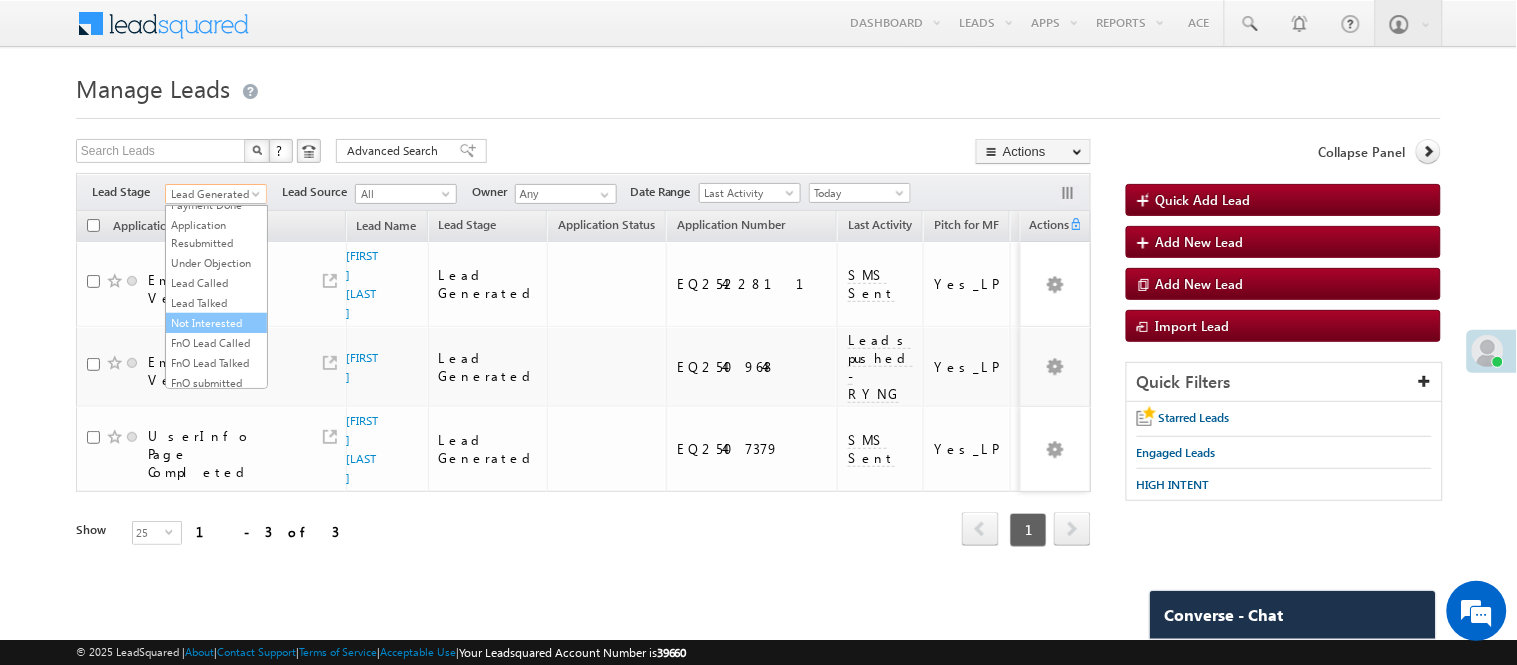 scroll, scrollTop: 496, scrollLeft: 0, axis: vertical 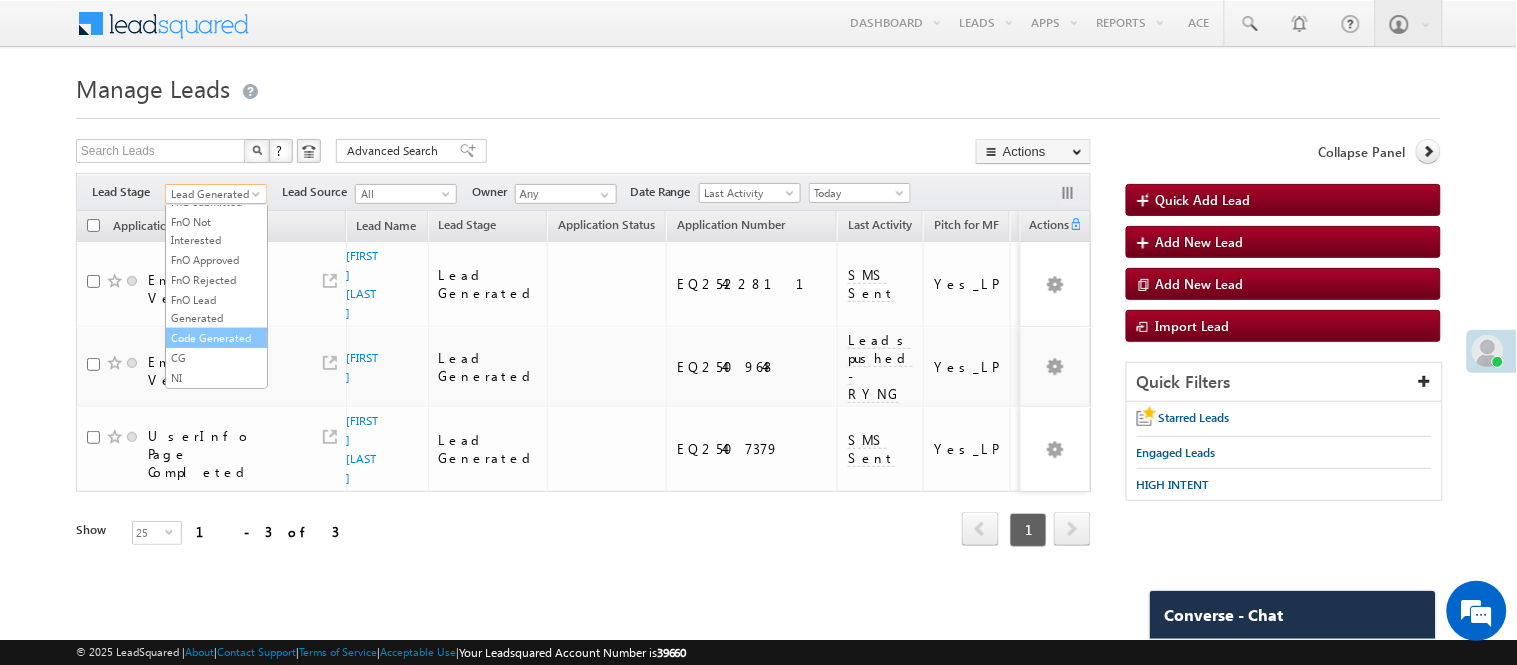 click on "Code Generated" at bounding box center [216, 338] 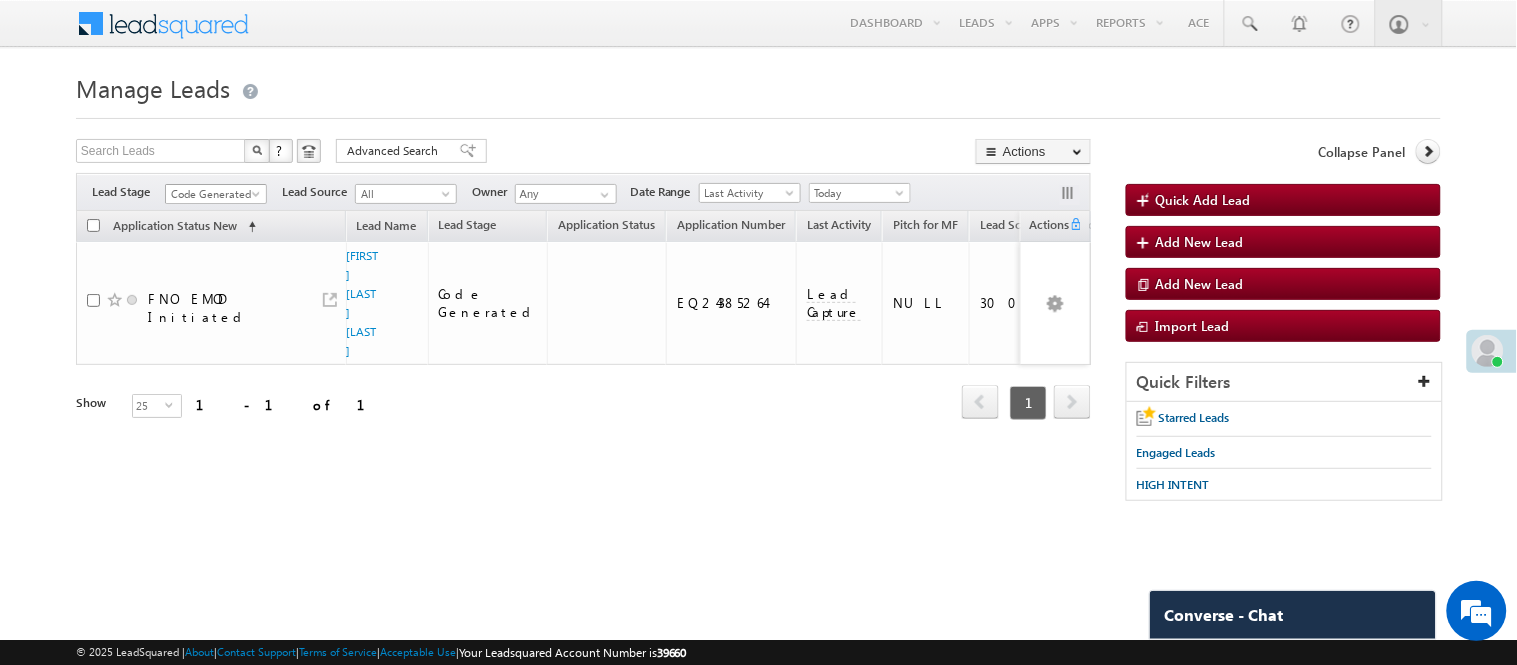 click on "Code Generated" at bounding box center [213, 194] 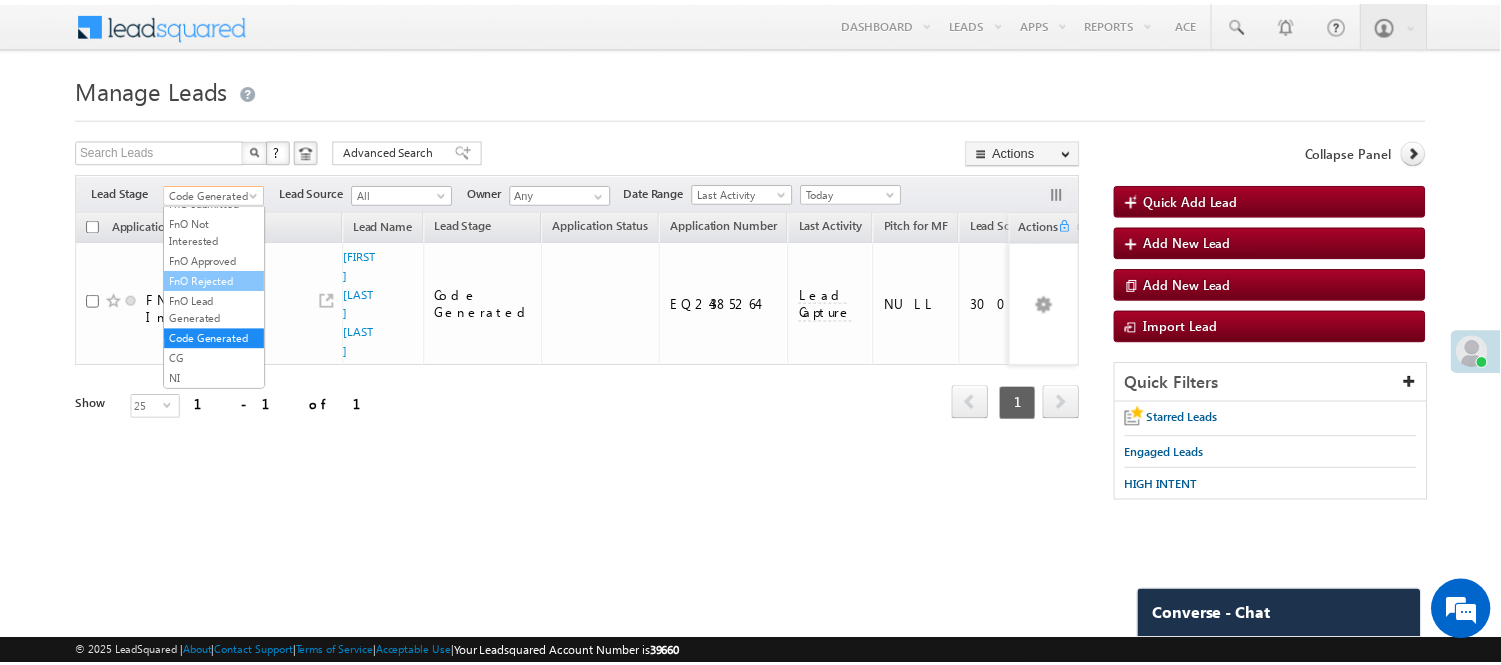 scroll, scrollTop: 0, scrollLeft: 0, axis: both 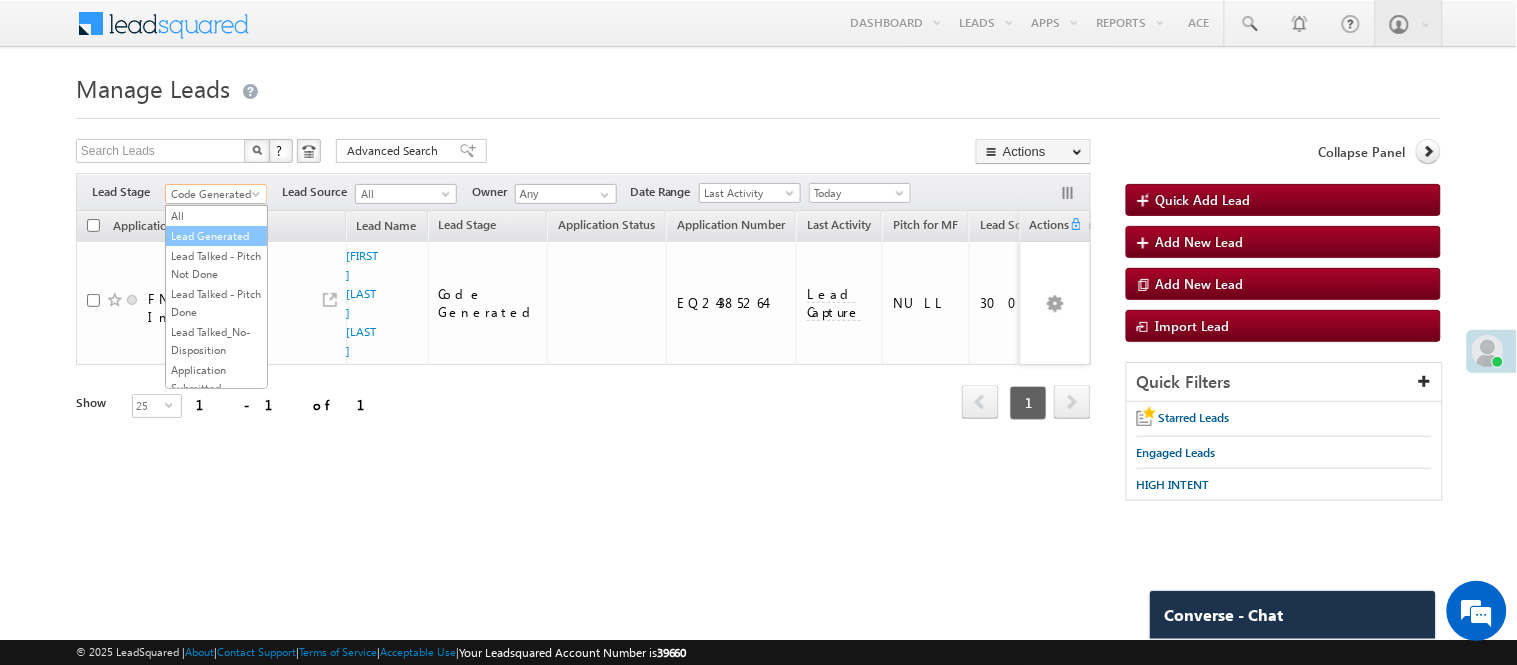 click on "Lead Generated" at bounding box center [216, 236] 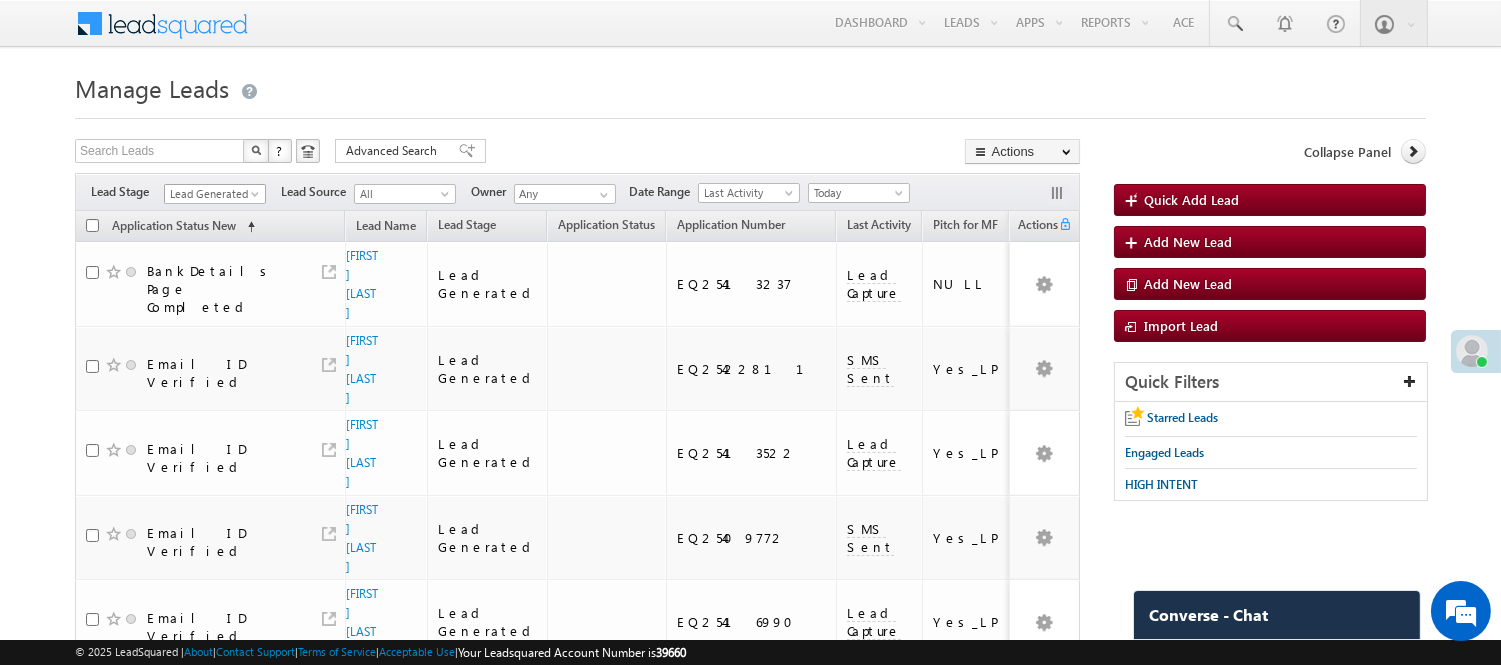 click on "Lead Generated" at bounding box center (212, 194) 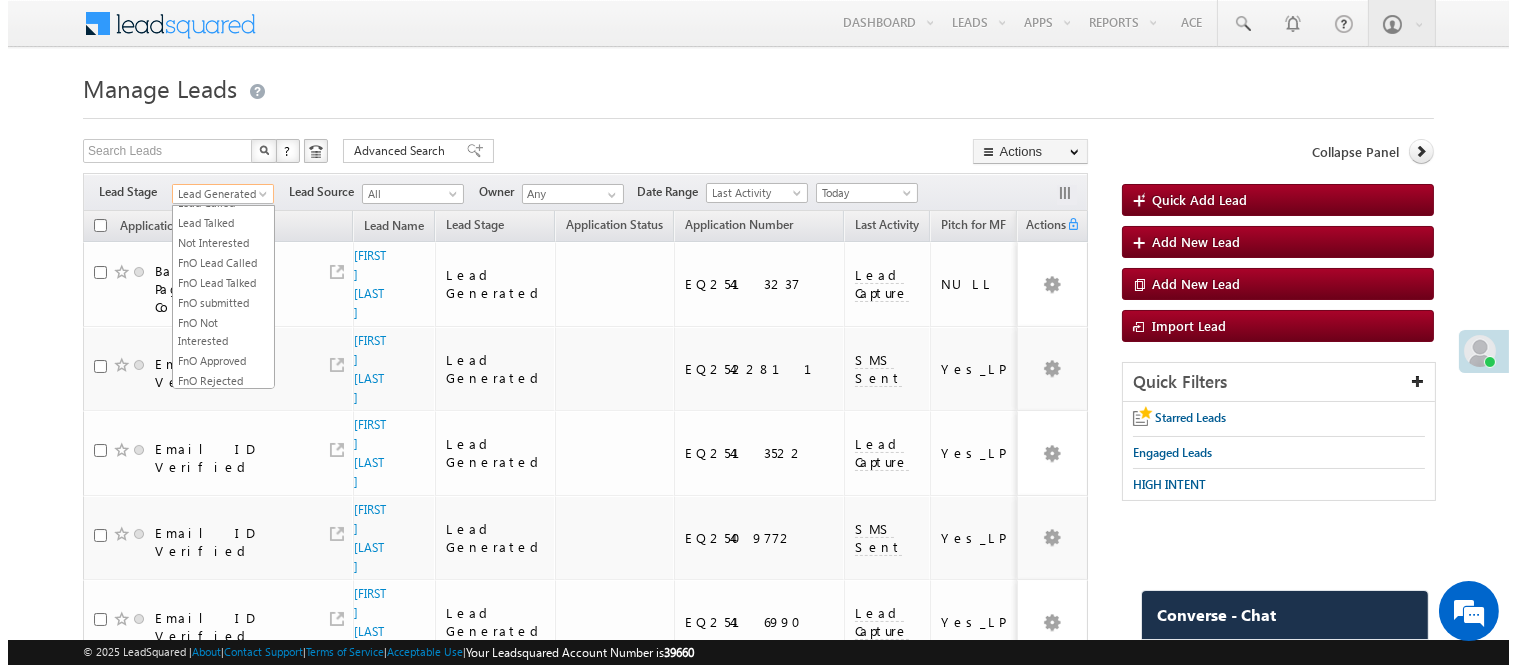 scroll, scrollTop: 496, scrollLeft: 0, axis: vertical 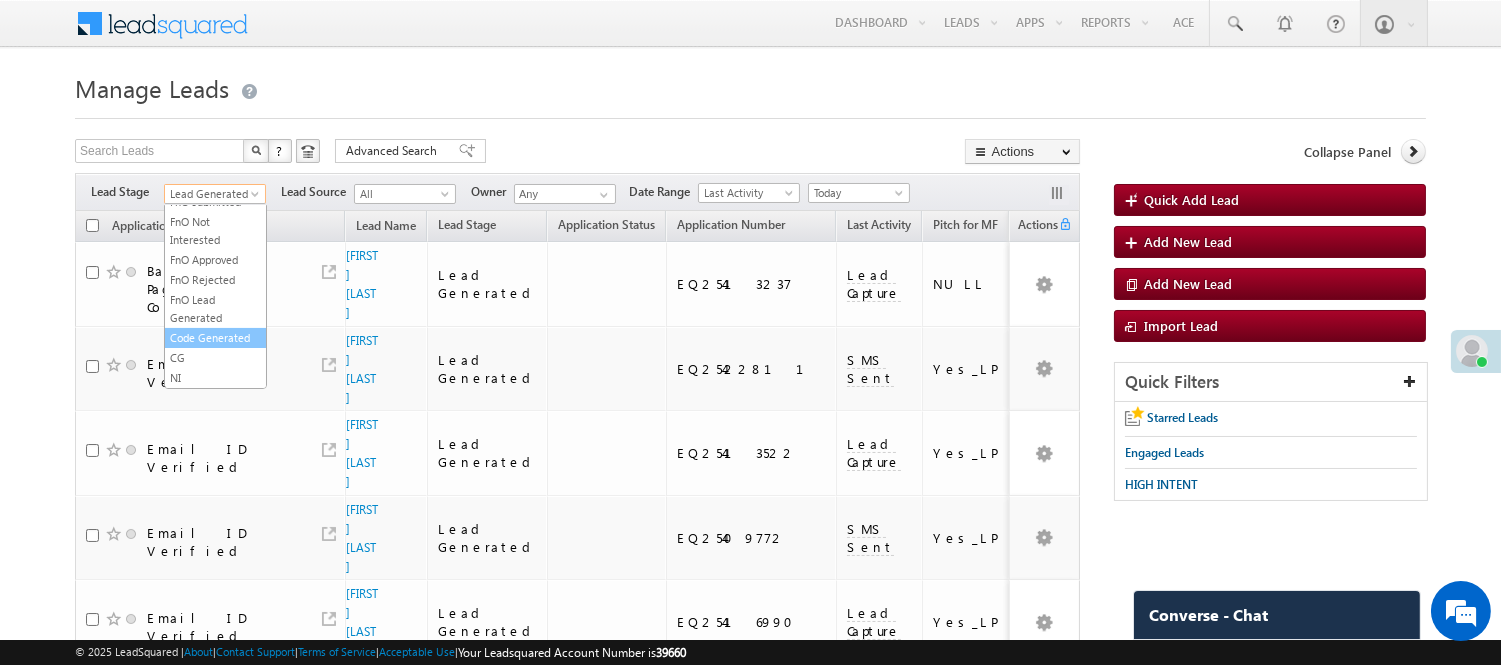 click on "Code Generated" at bounding box center (215, 338) 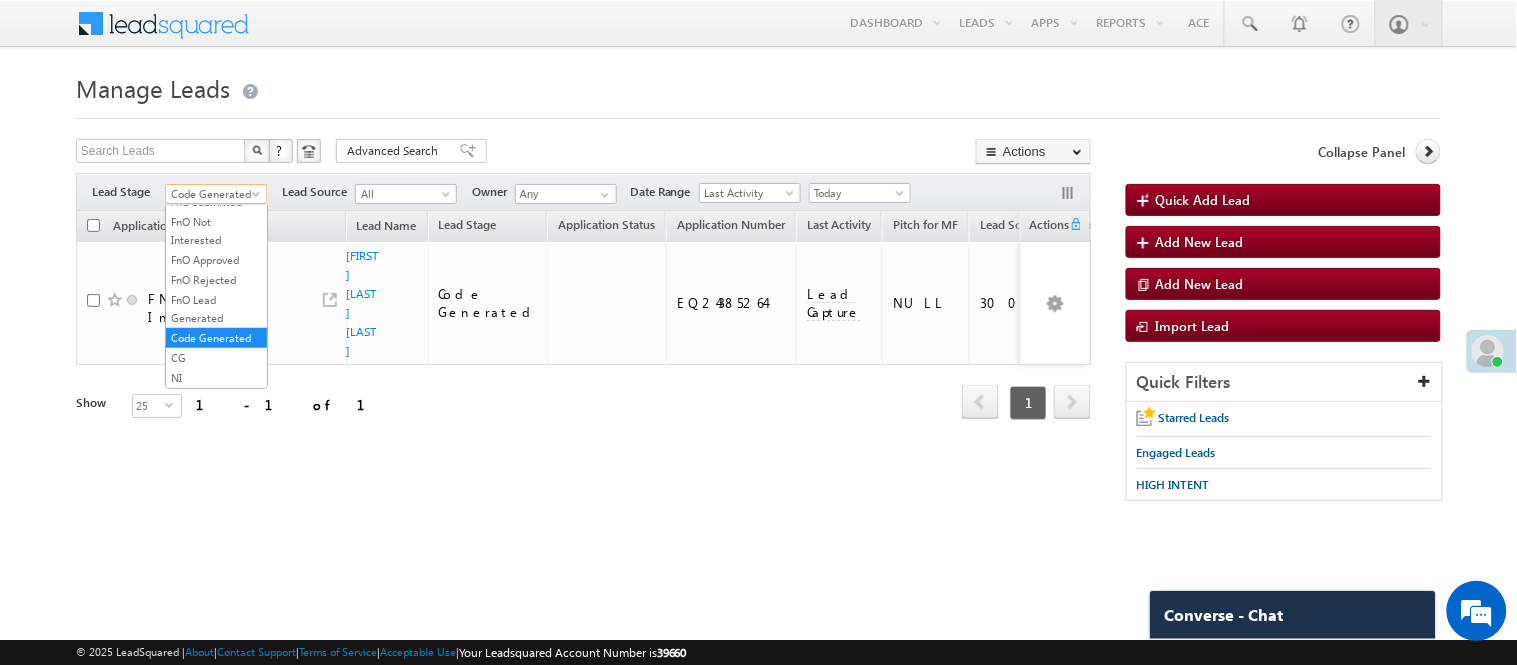 click on "Code Generated" at bounding box center (213, 194) 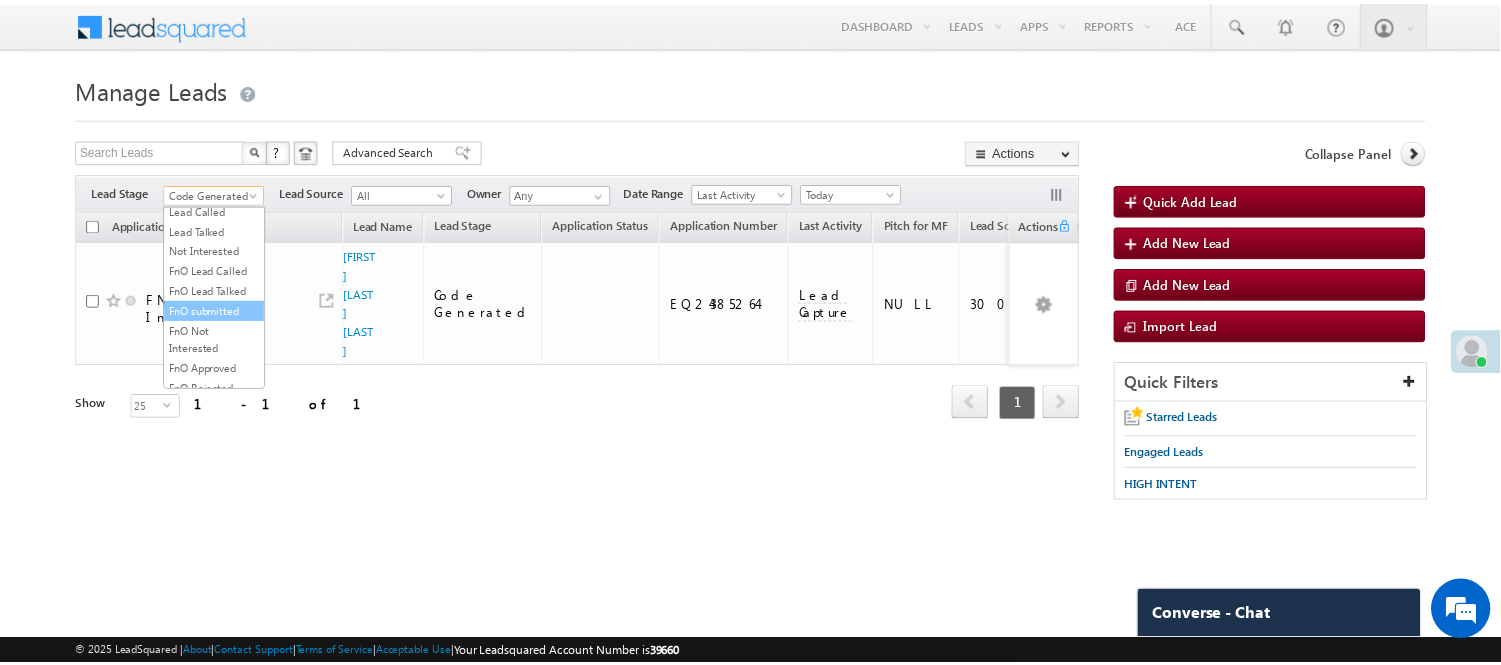 scroll, scrollTop: 0, scrollLeft: 0, axis: both 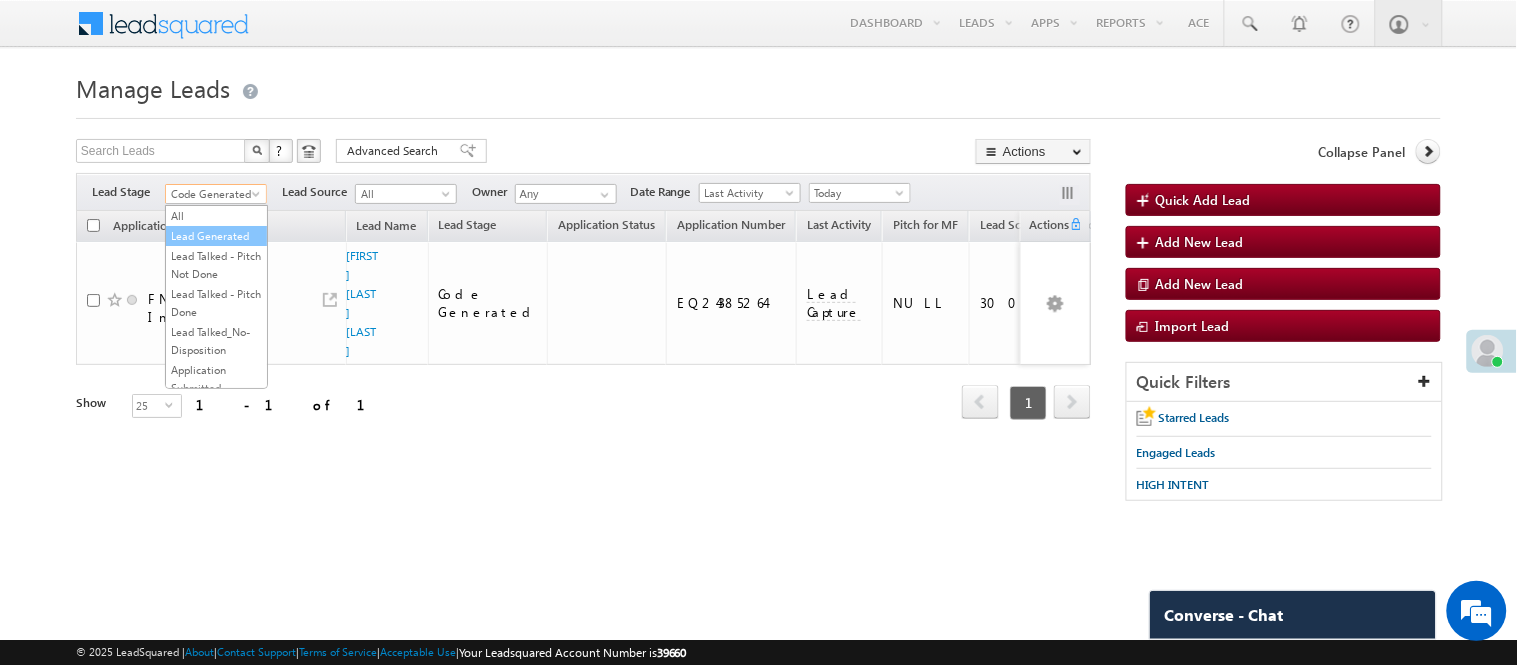 click on "Lead Generated" at bounding box center [216, 236] 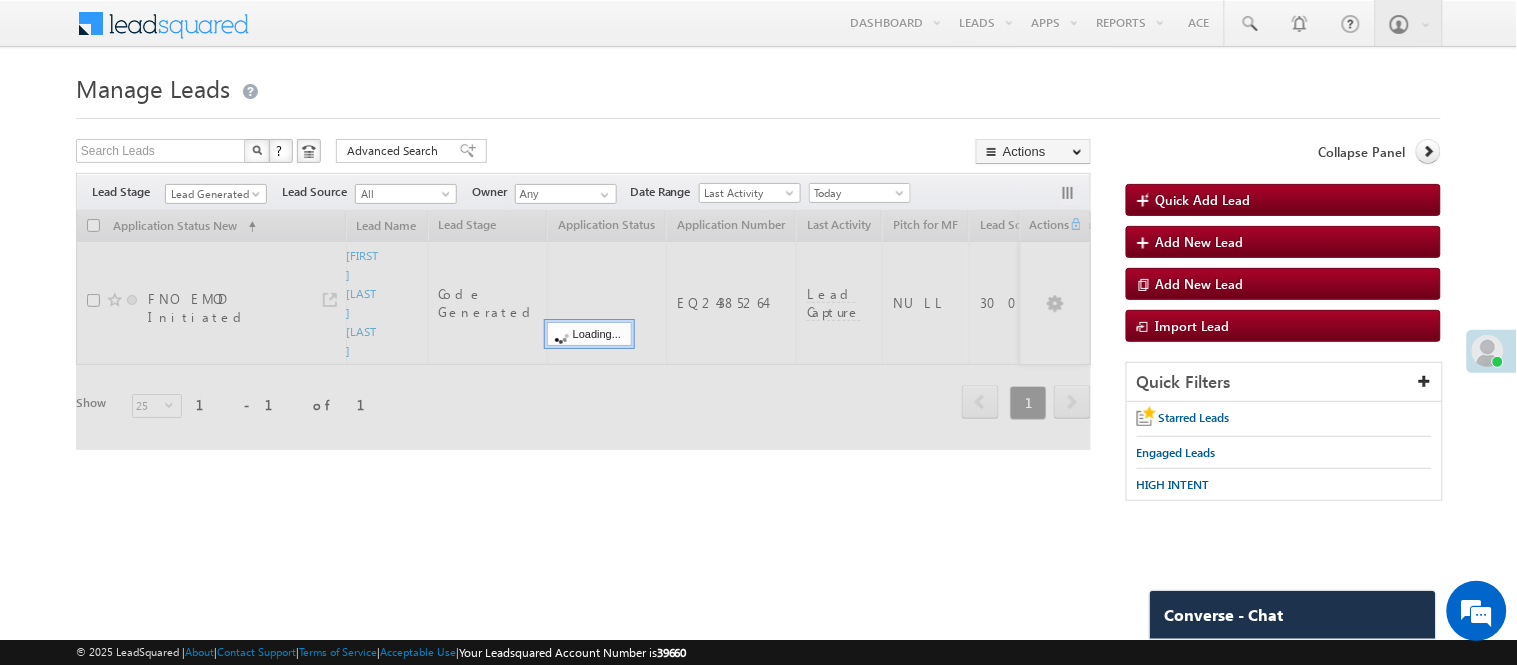 click on "Manage Leads" at bounding box center (758, 86) 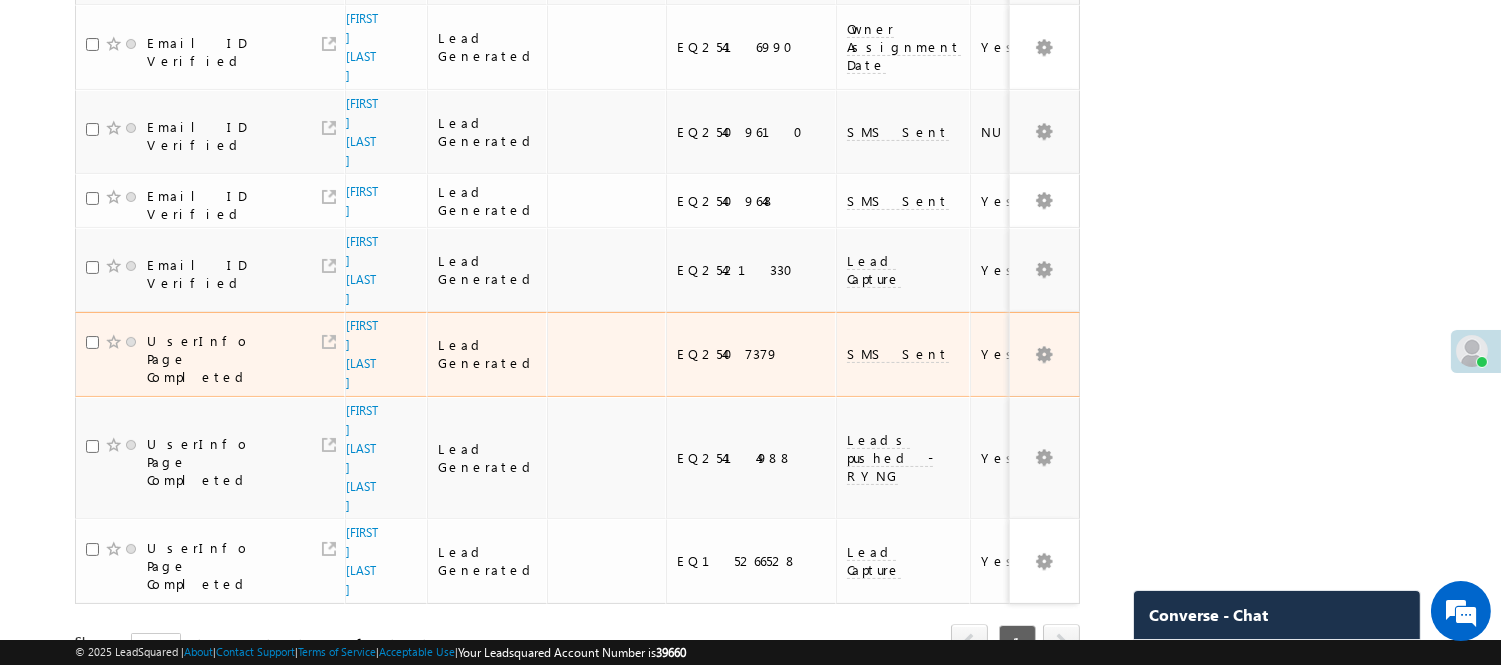 scroll, scrollTop: 20, scrollLeft: 0, axis: vertical 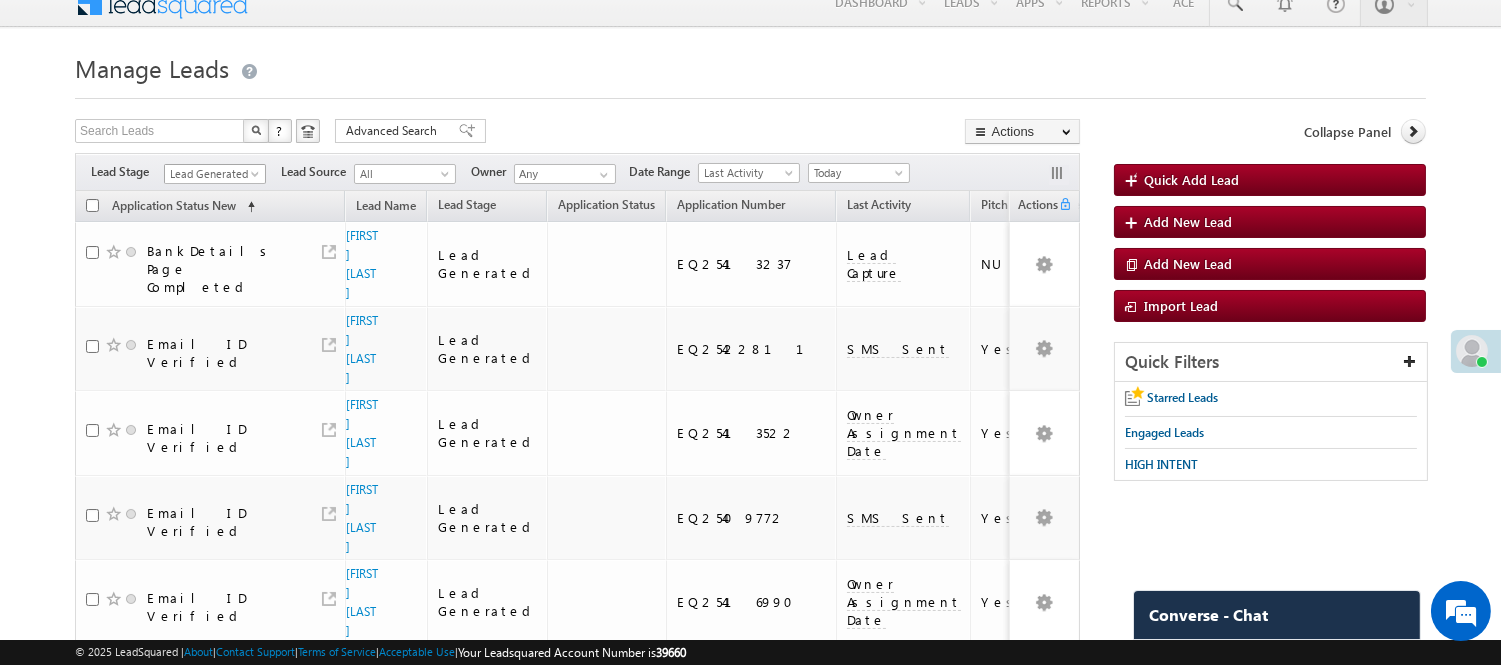 click on "Lead Generated" at bounding box center [212, 174] 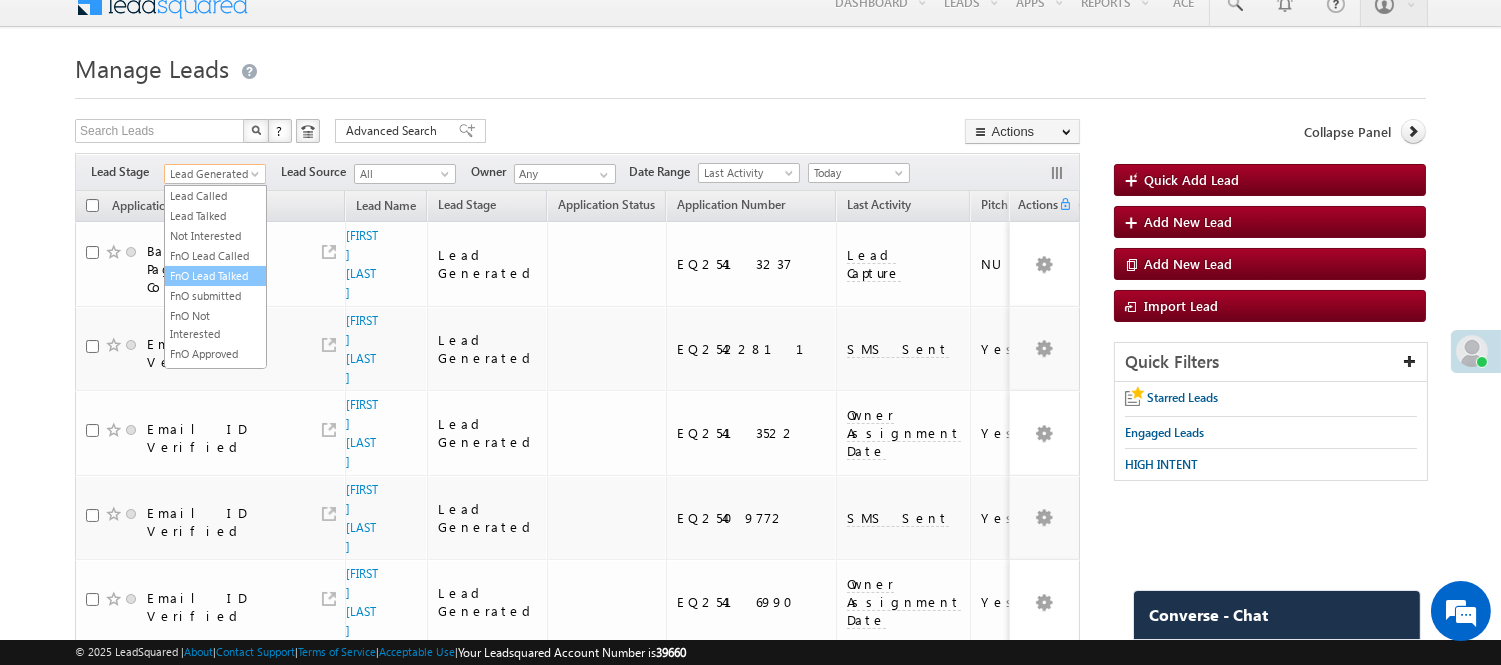 scroll, scrollTop: 496, scrollLeft: 0, axis: vertical 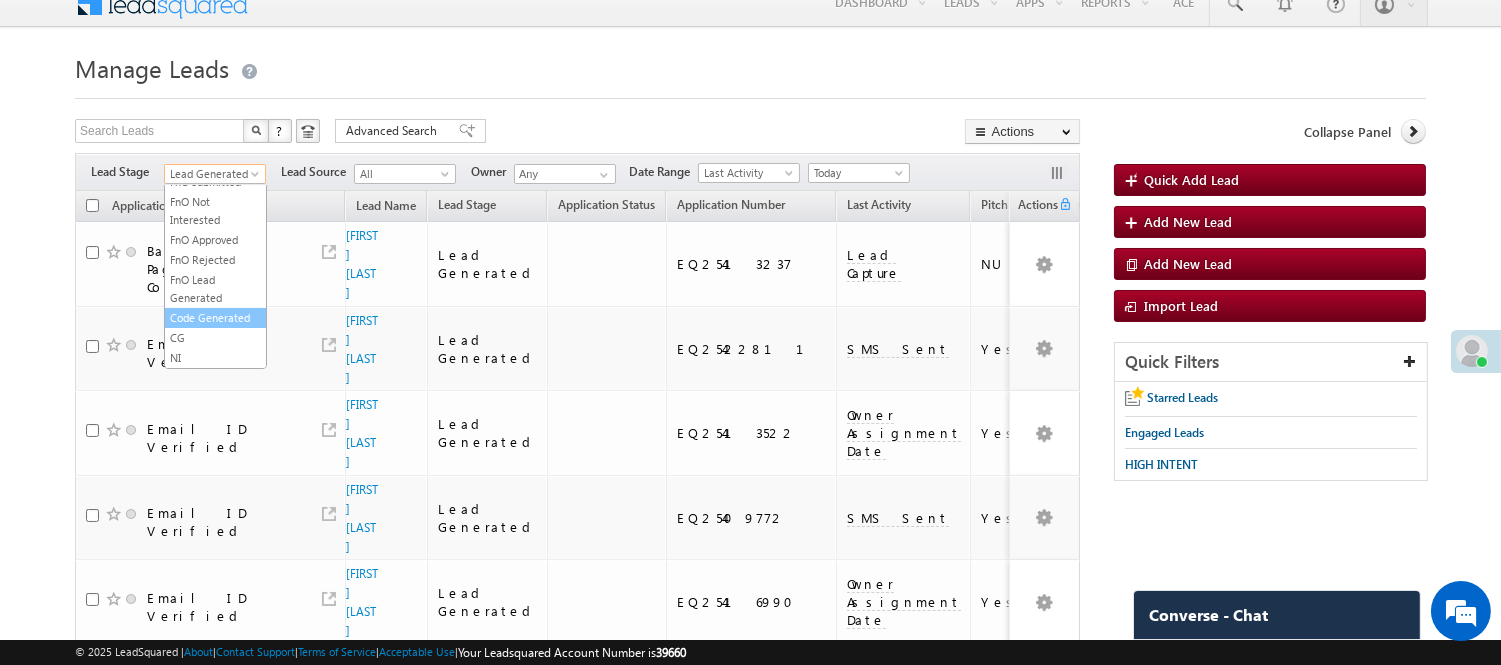 click on "Code Generated" at bounding box center (215, 318) 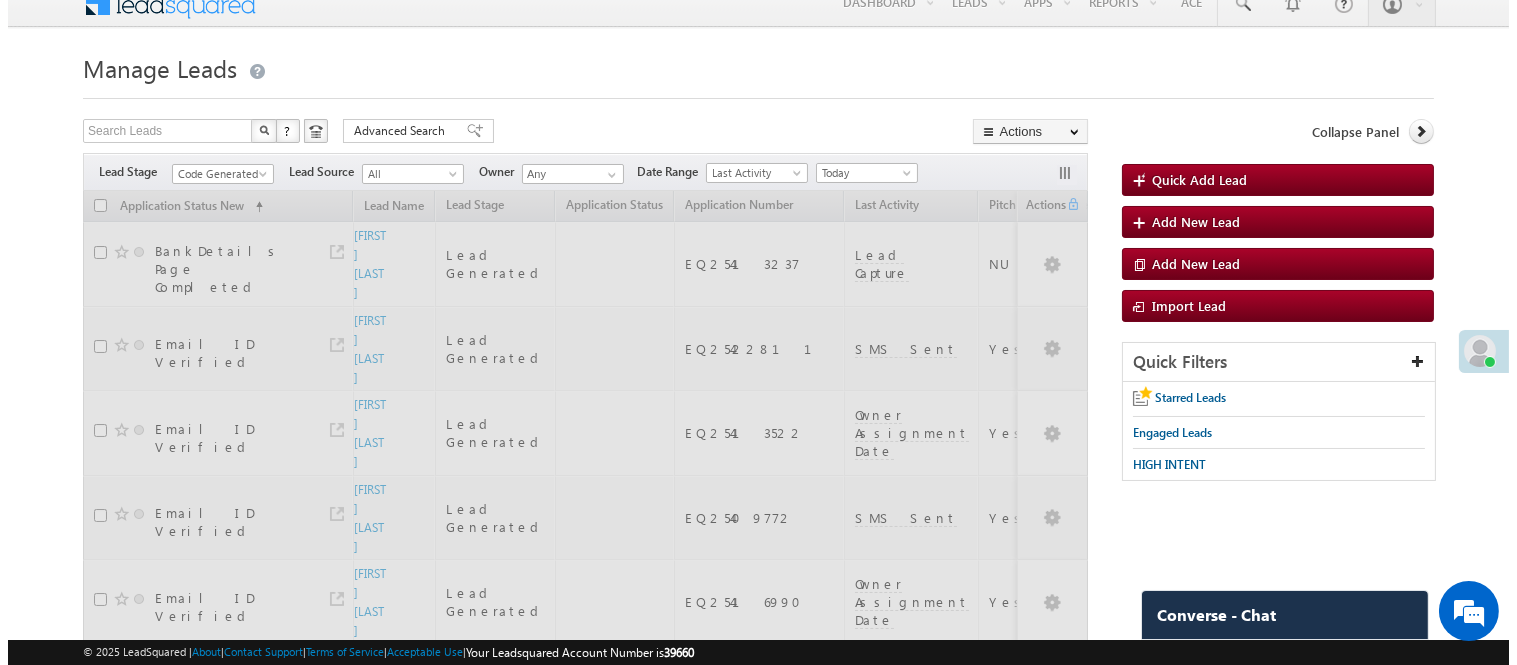 scroll, scrollTop: 0, scrollLeft: 0, axis: both 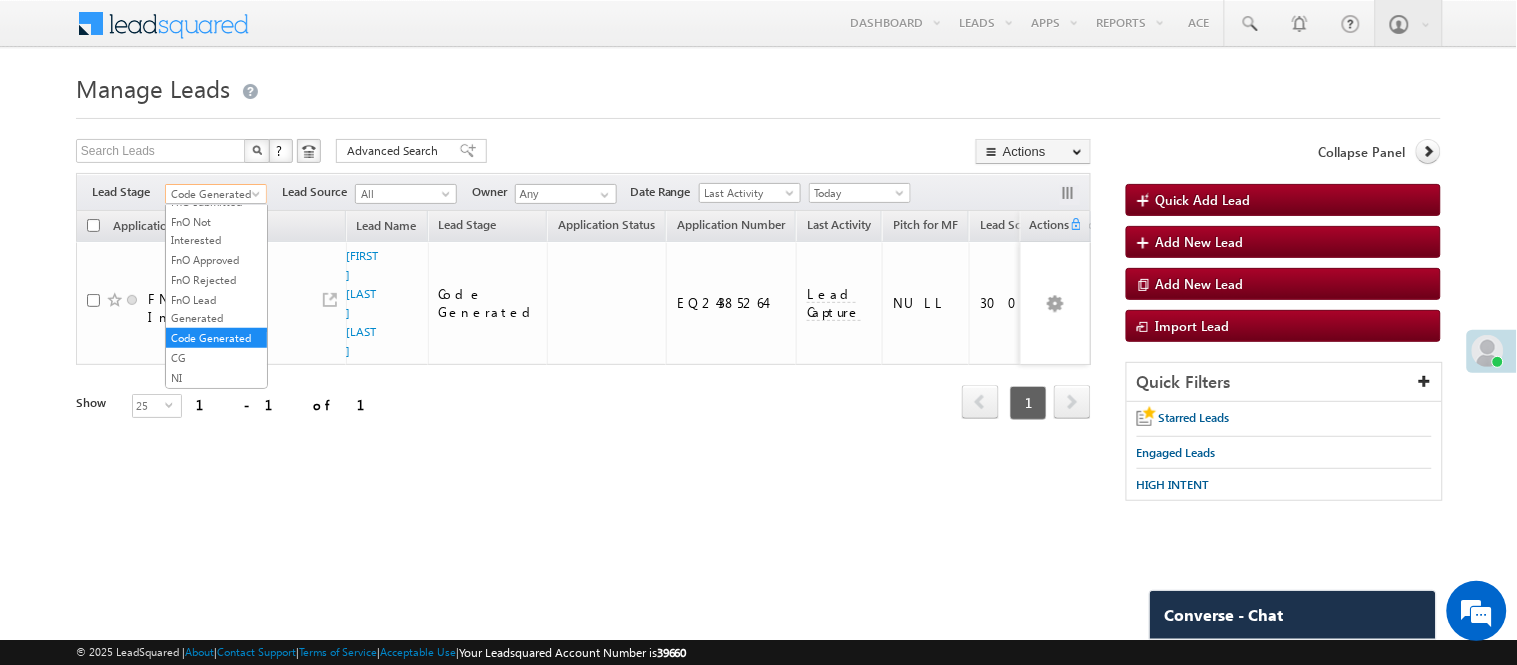 click on "Code Generated" at bounding box center (213, 194) 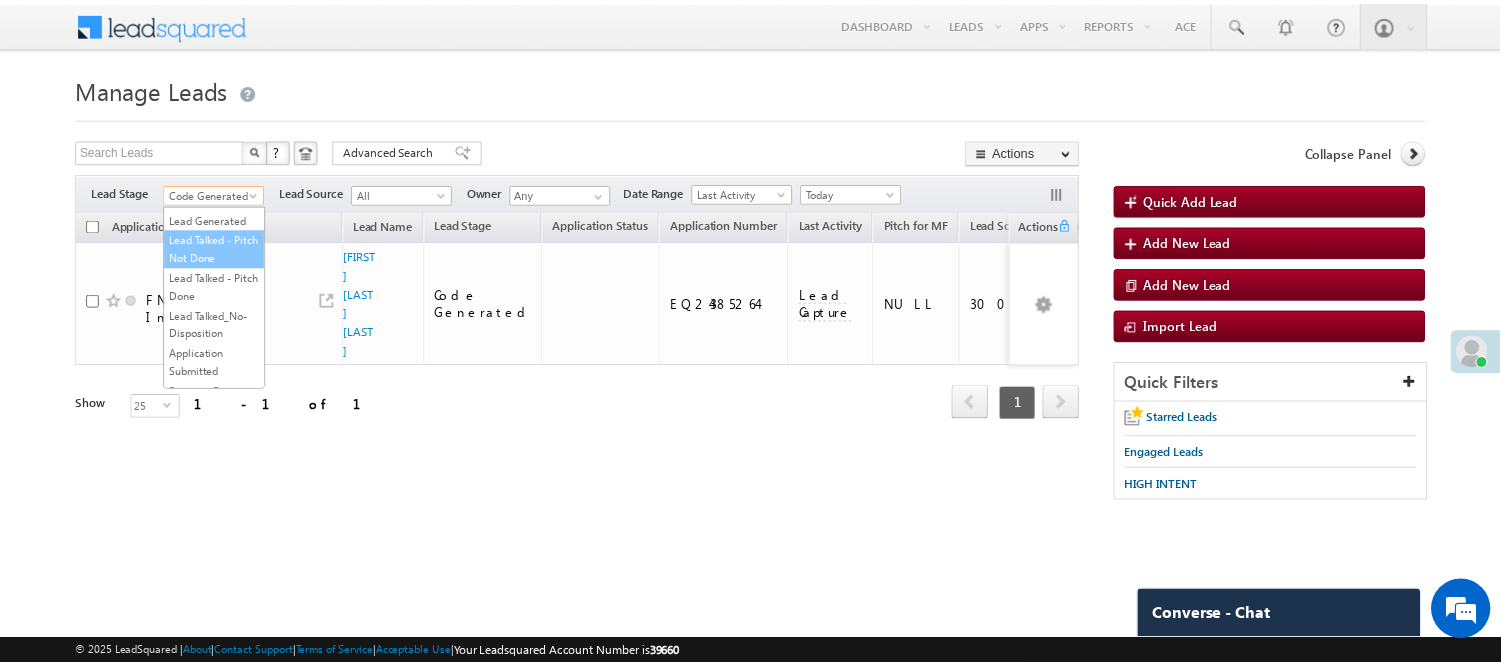 scroll, scrollTop: 0, scrollLeft: 0, axis: both 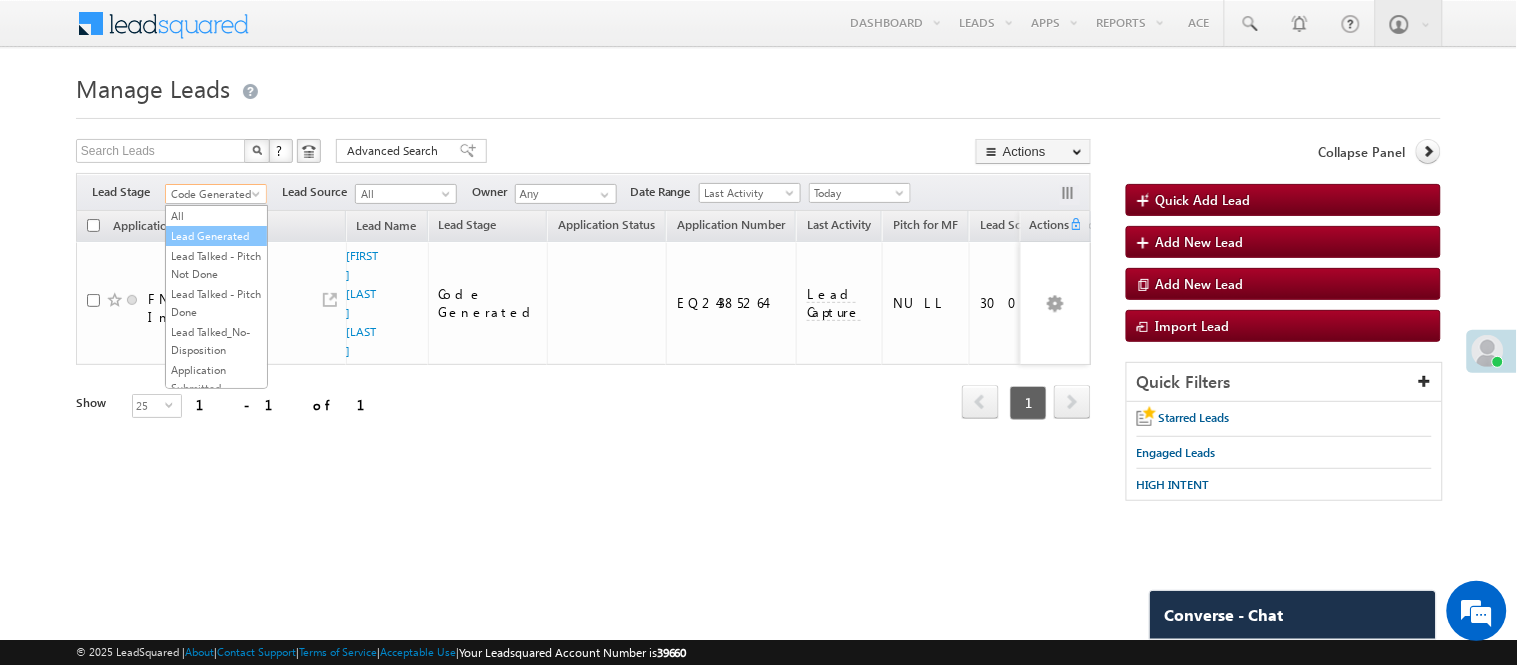 click on "Lead Generated" at bounding box center (216, 236) 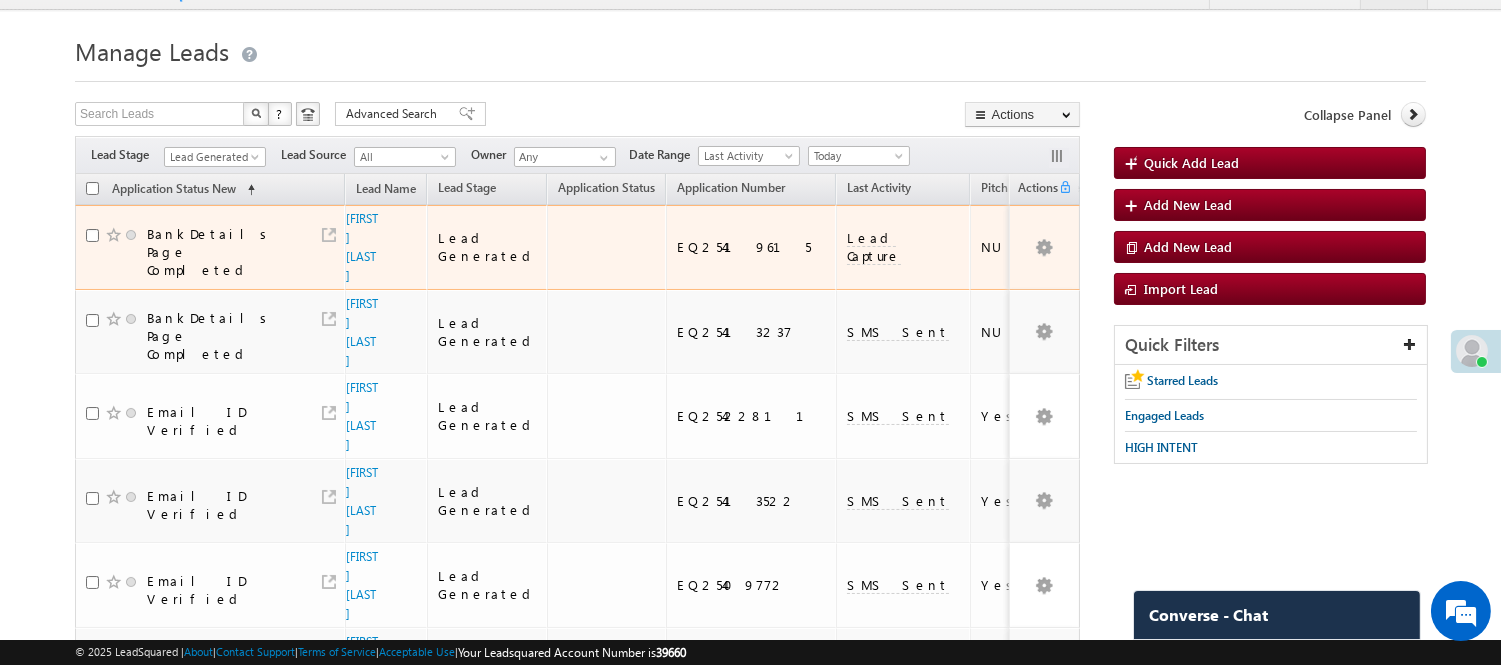 scroll, scrollTop: 0, scrollLeft: 0, axis: both 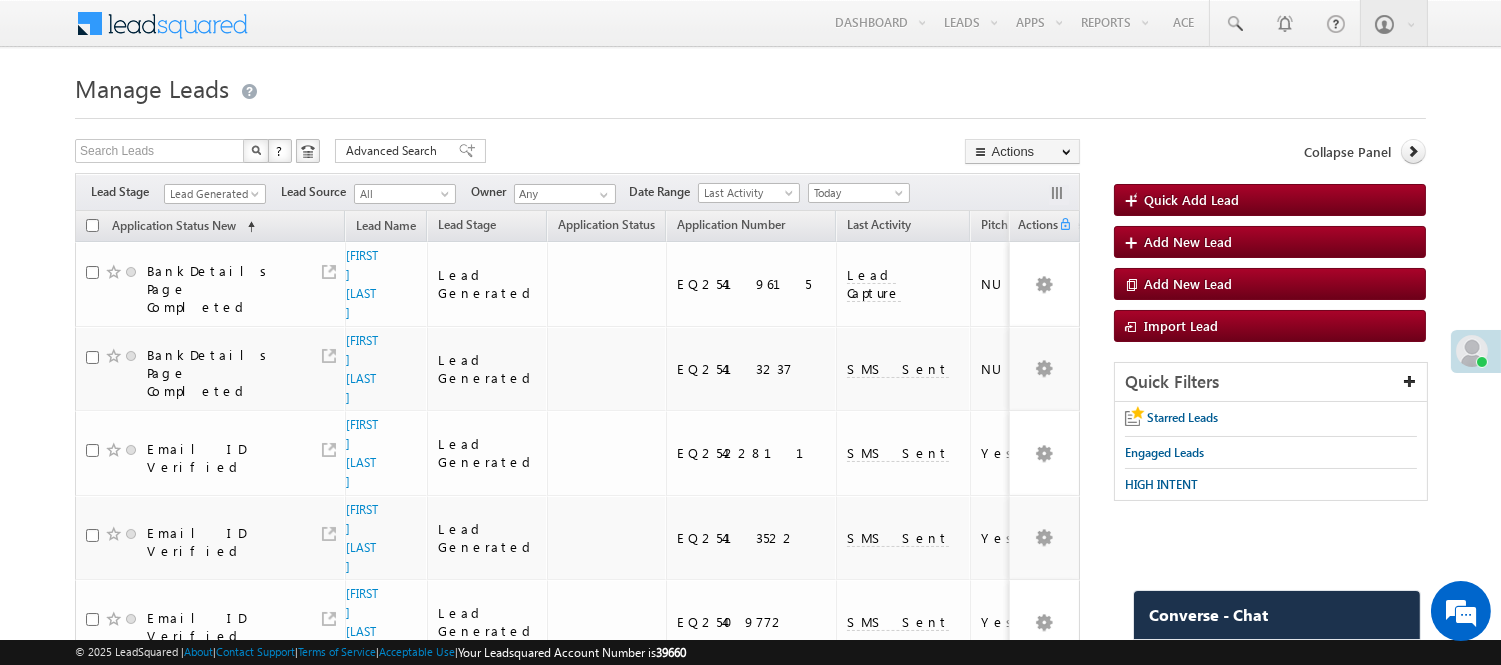click on "Lead Generated" at bounding box center [212, 194] 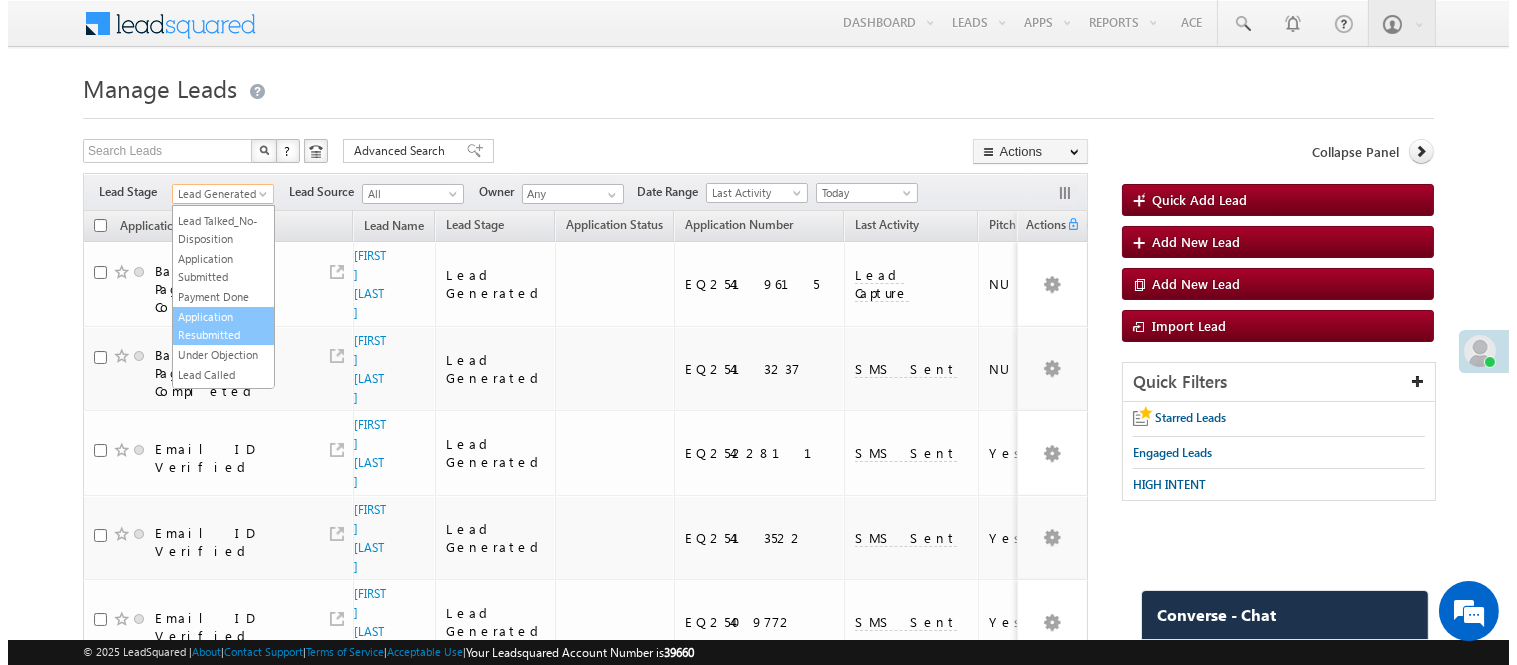 scroll, scrollTop: 496, scrollLeft: 0, axis: vertical 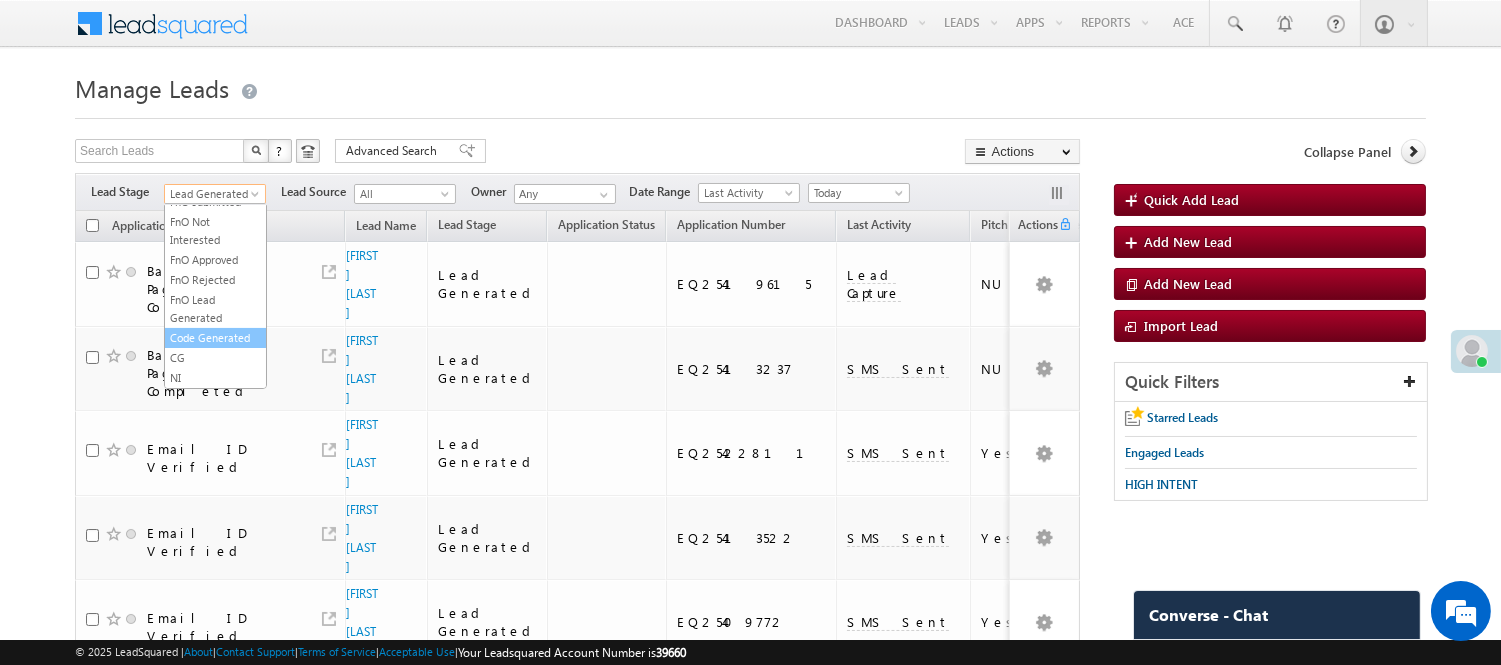 click on "Code Generated" at bounding box center [215, 338] 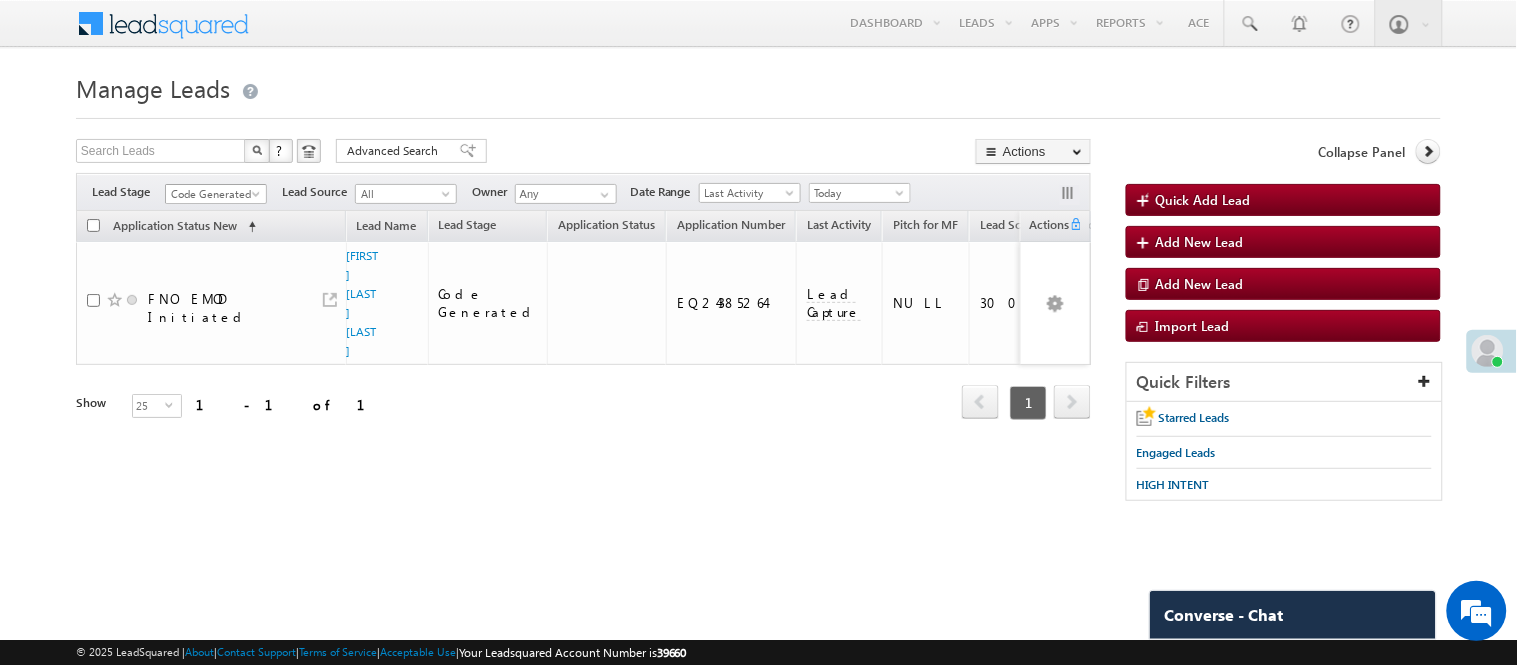 click on "Code Generated" at bounding box center (213, 194) 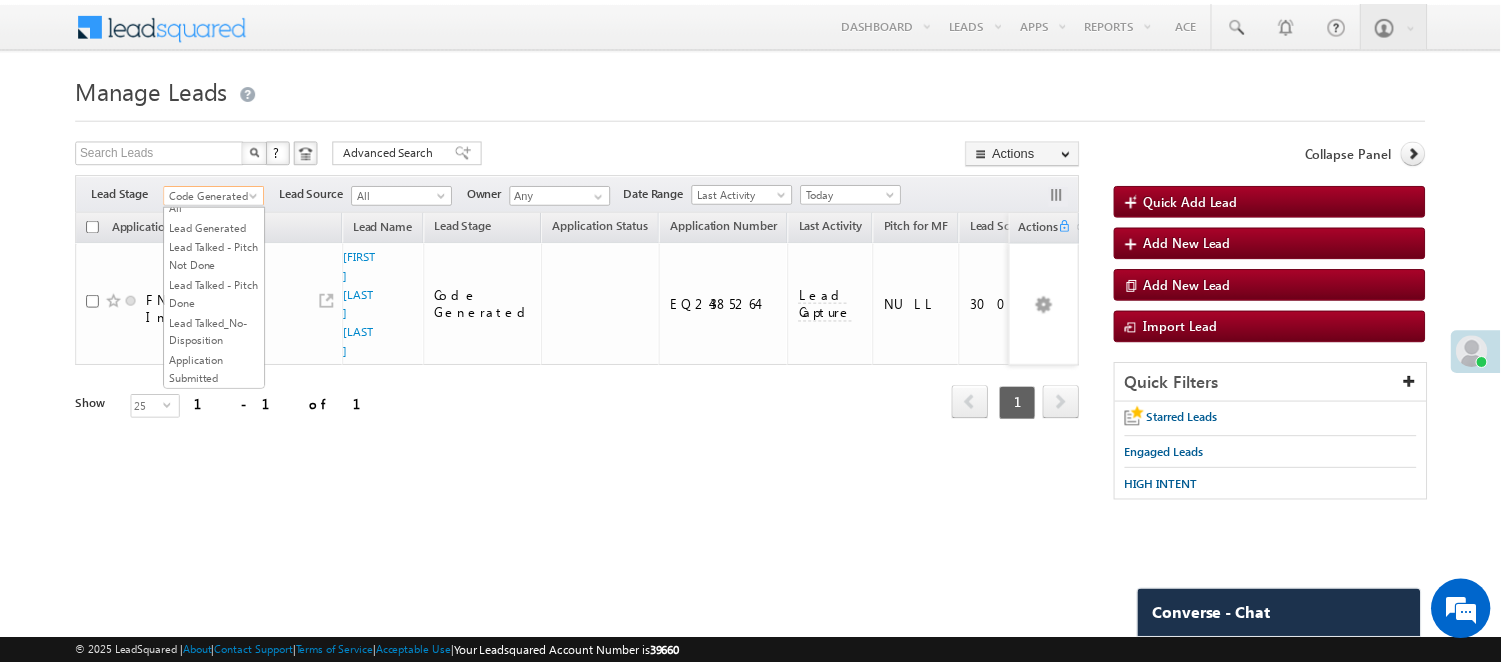 scroll, scrollTop: 0, scrollLeft: 0, axis: both 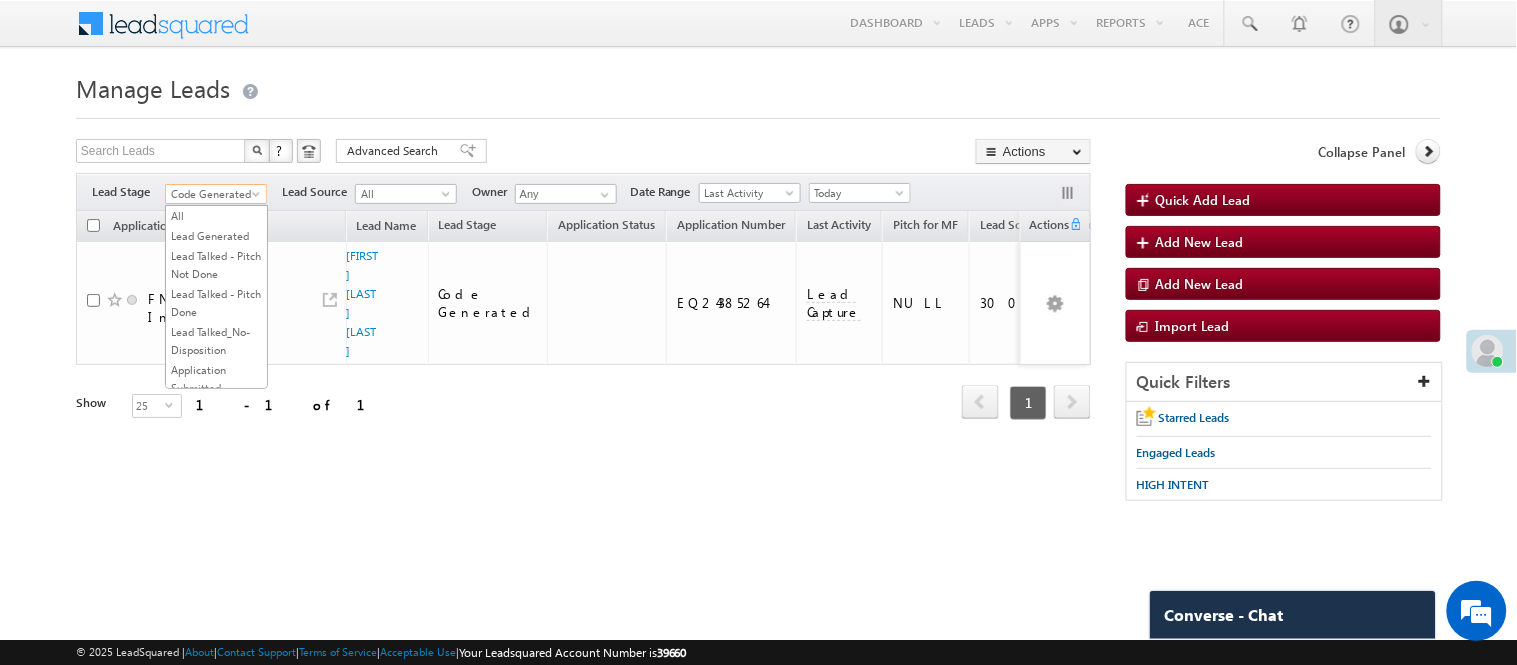 click on "Lead Generated" at bounding box center [216, 236] 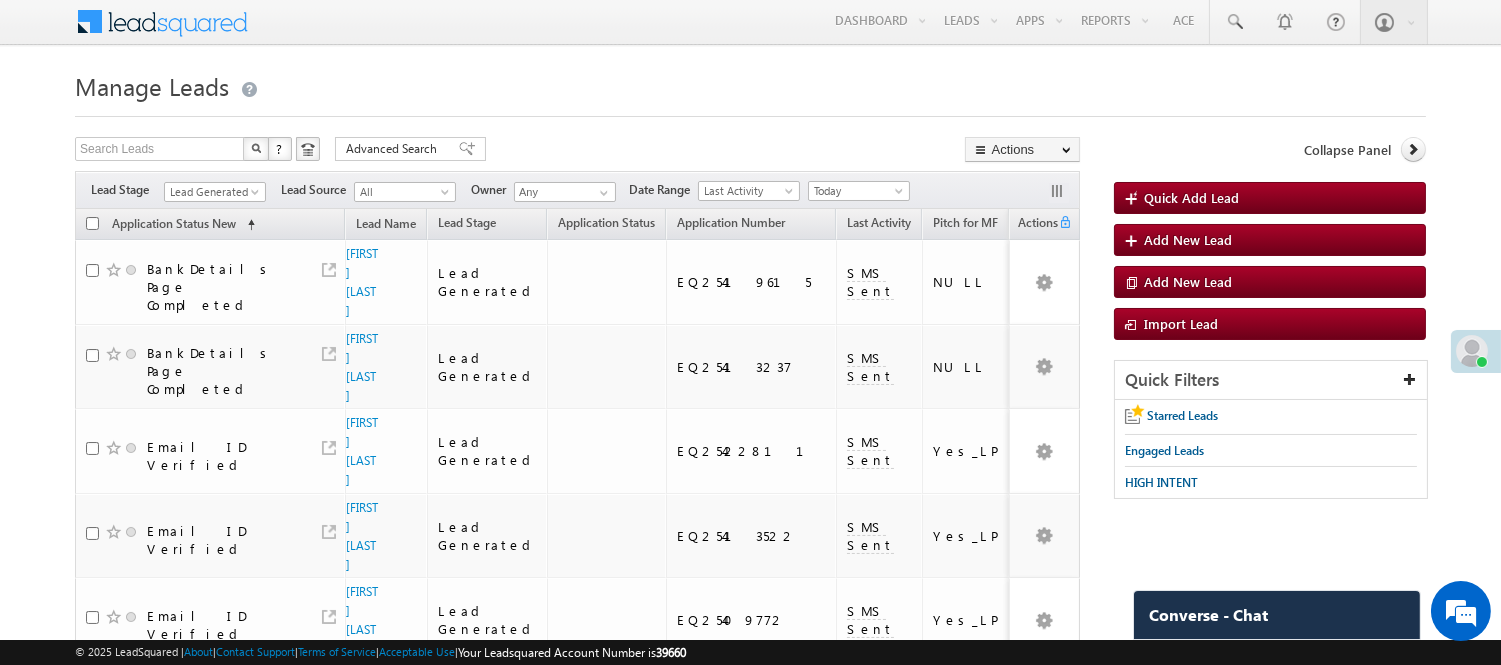 scroll, scrollTop: 0, scrollLeft: 0, axis: both 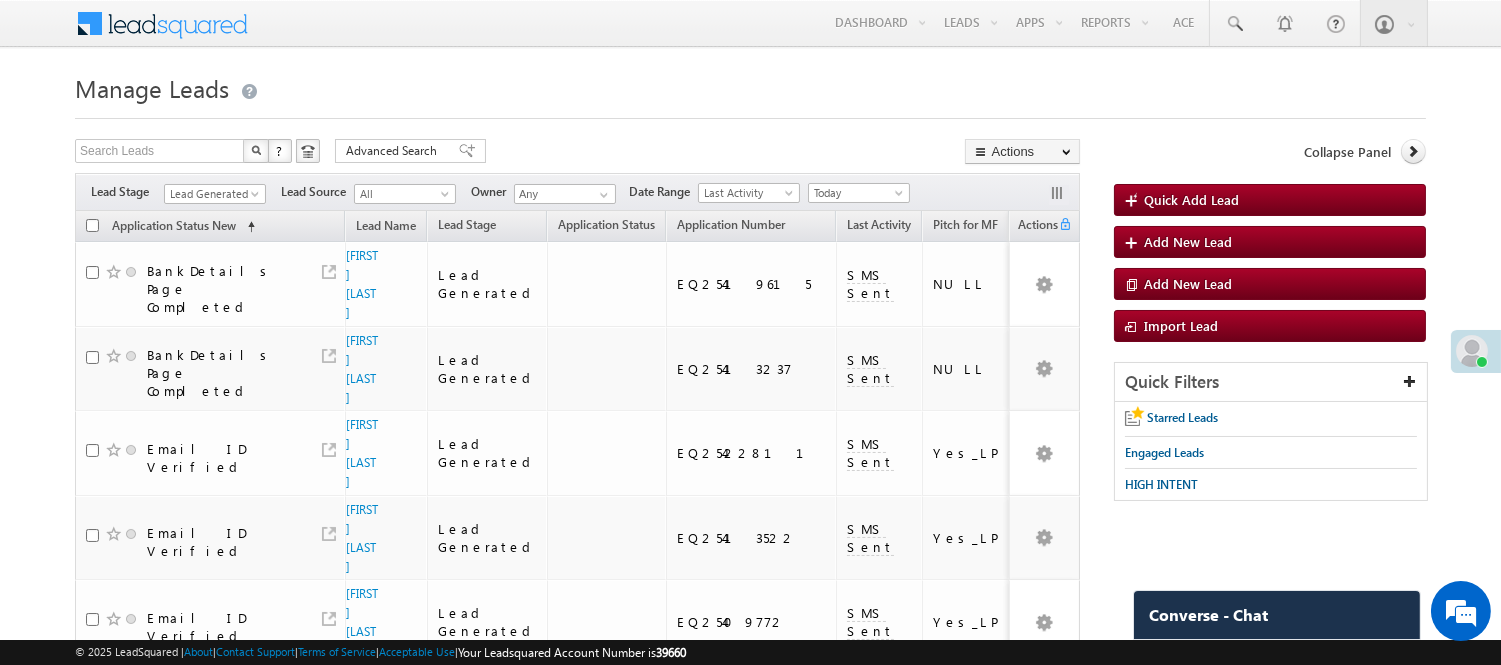 click on "Lead Generated" at bounding box center [215, 191] 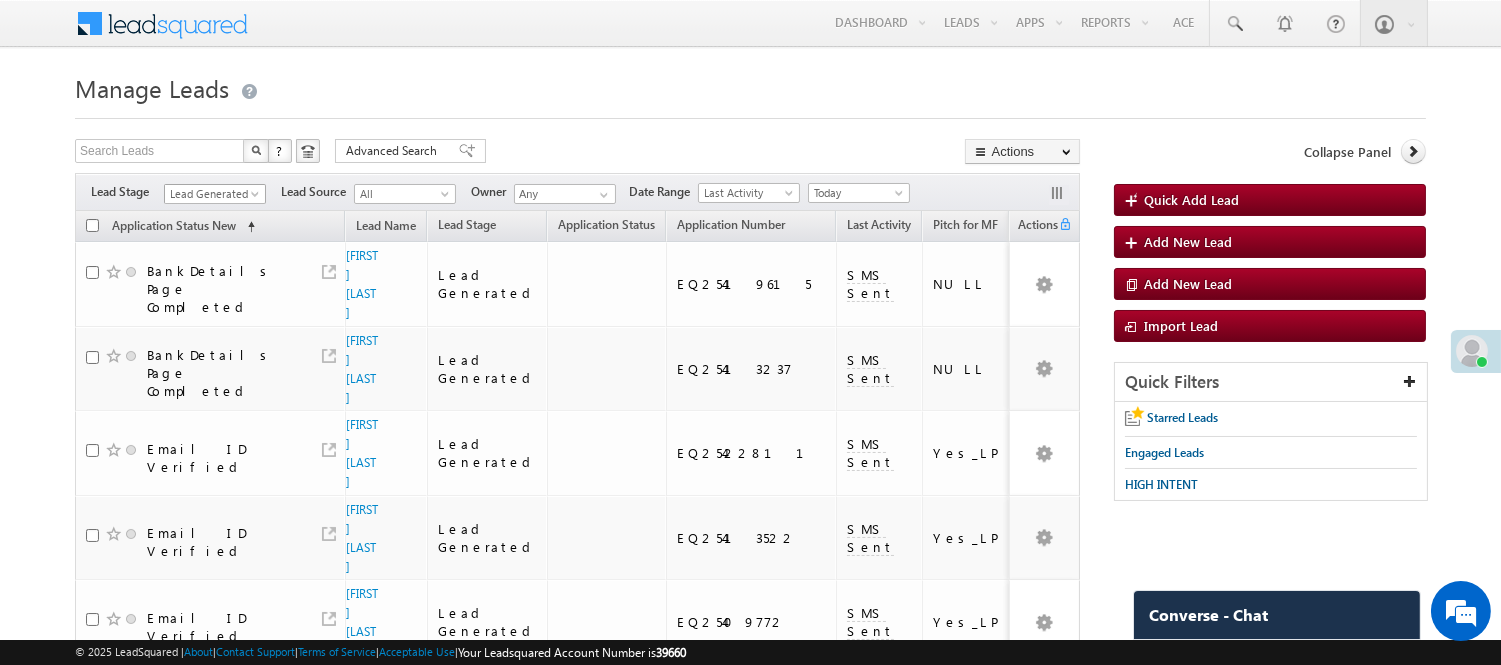 click on "Lead Generated" at bounding box center (212, 194) 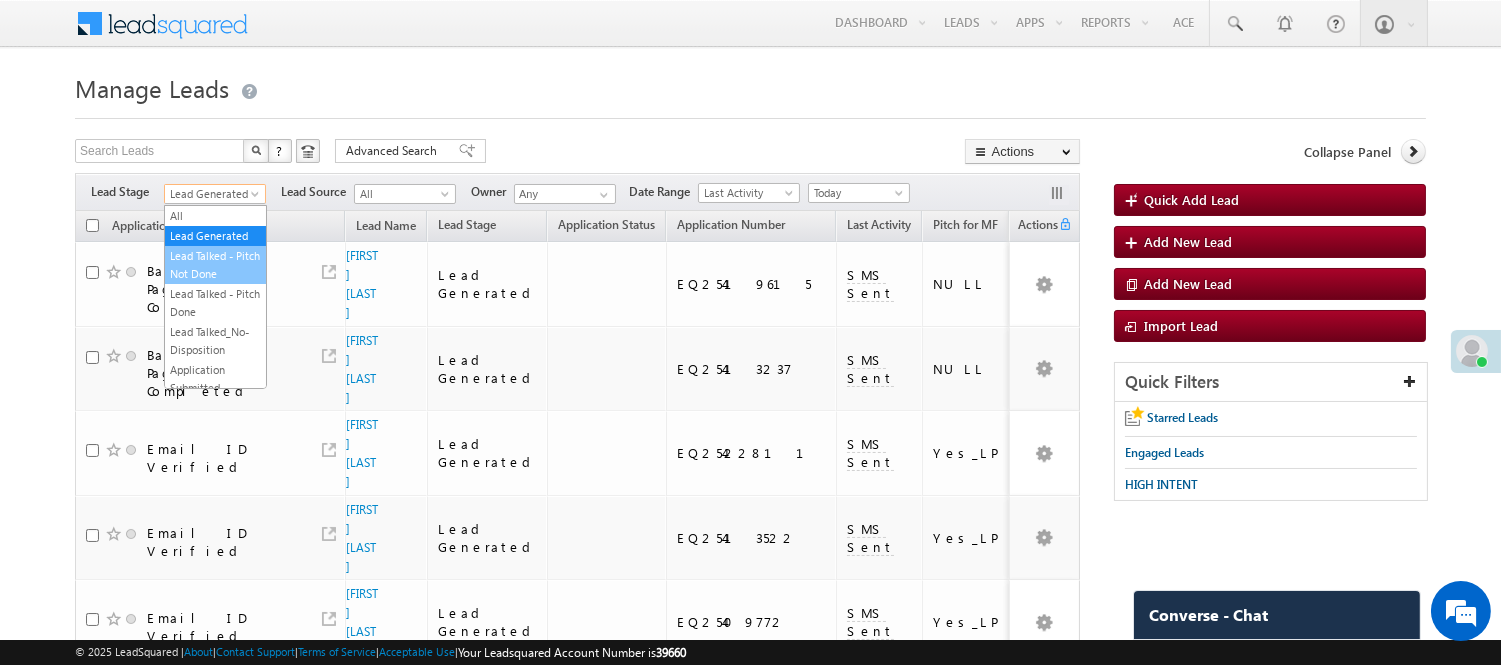 click on "Lead Talked - Pitch Not Done" at bounding box center (215, 265) 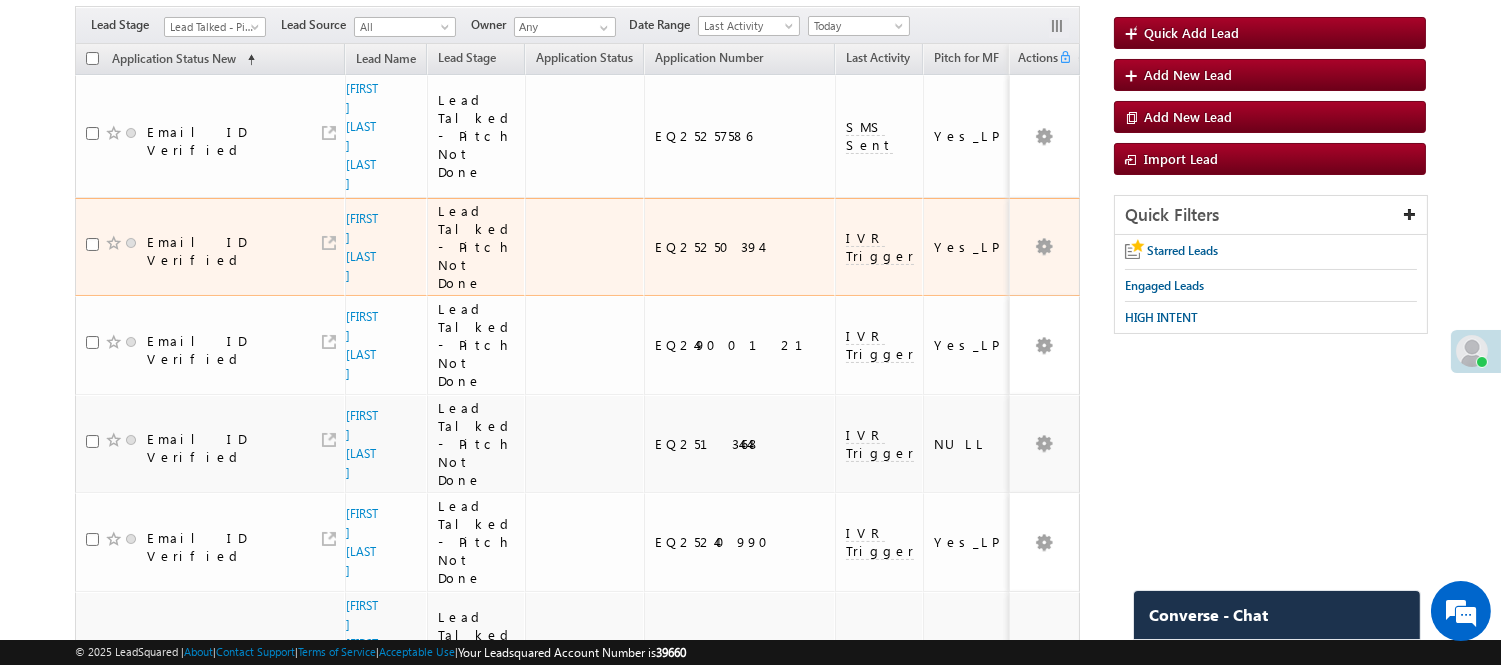 scroll, scrollTop: 0, scrollLeft: 0, axis: both 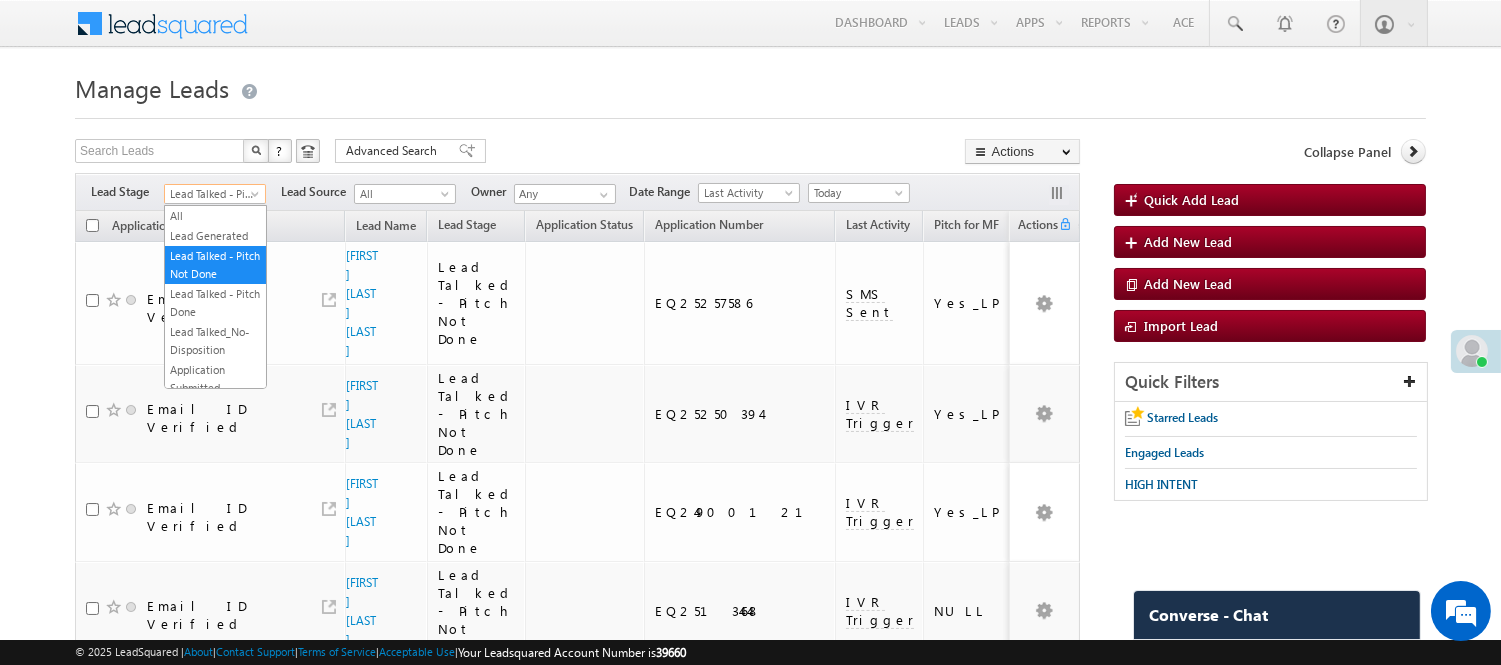 click on "Lead Talked - Pitch Not Done" at bounding box center (212, 194) 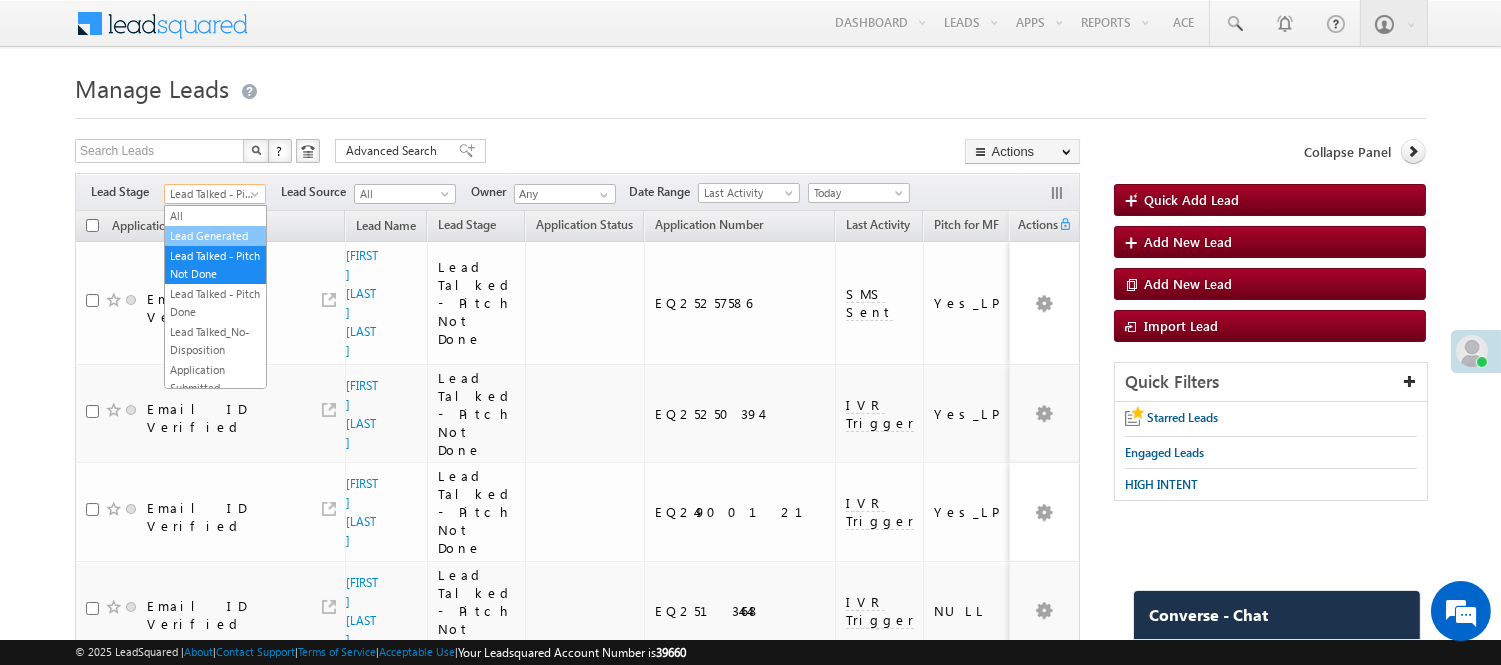 click on "Lead Generated" at bounding box center [215, 236] 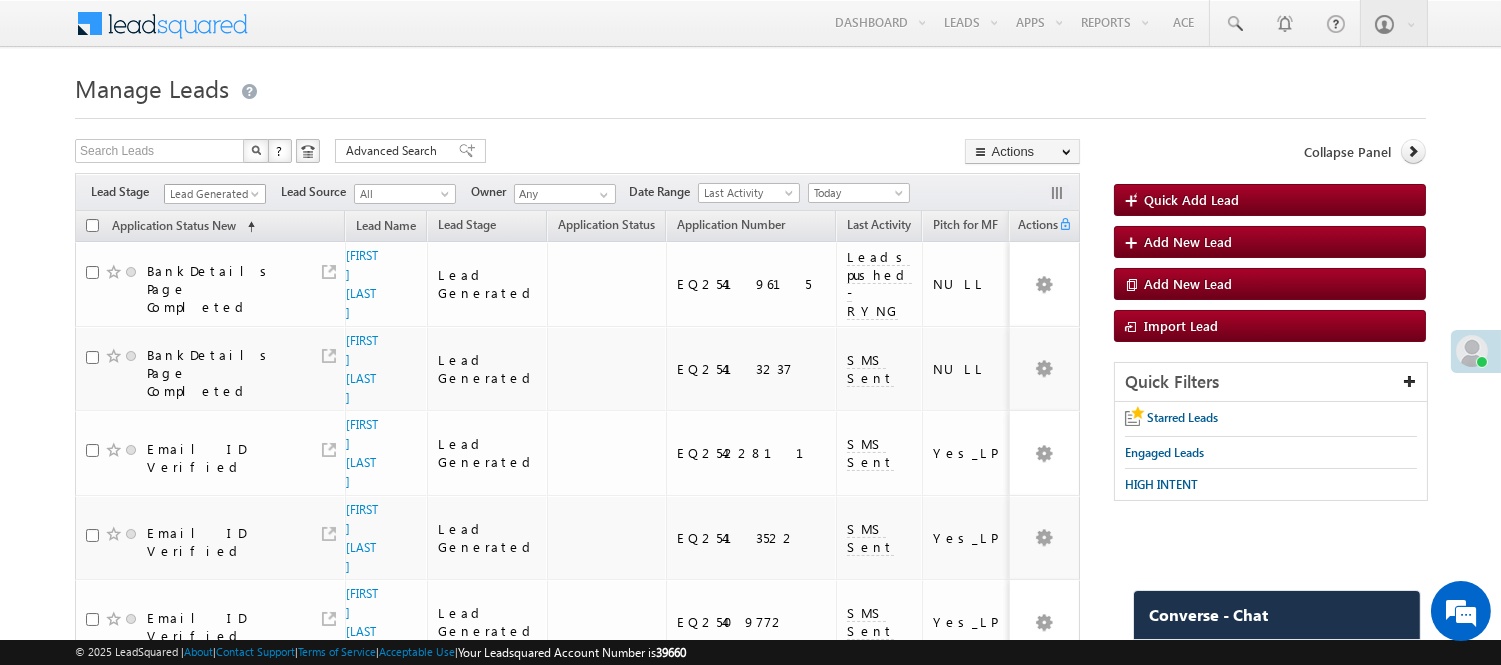 click on "Lead Generated" at bounding box center [212, 194] 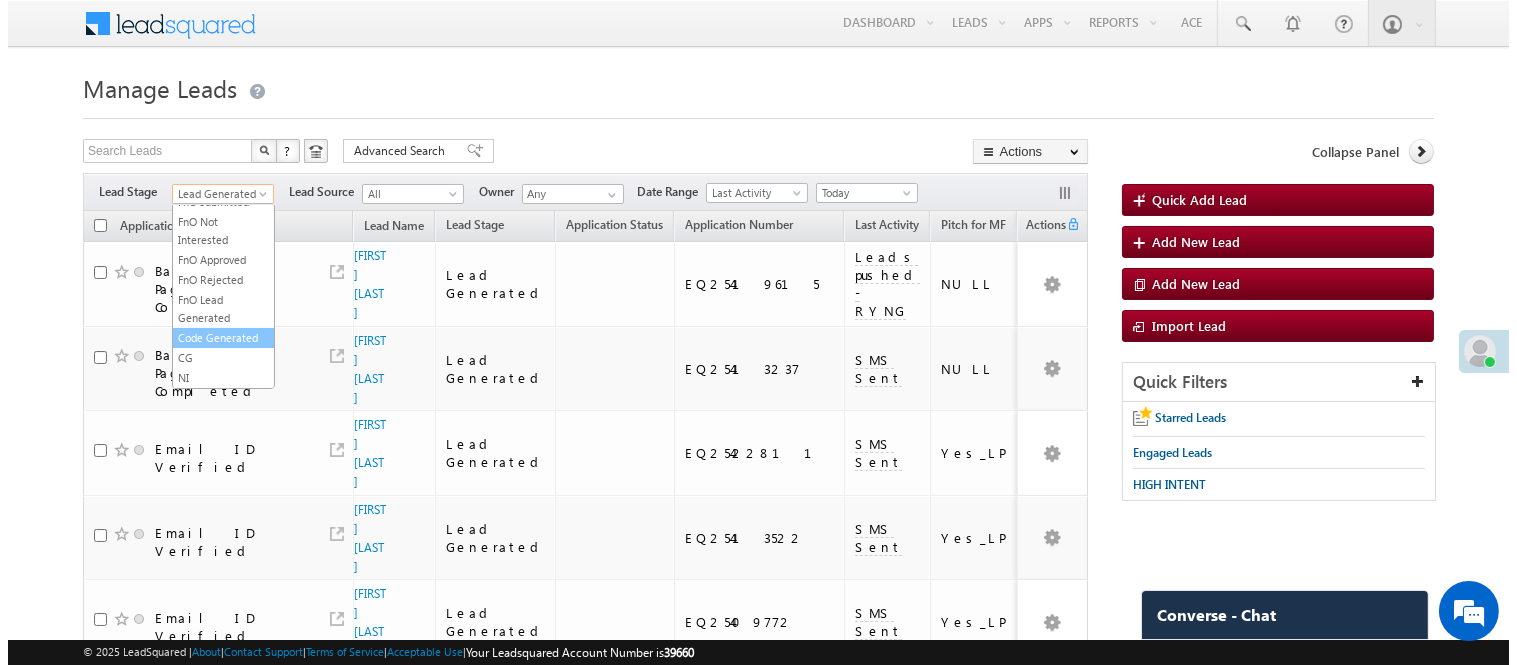 scroll, scrollTop: 496, scrollLeft: 0, axis: vertical 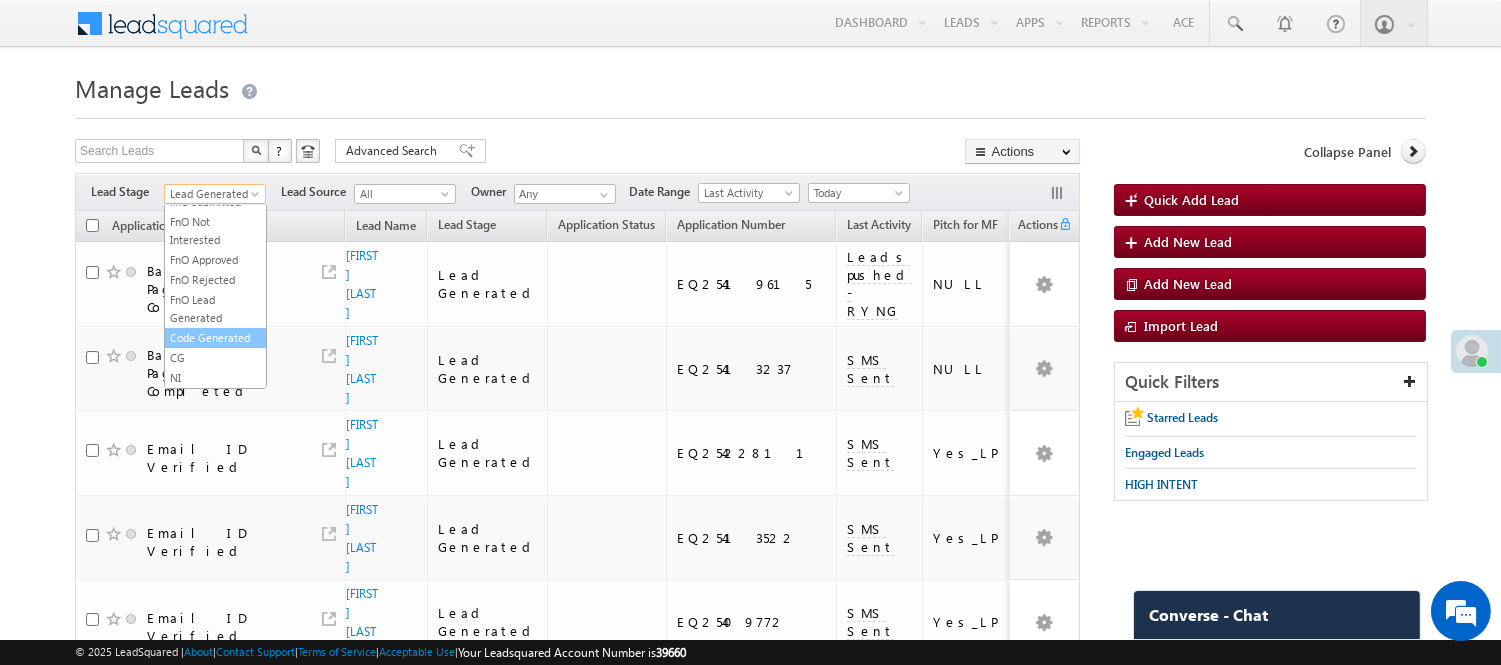 click on "Code Generated" at bounding box center [215, 338] 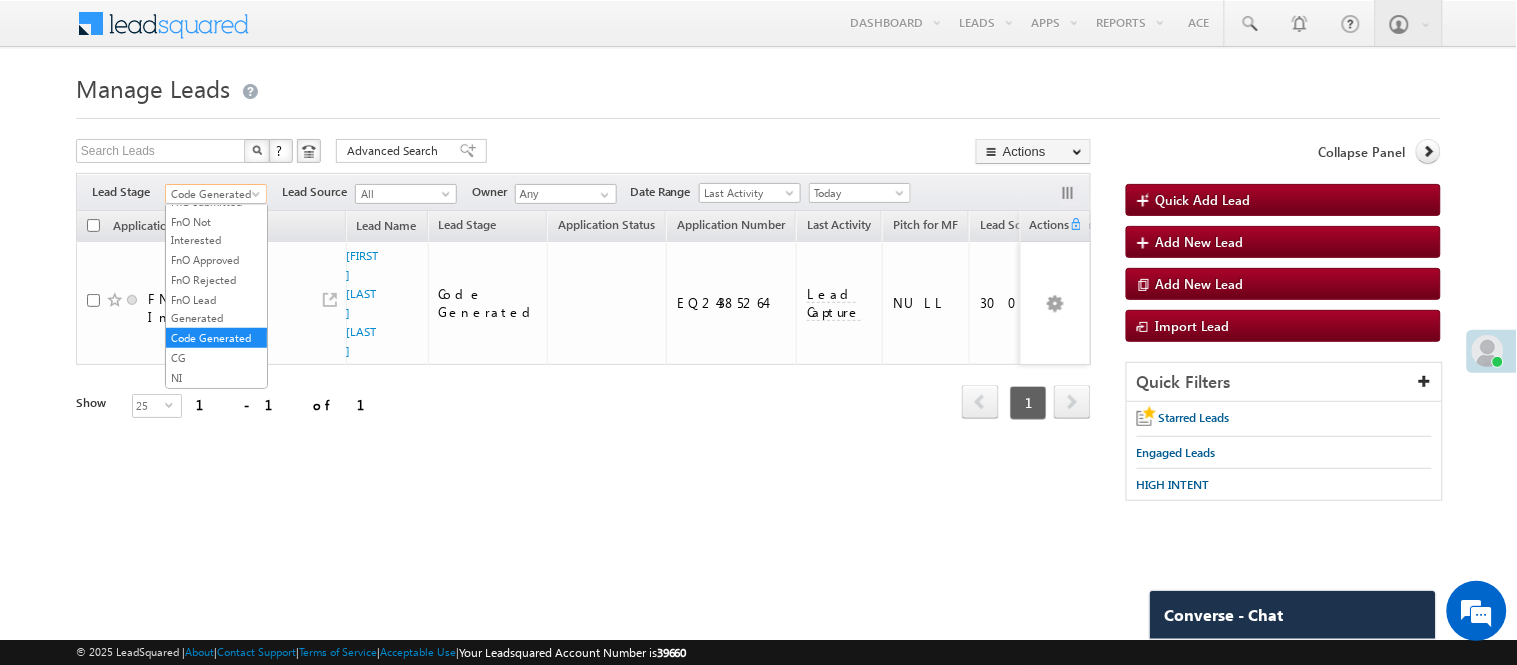 click on "Code Generated" at bounding box center (213, 194) 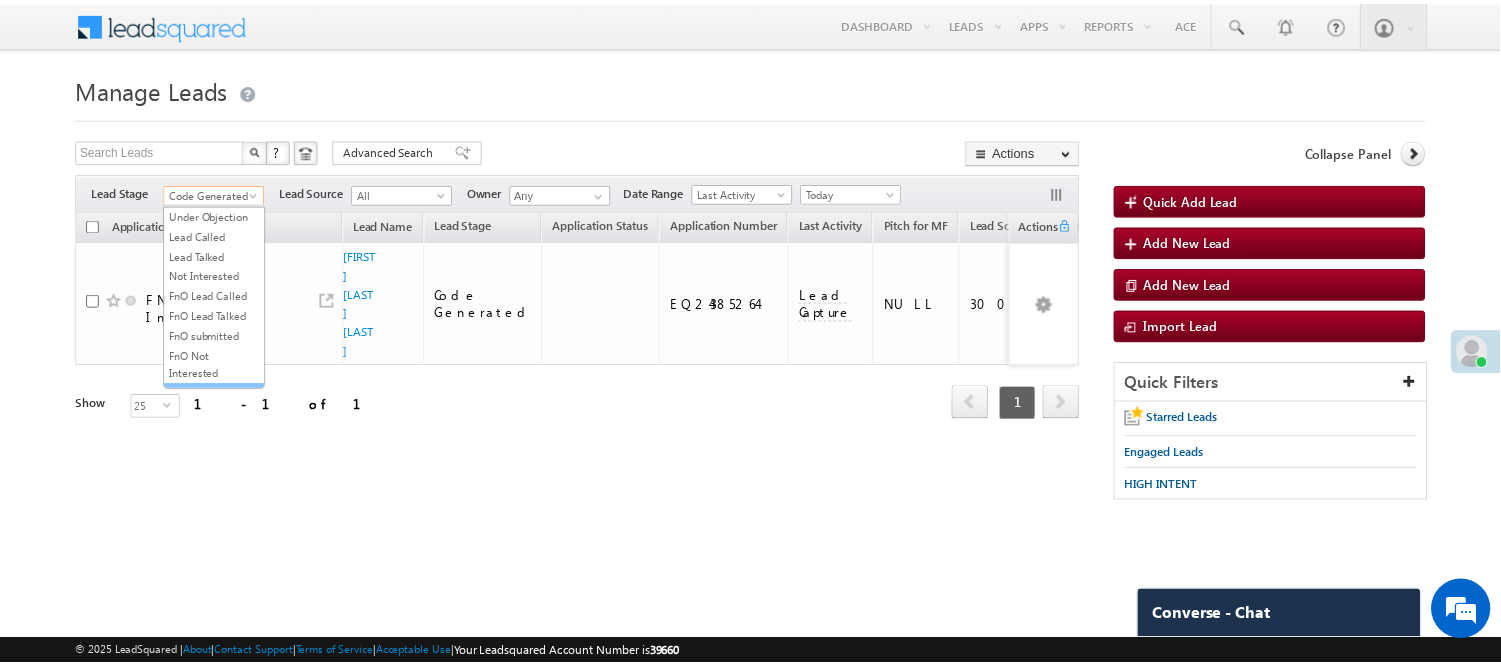 scroll, scrollTop: 222, scrollLeft: 0, axis: vertical 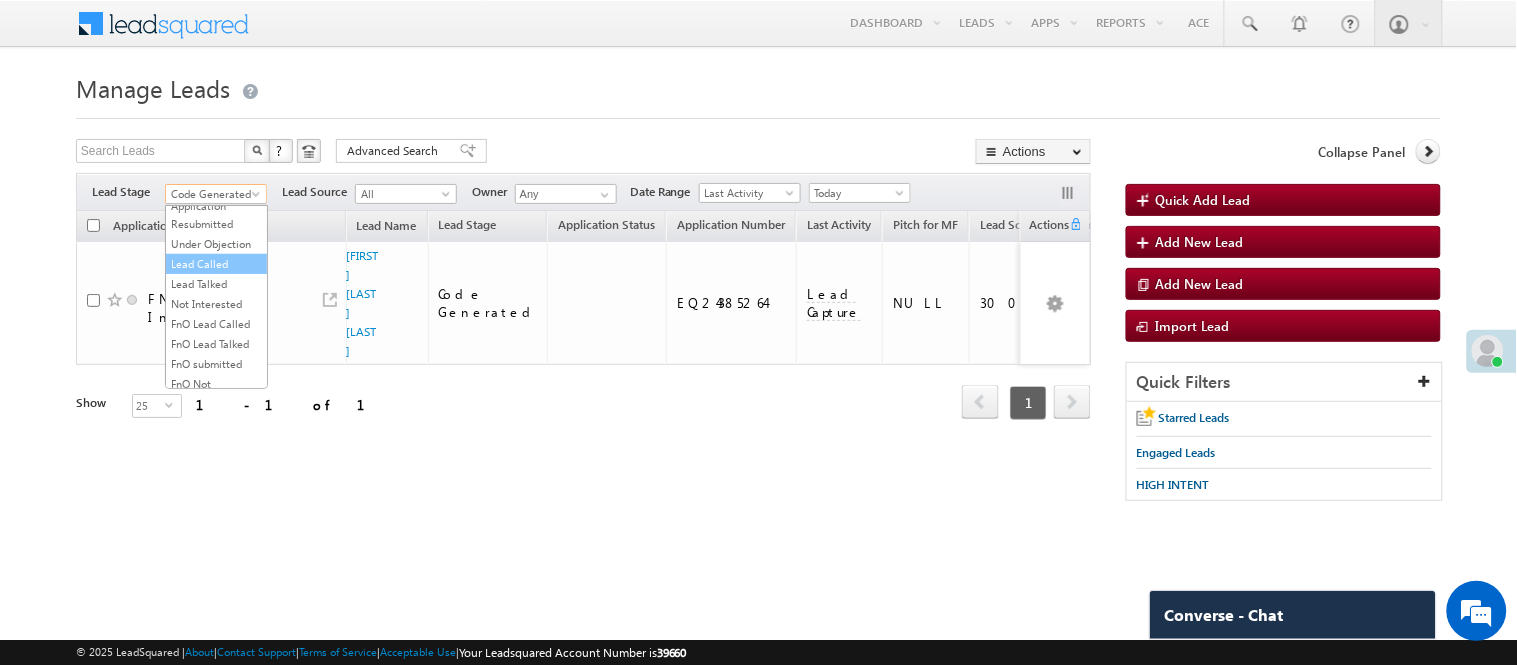 click on "Lead Called" at bounding box center (216, 264) 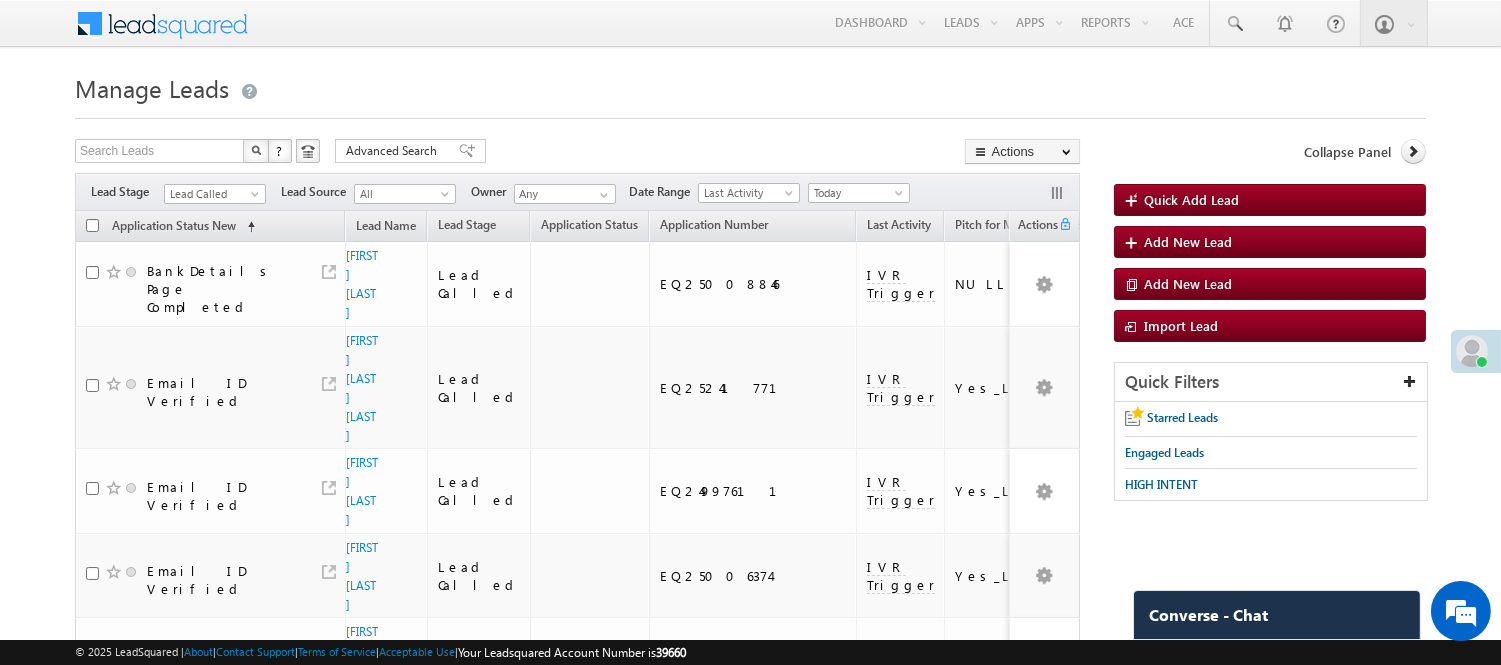 click on "Lead Called" at bounding box center (212, 194) 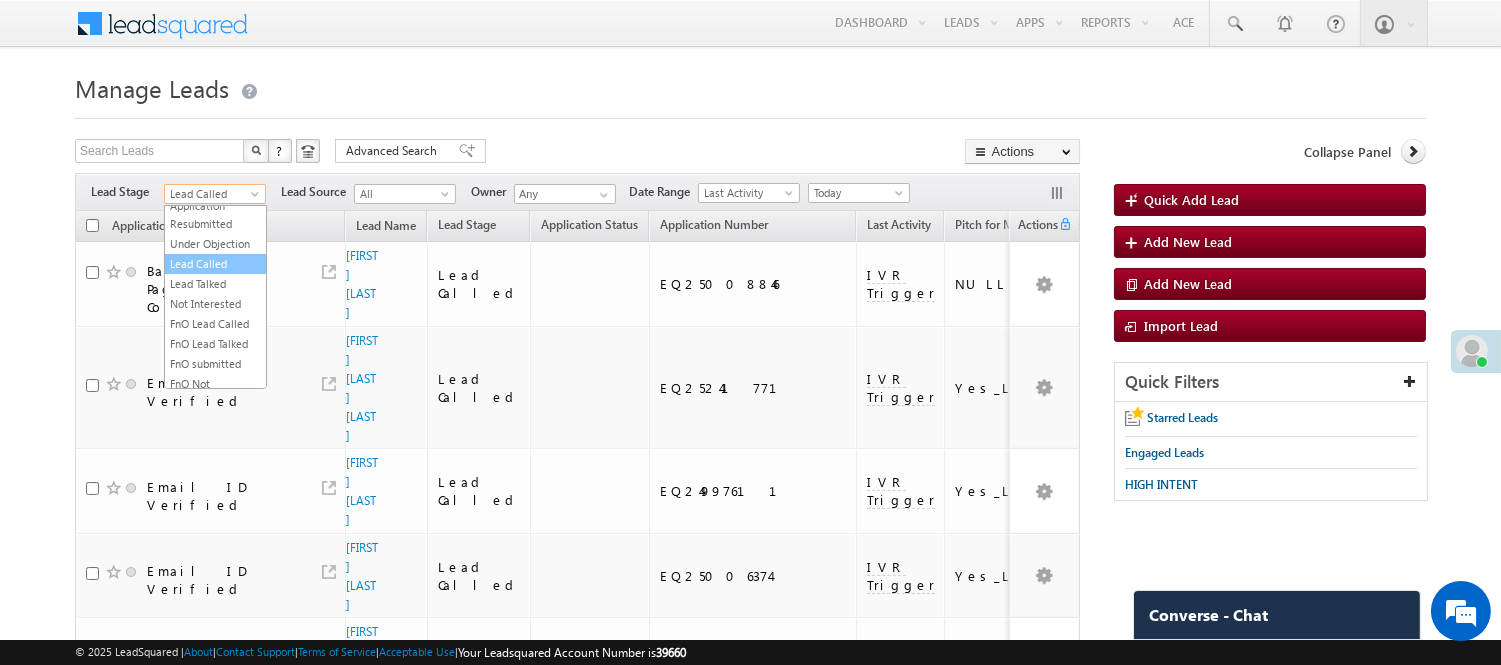 scroll, scrollTop: 0, scrollLeft: 0, axis: both 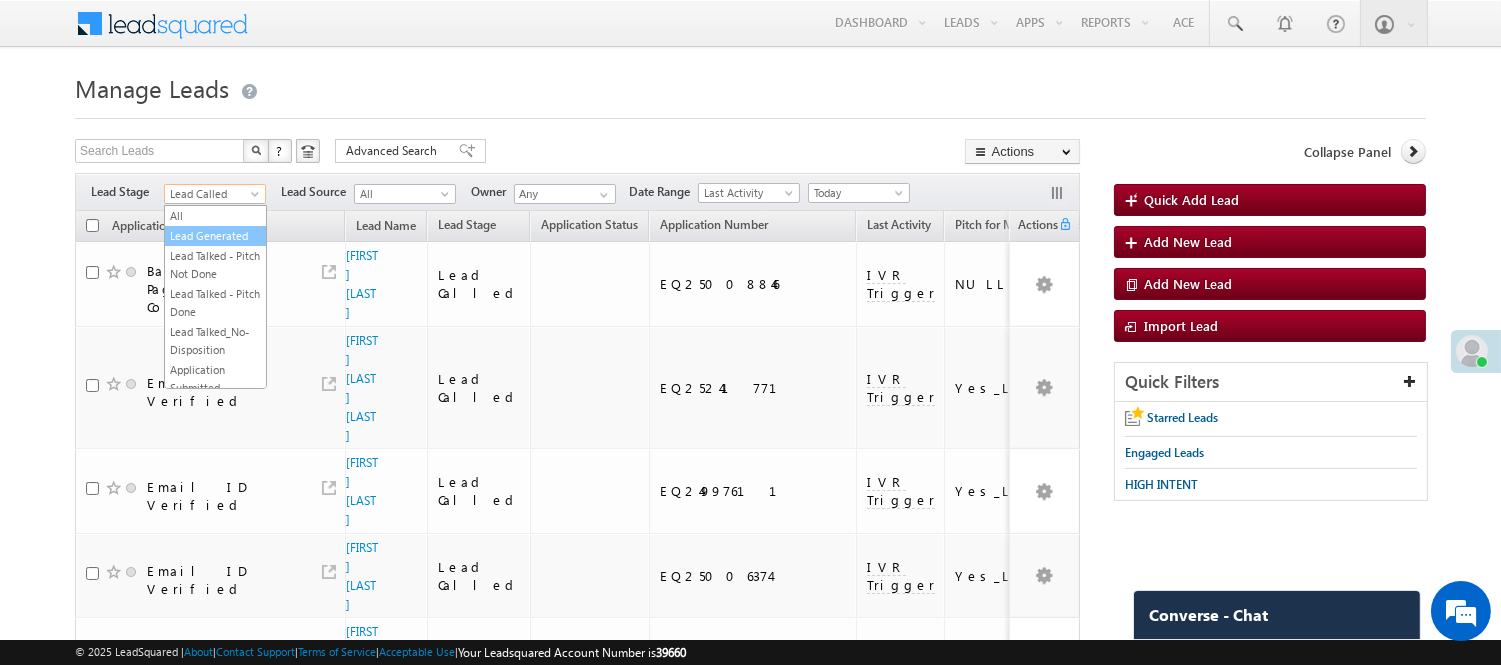 click on "Lead Generated" at bounding box center (215, 236) 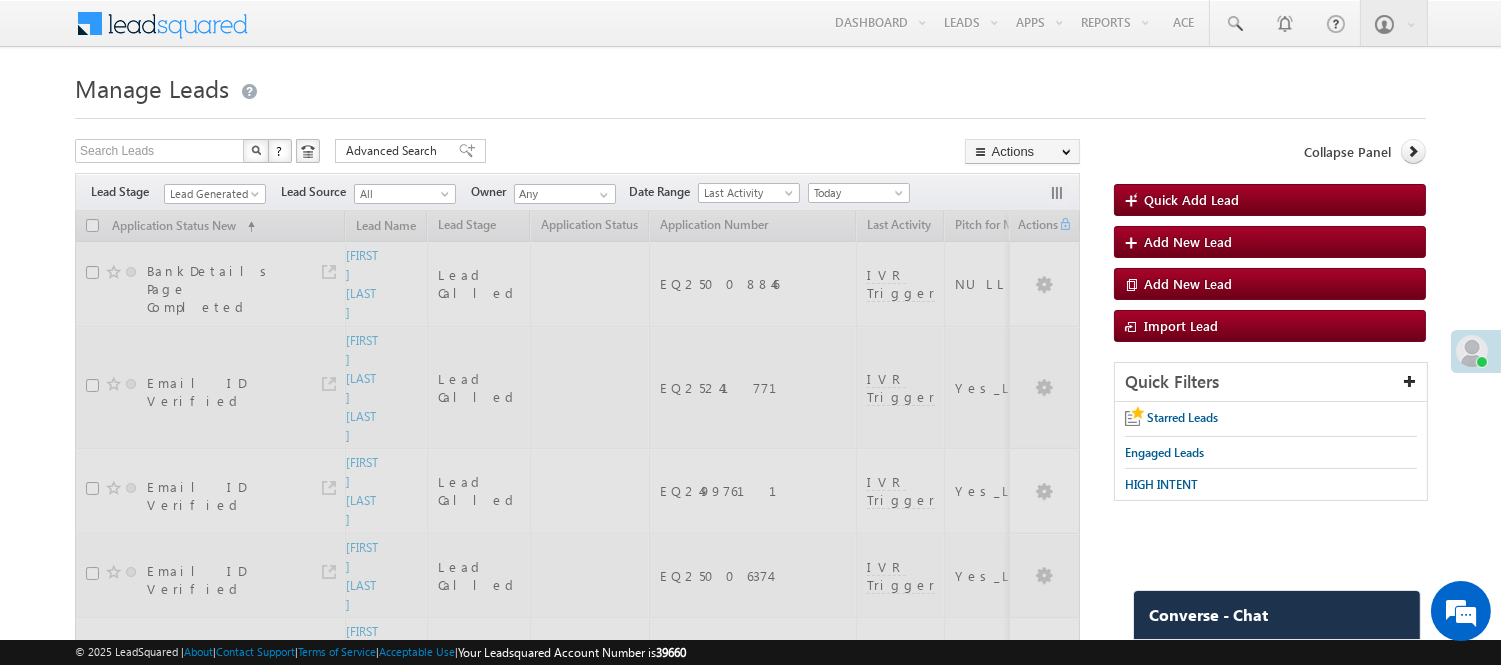 click on "Manage Leads" at bounding box center (750, 86) 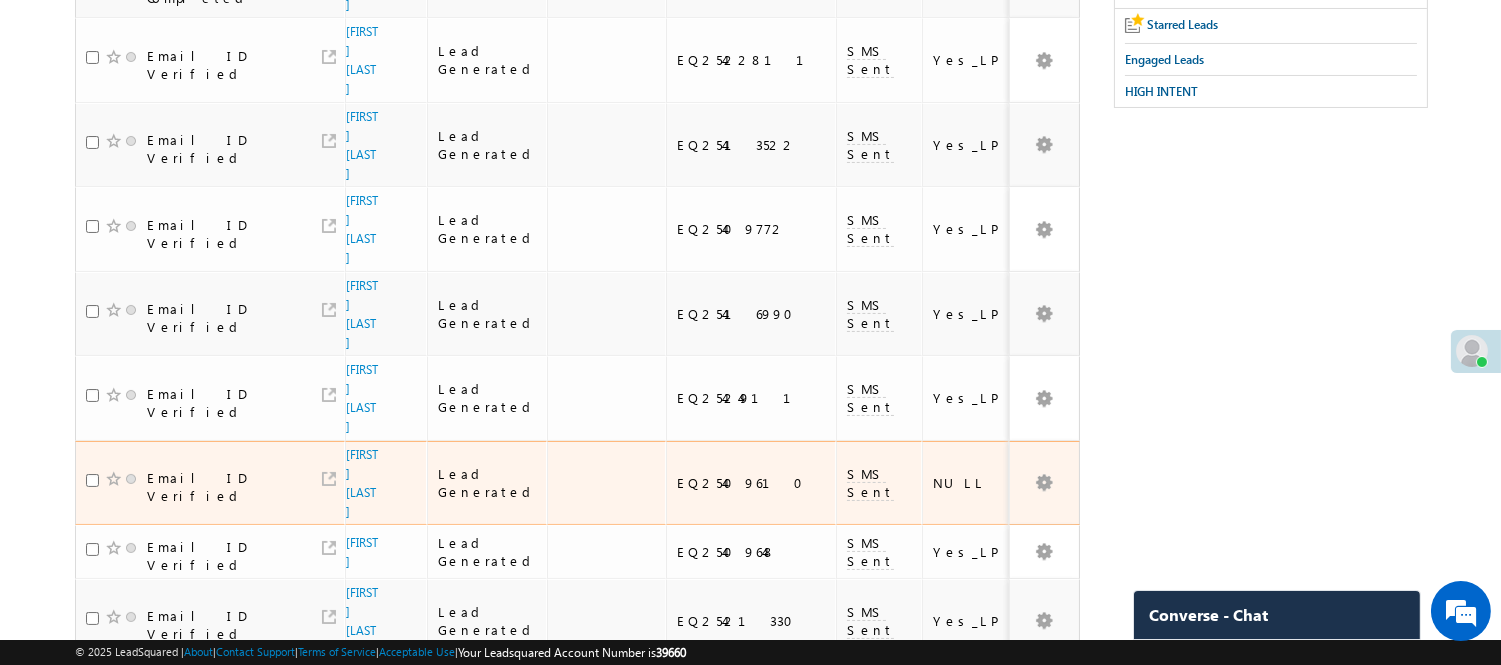 scroll, scrollTop: 0, scrollLeft: 0, axis: both 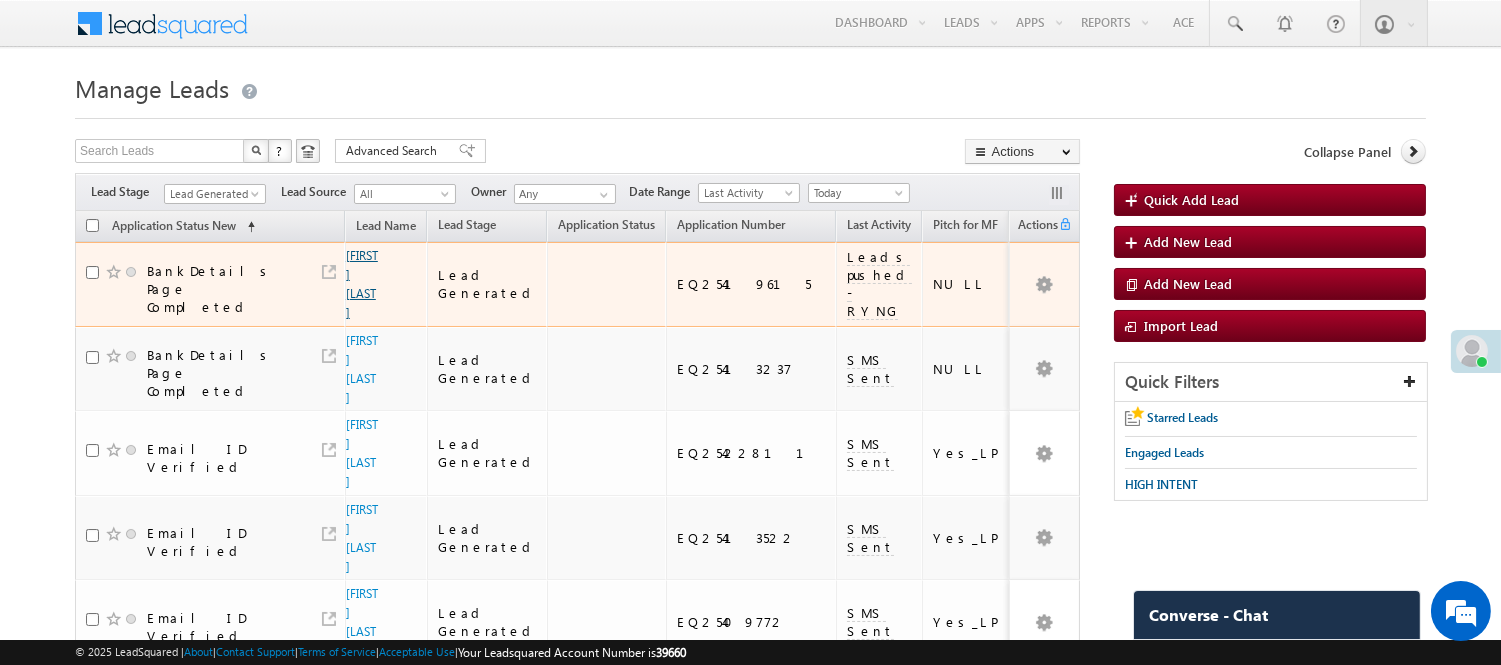 click on "Shreyash Jaiswal" at bounding box center (362, 284) 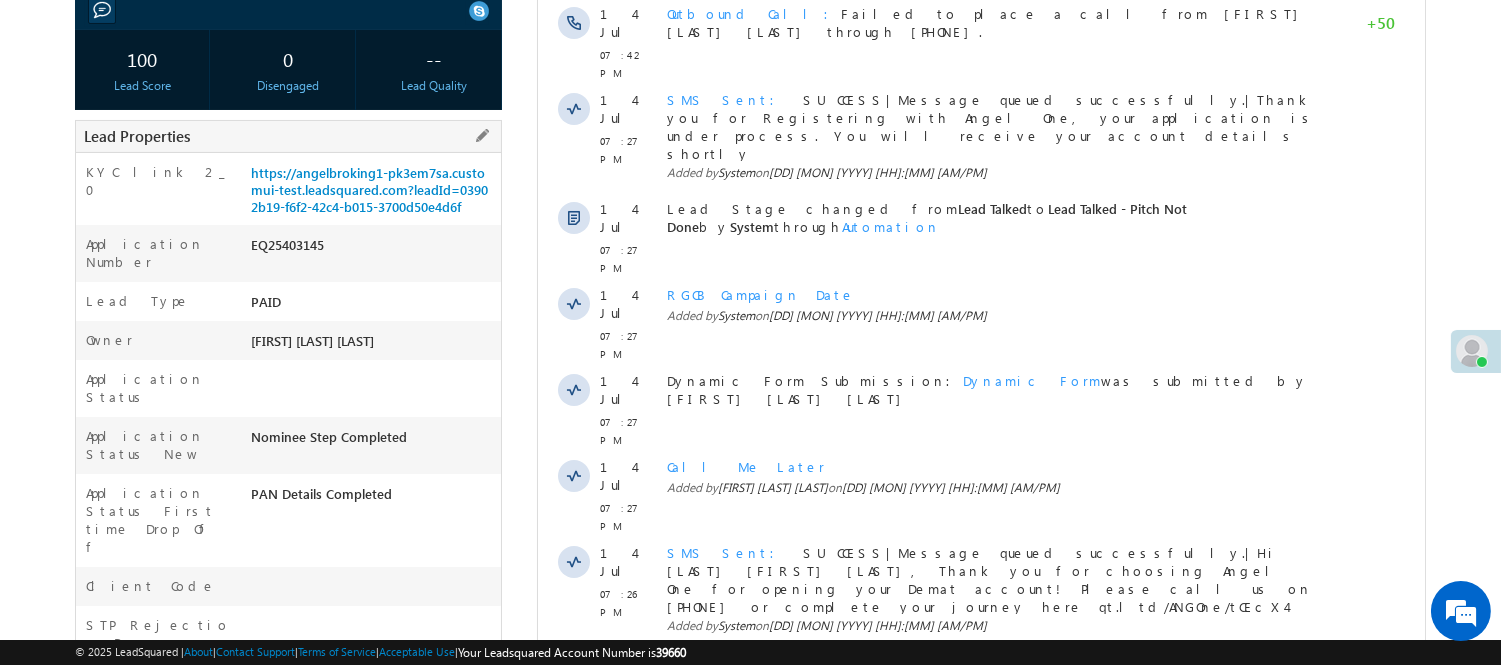 scroll, scrollTop: 0, scrollLeft: 0, axis: both 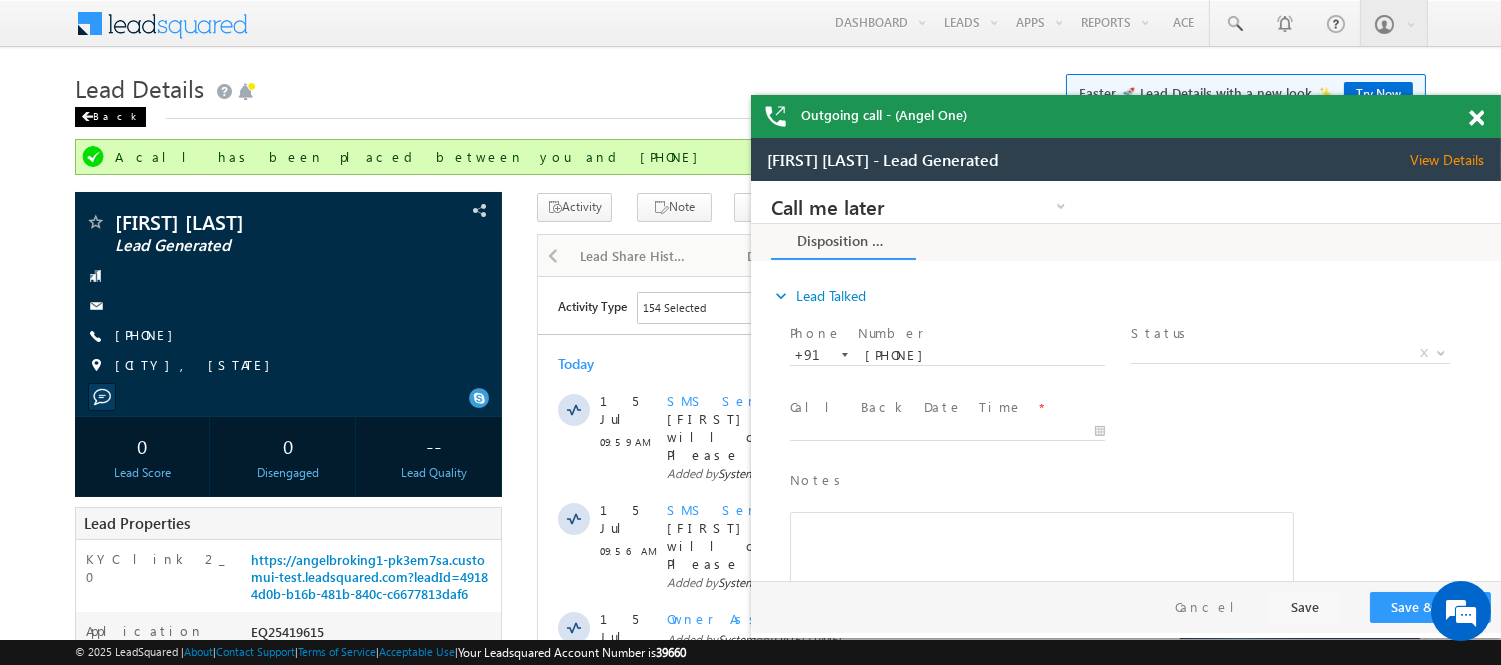 click on "Back" at bounding box center [110, 117] 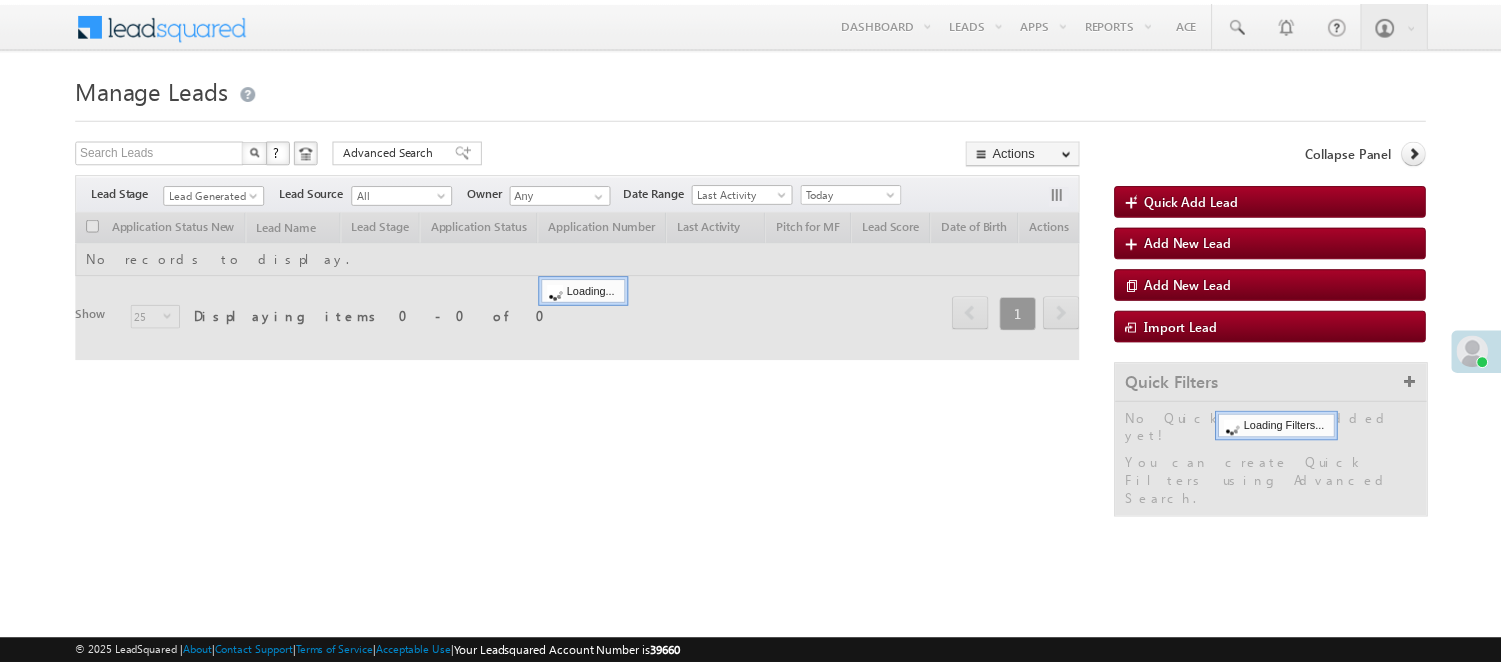 scroll, scrollTop: 0, scrollLeft: 0, axis: both 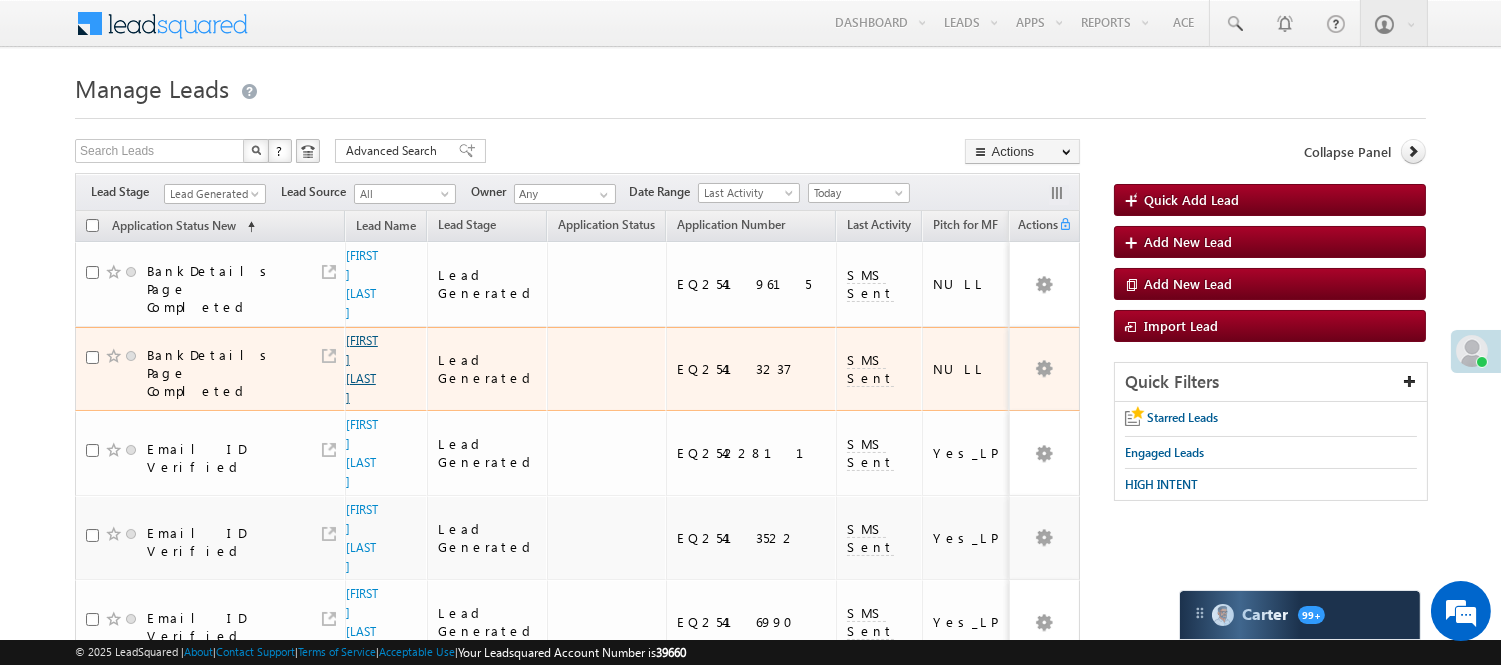 click on "[FIRST] [LAST]" at bounding box center [362, 369] 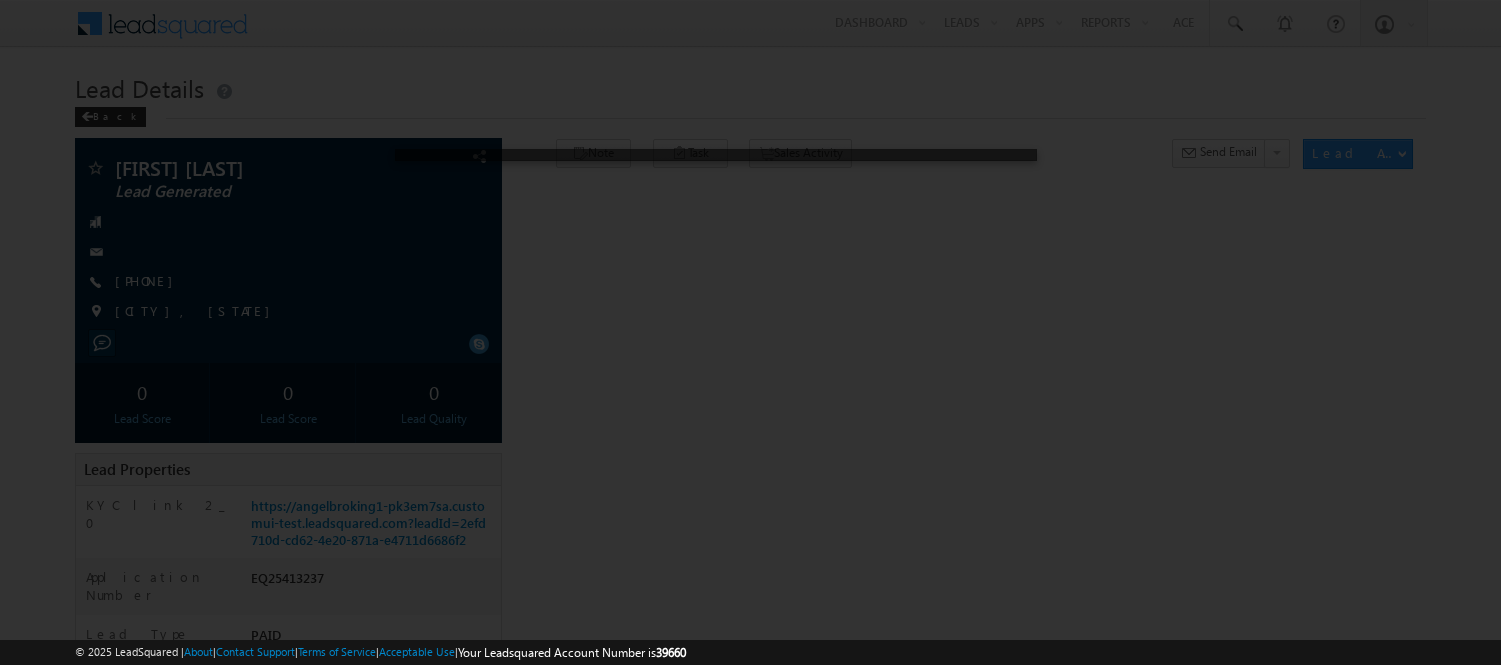 scroll, scrollTop: 0, scrollLeft: 0, axis: both 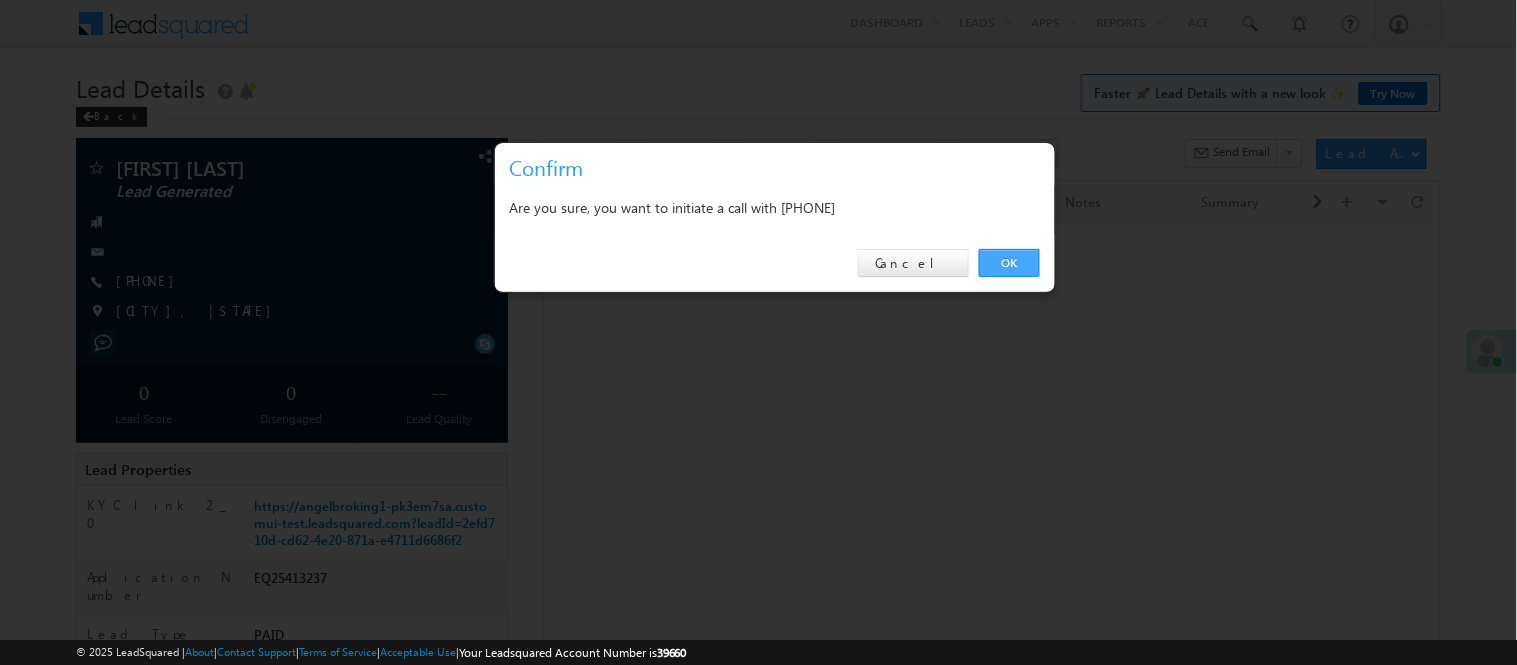 click on "OK" at bounding box center (1009, 263) 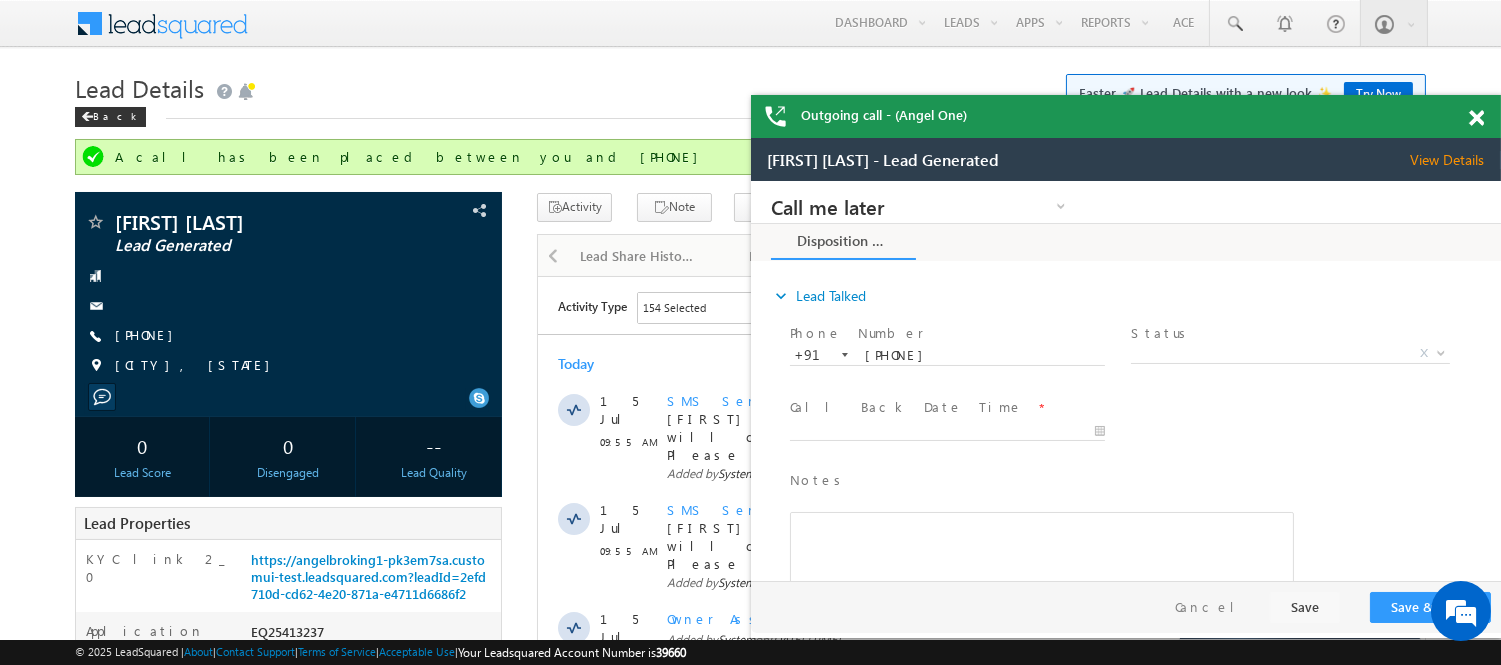 scroll, scrollTop: 0, scrollLeft: 0, axis: both 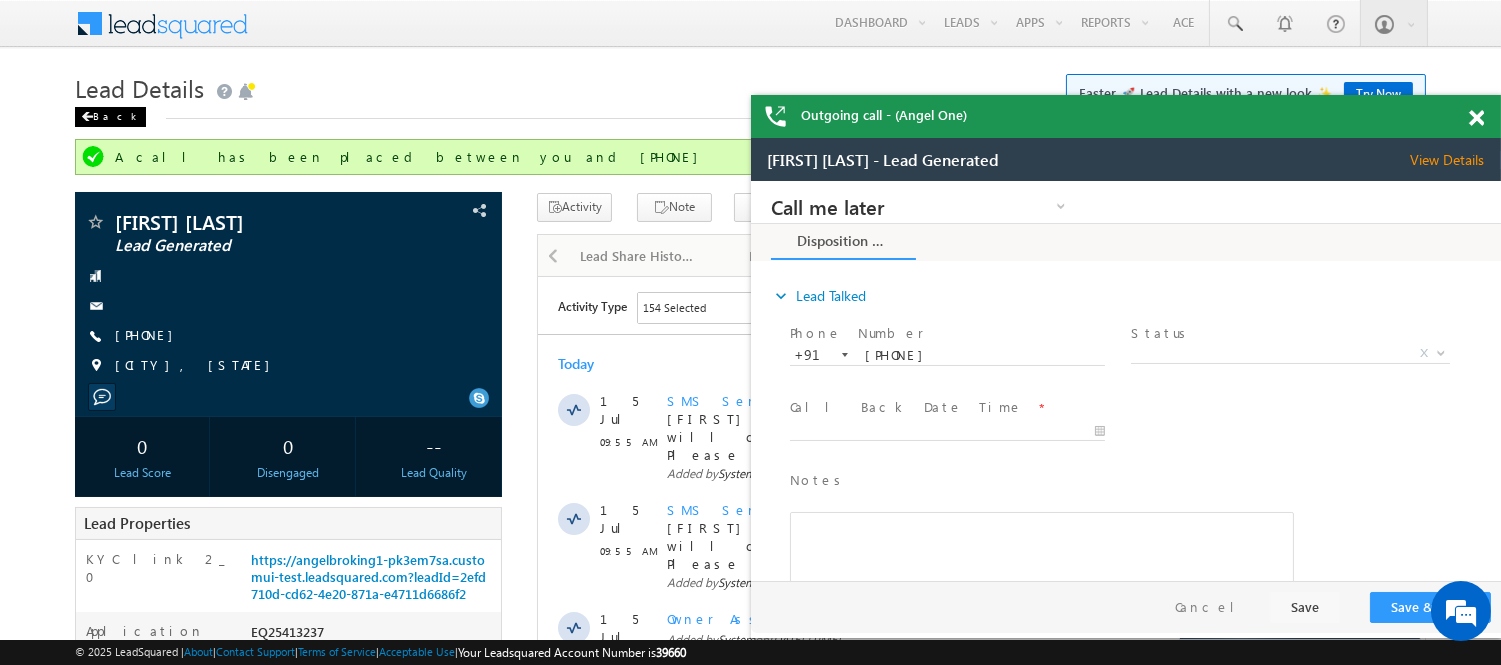 click on "Back" at bounding box center [110, 117] 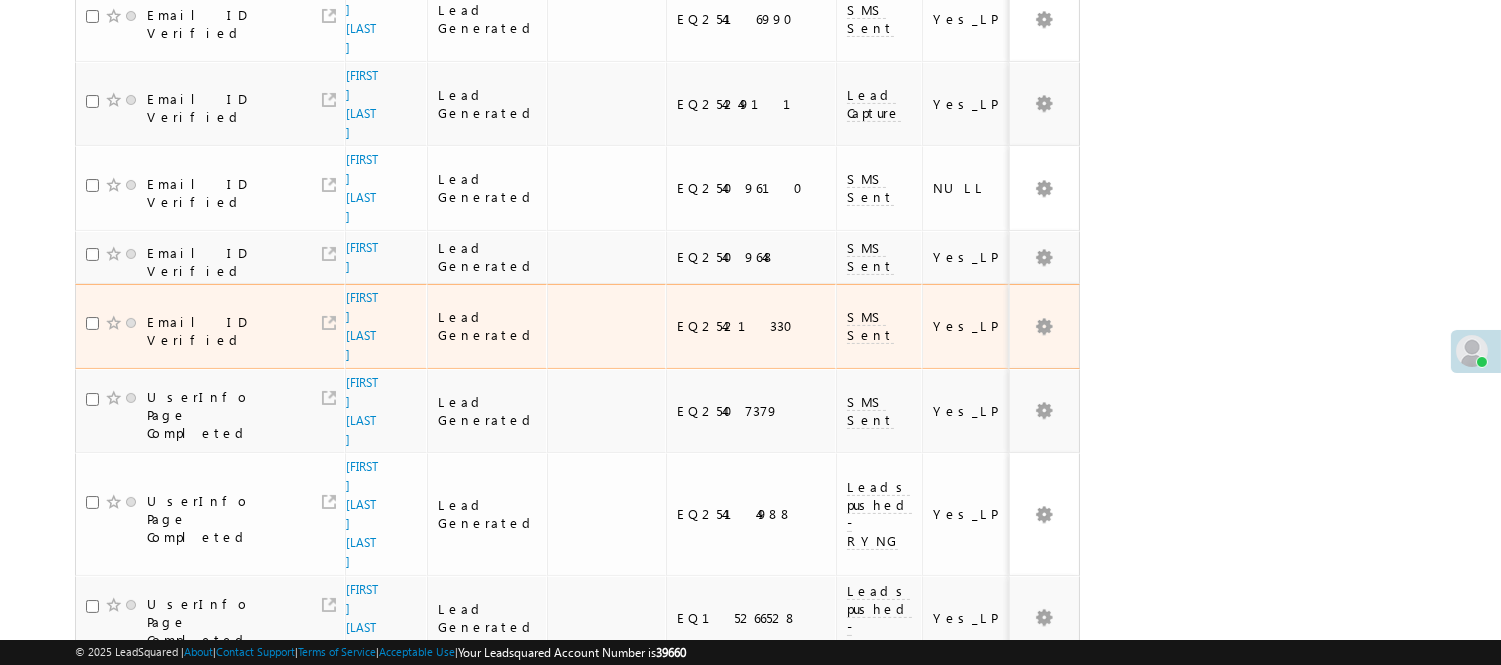scroll, scrollTop: 641, scrollLeft: 0, axis: vertical 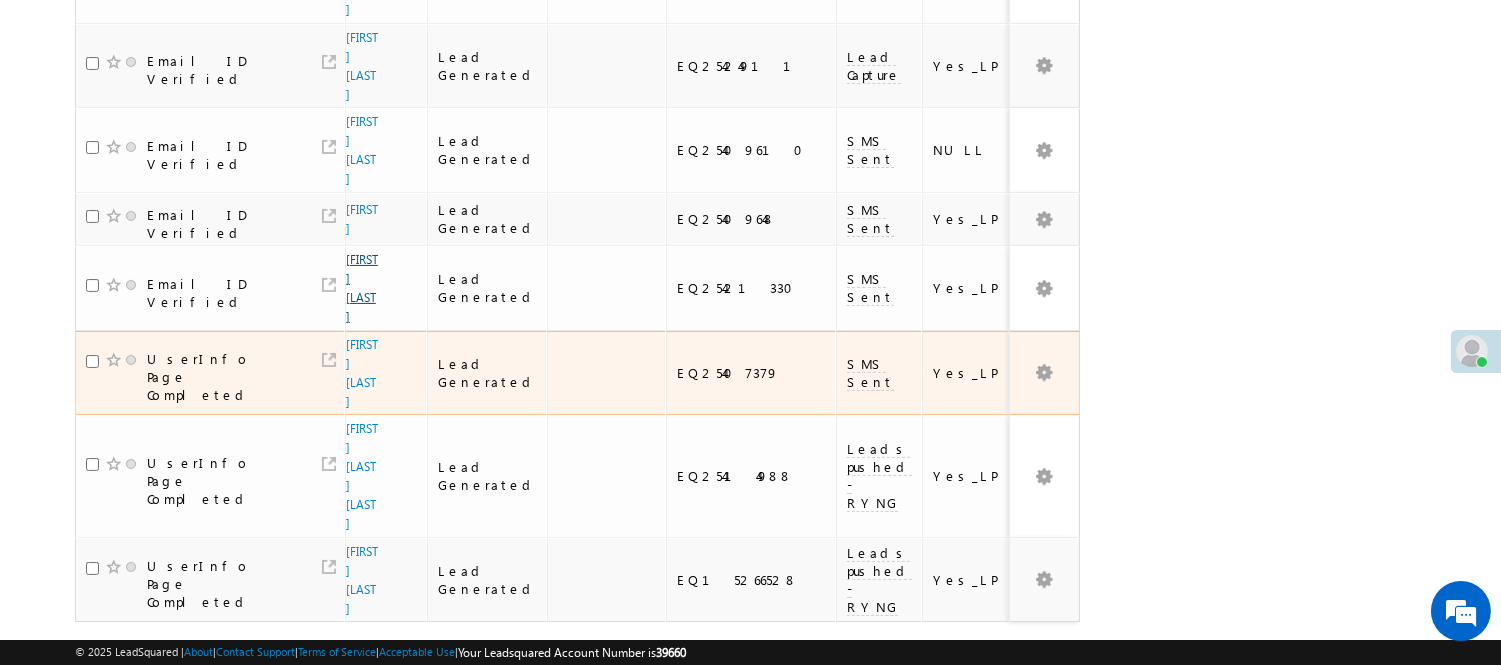 click on "MONU KUMAR" at bounding box center [363, 288] 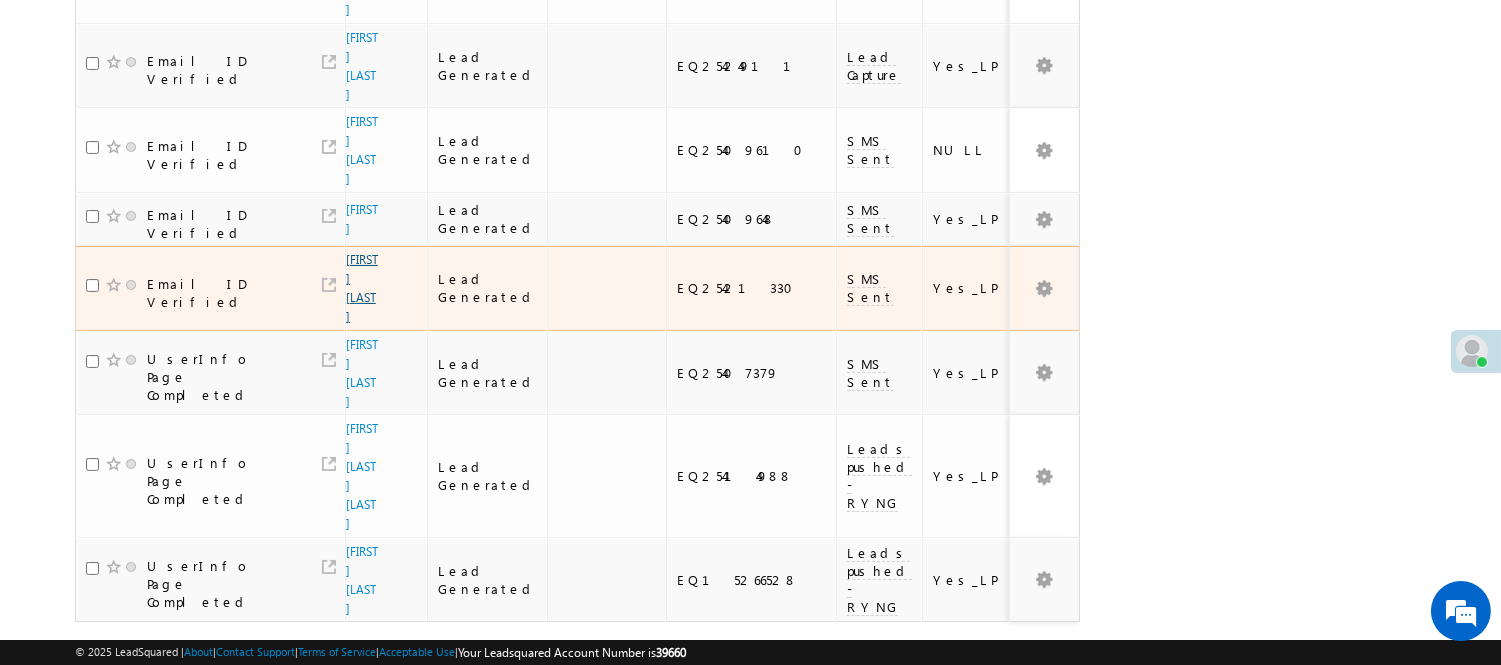 click on "MONU KUMAR" at bounding box center [362, 288] 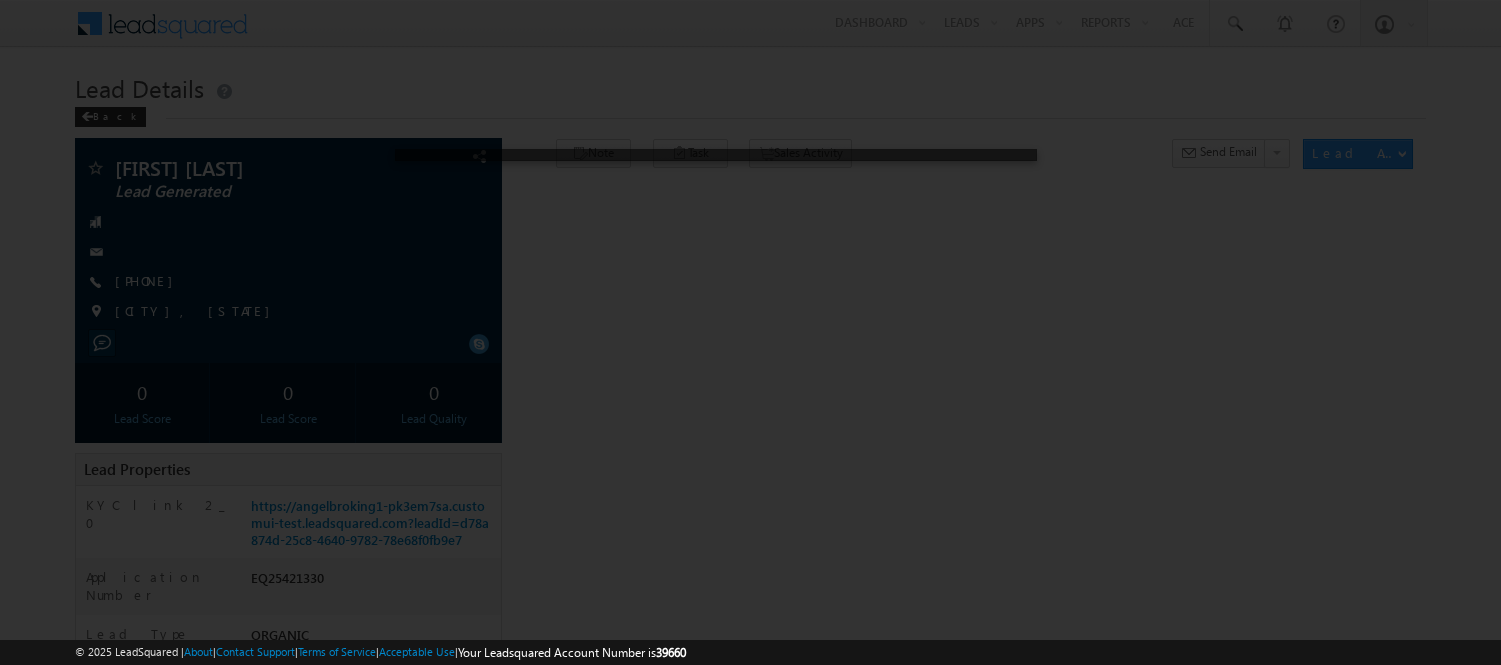 scroll, scrollTop: 0, scrollLeft: 0, axis: both 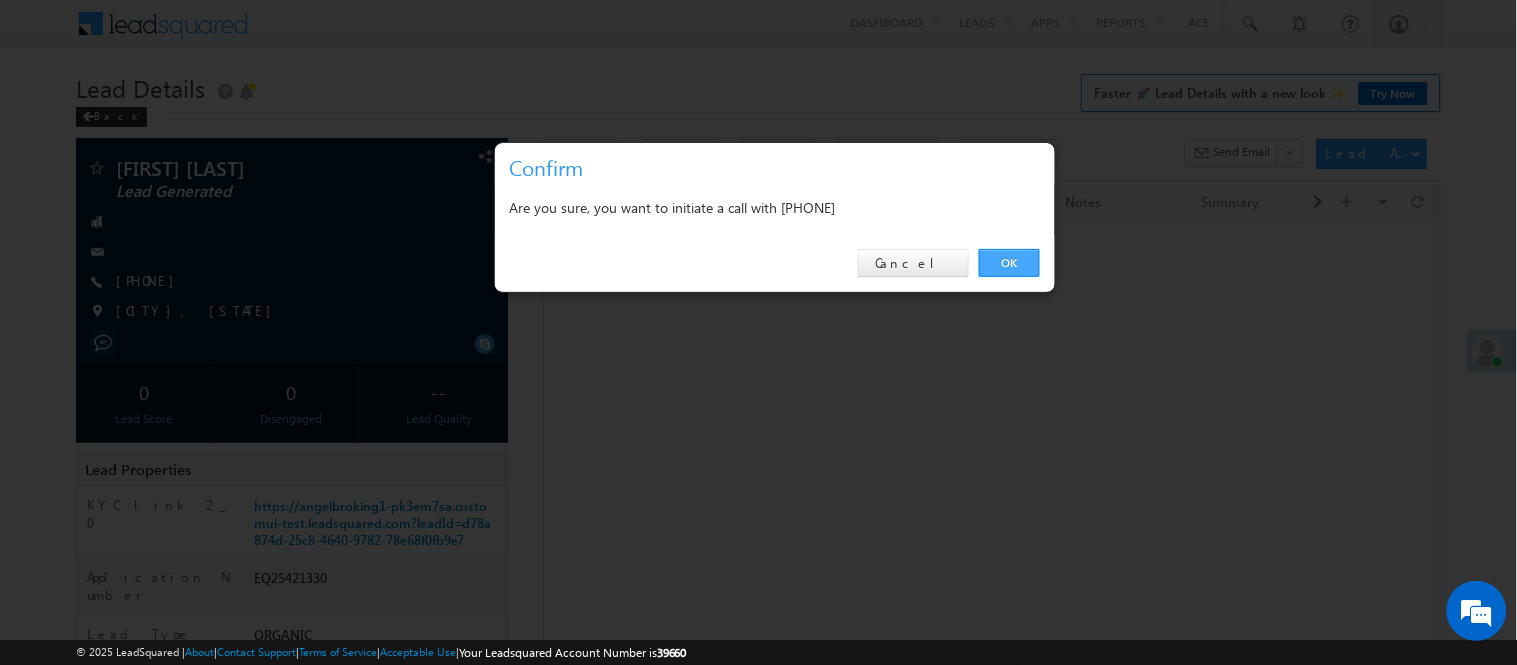 click on "OK" at bounding box center [1009, 263] 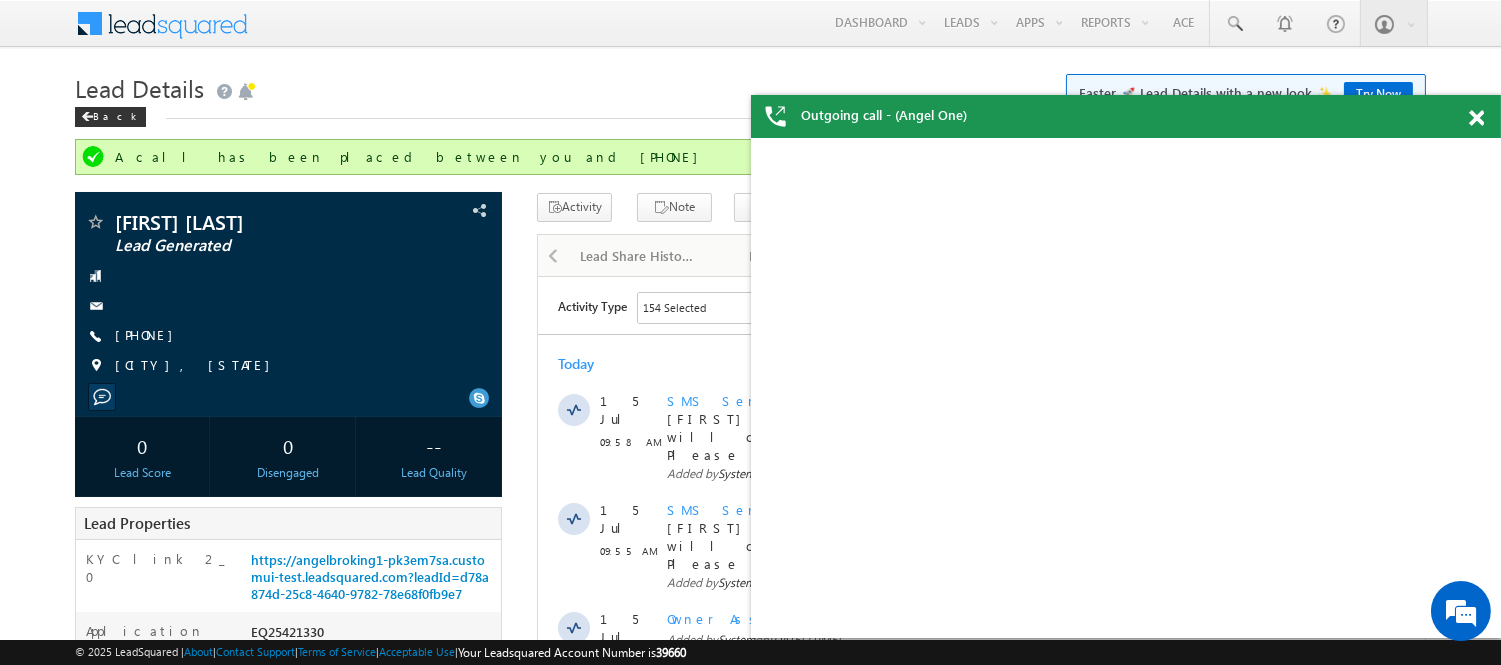 scroll, scrollTop: 0, scrollLeft: 0, axis: both 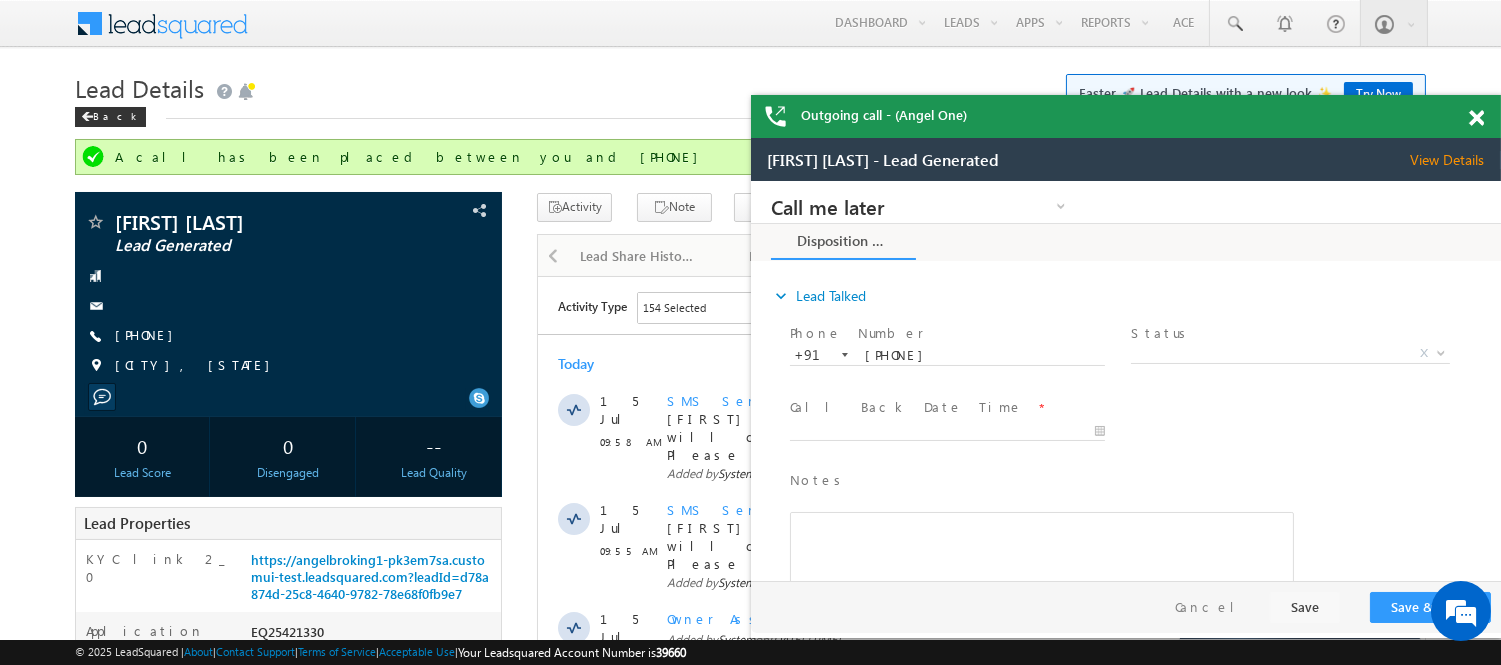 click at bounding box center [1476, 118] 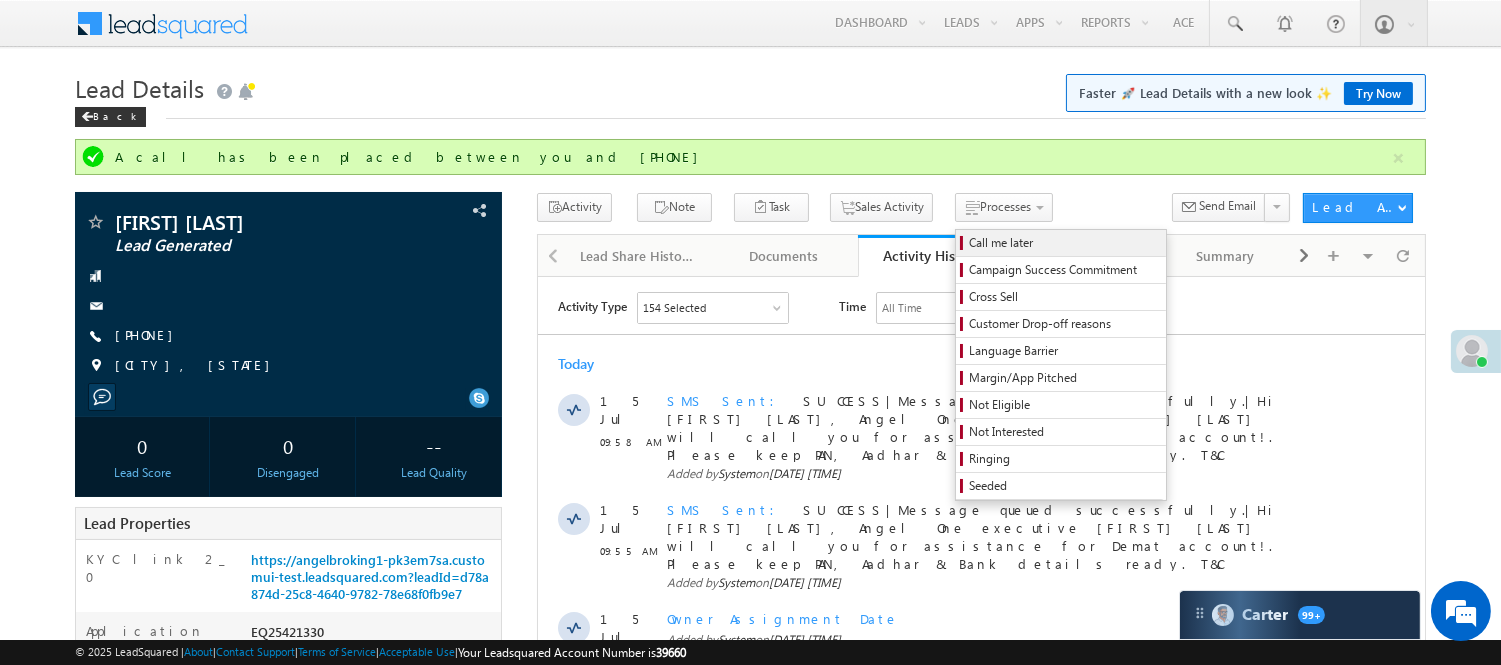 click on "Call me later" at bounding box center (1064, 243) 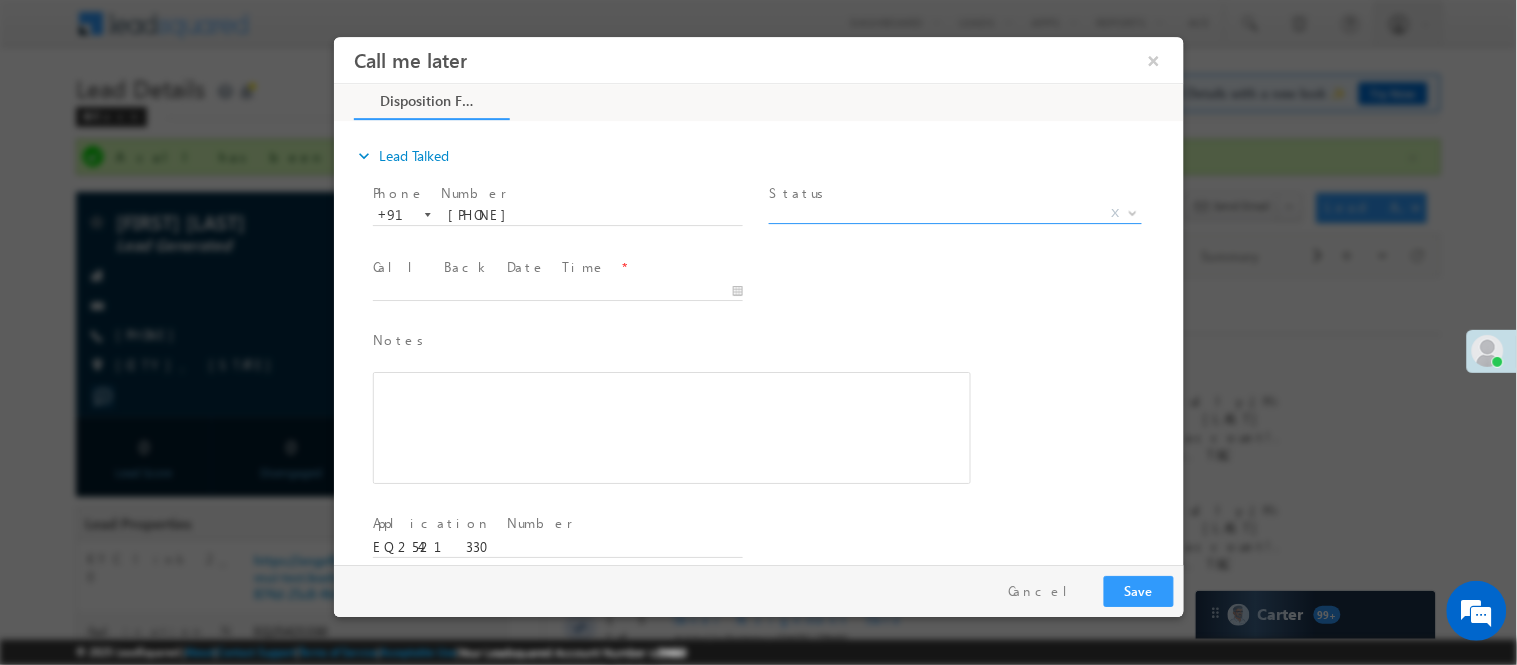 click on "X" at bounding box center [954, 213] 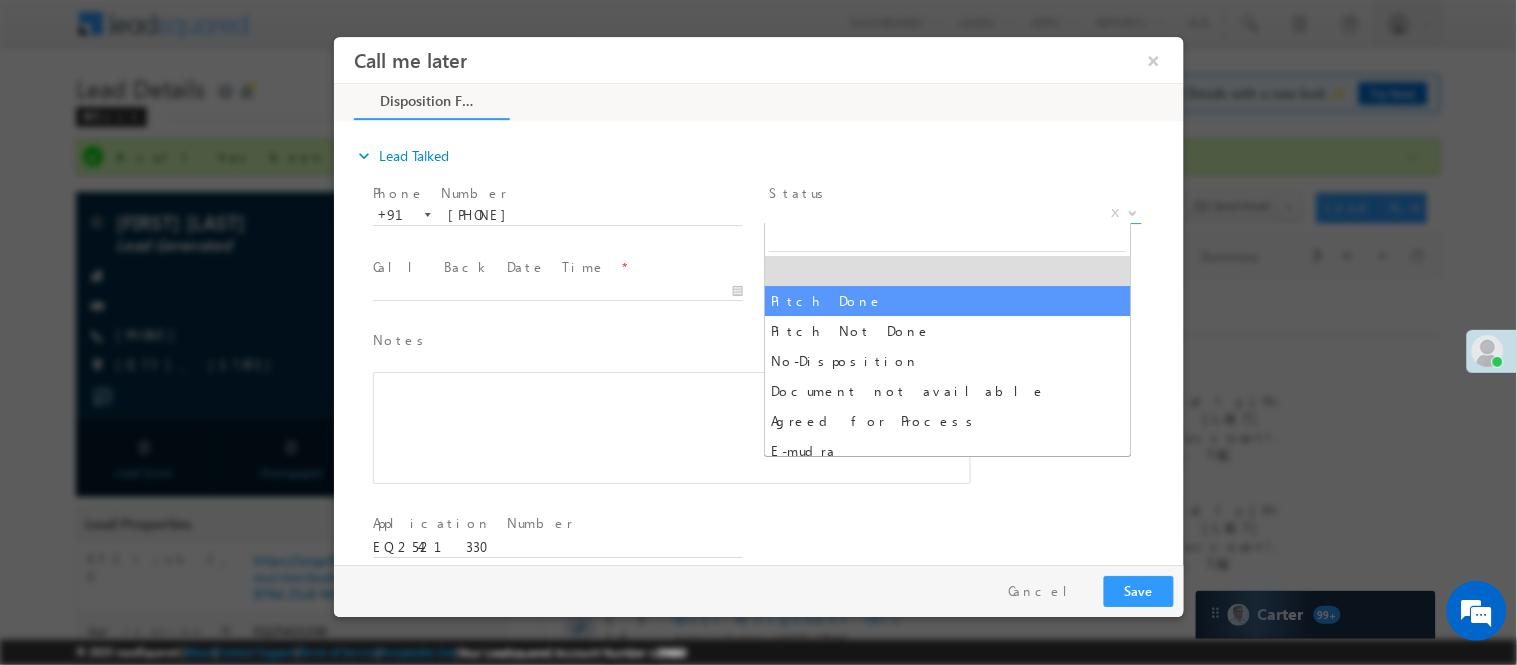 scroll, scrollTop: 0, scrollLeft: 0, axis: both 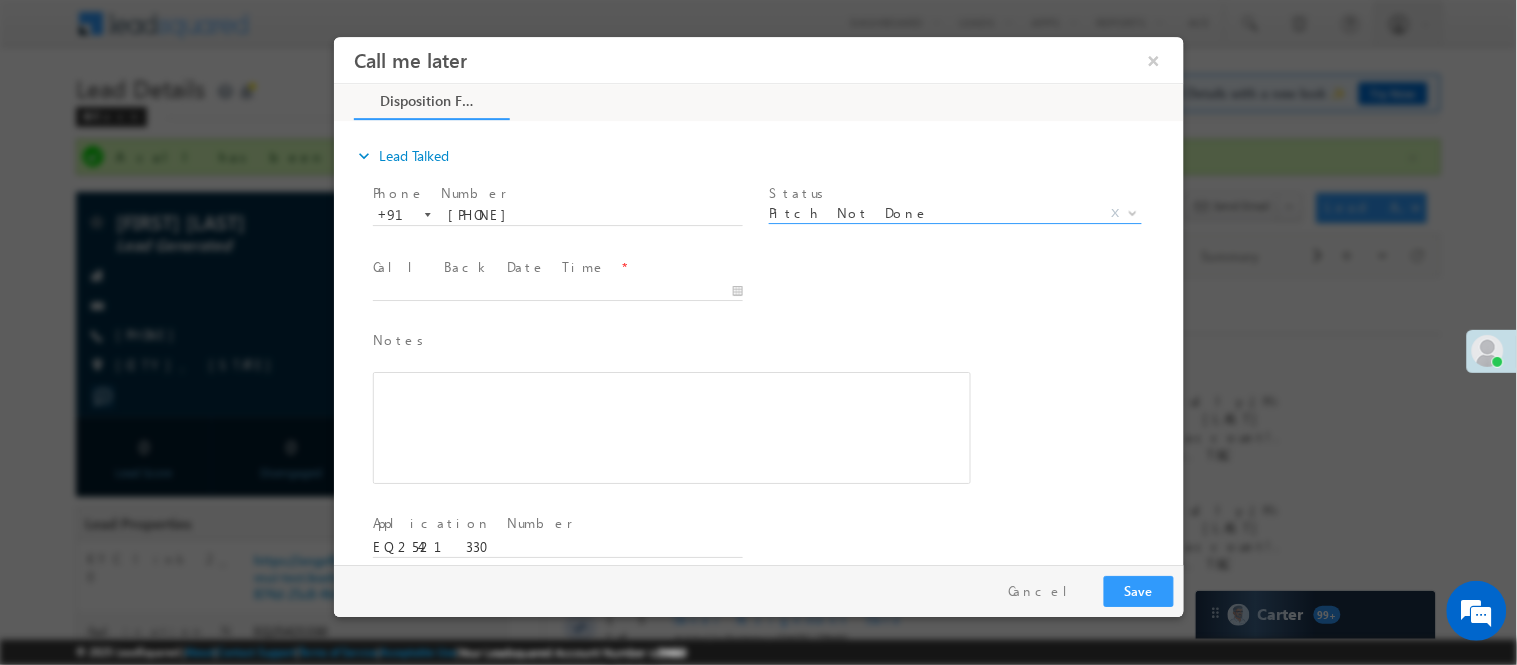 select on "Pitch Not Done" 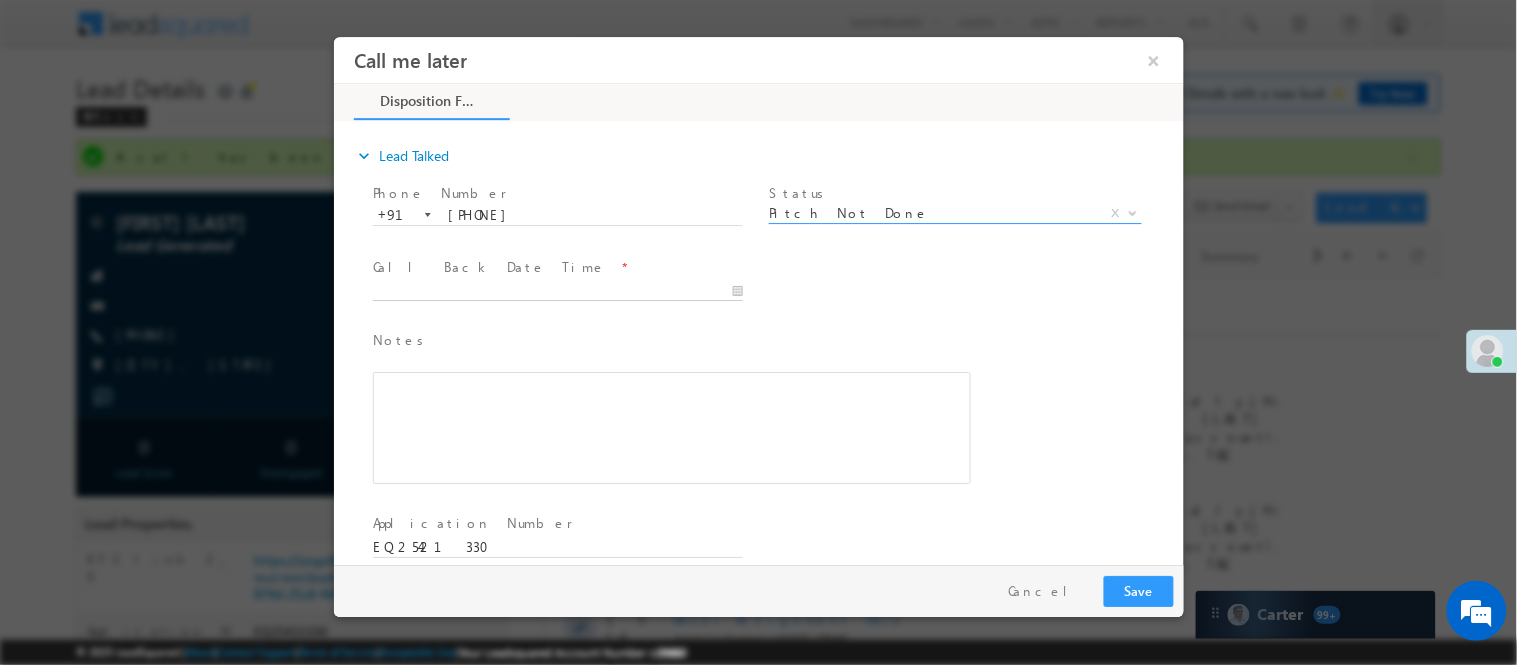 click at bounding box center (557, 291) 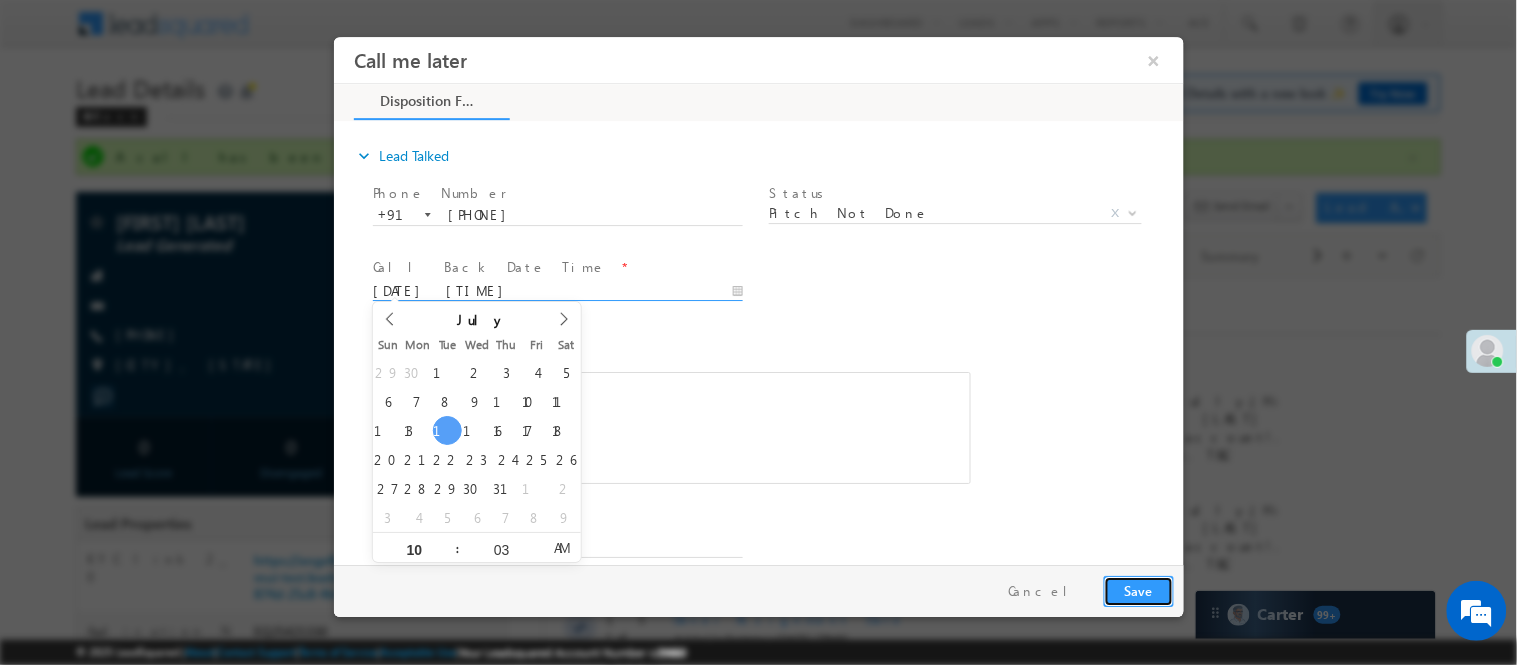 click on "Save" at bounding box center (1138, 590) 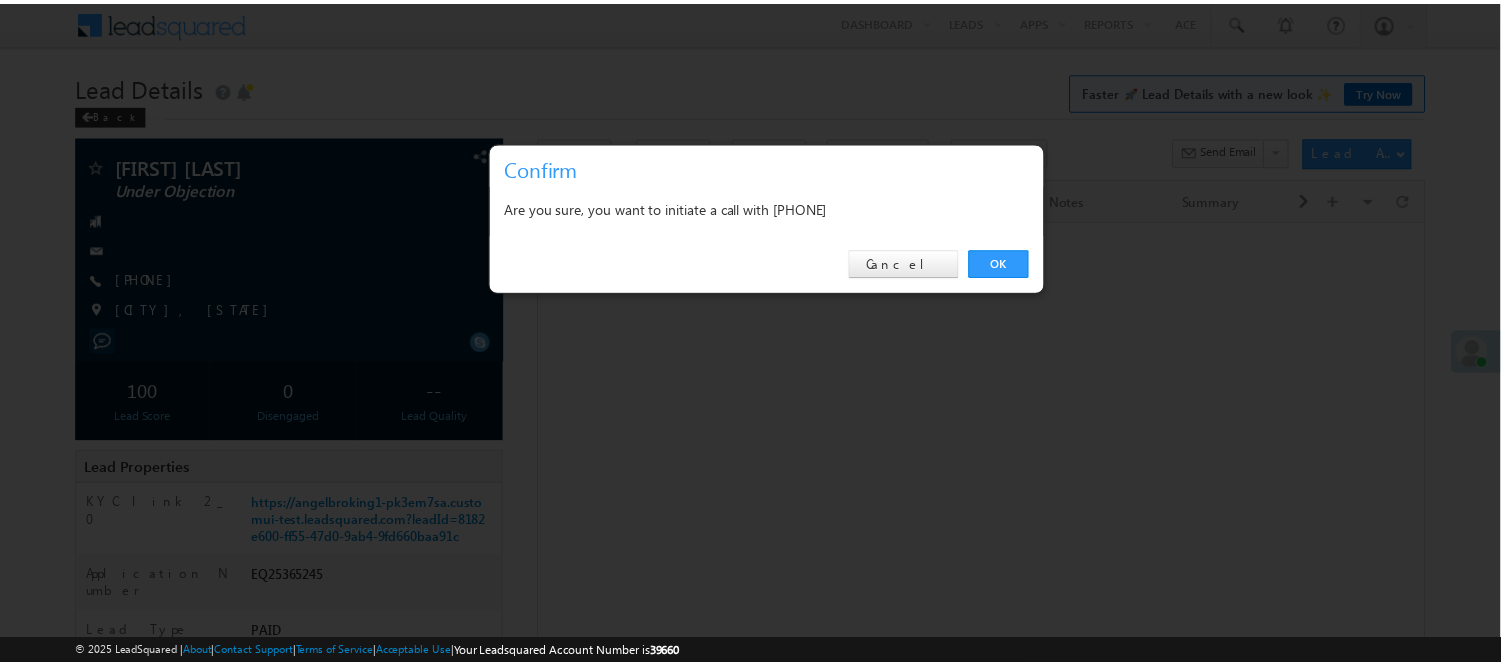 scroll, scrollTop: 2, scrollLeft: 0, axis: vertical 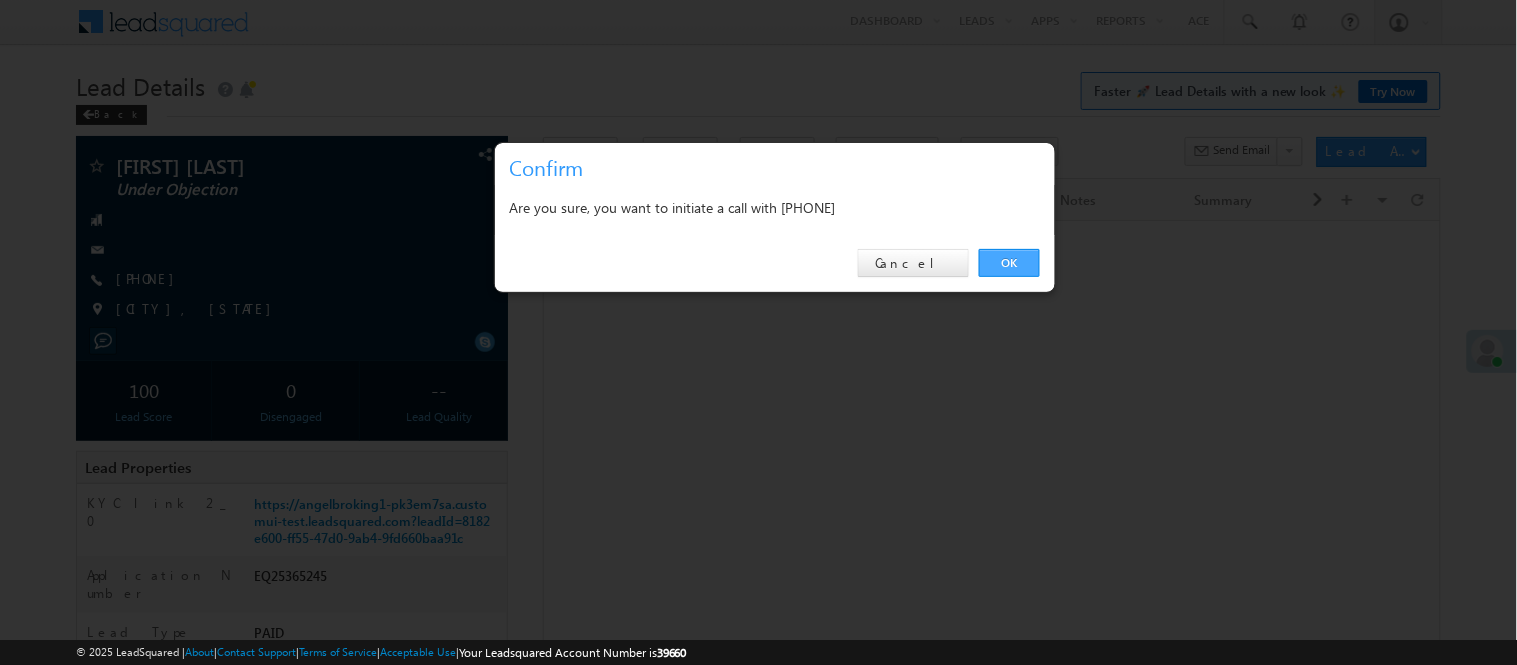 click on "OK" at bounding box center (1009, 263) 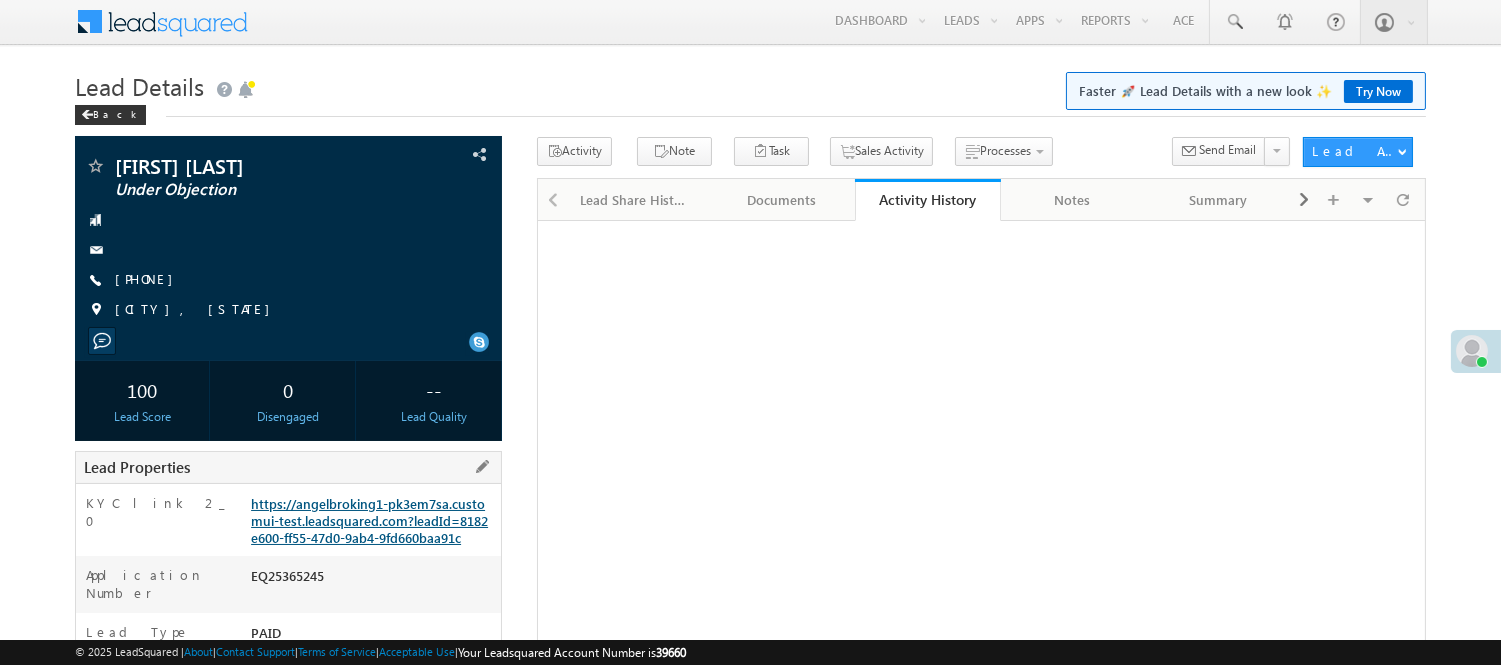 click on "https://angelbroking1-pk3em7sa.customui-test.leadsquared.com?leadId=8182e600-ff55-47d0-9ab4-9fd660baa91c" at bounding box center (369, 520) 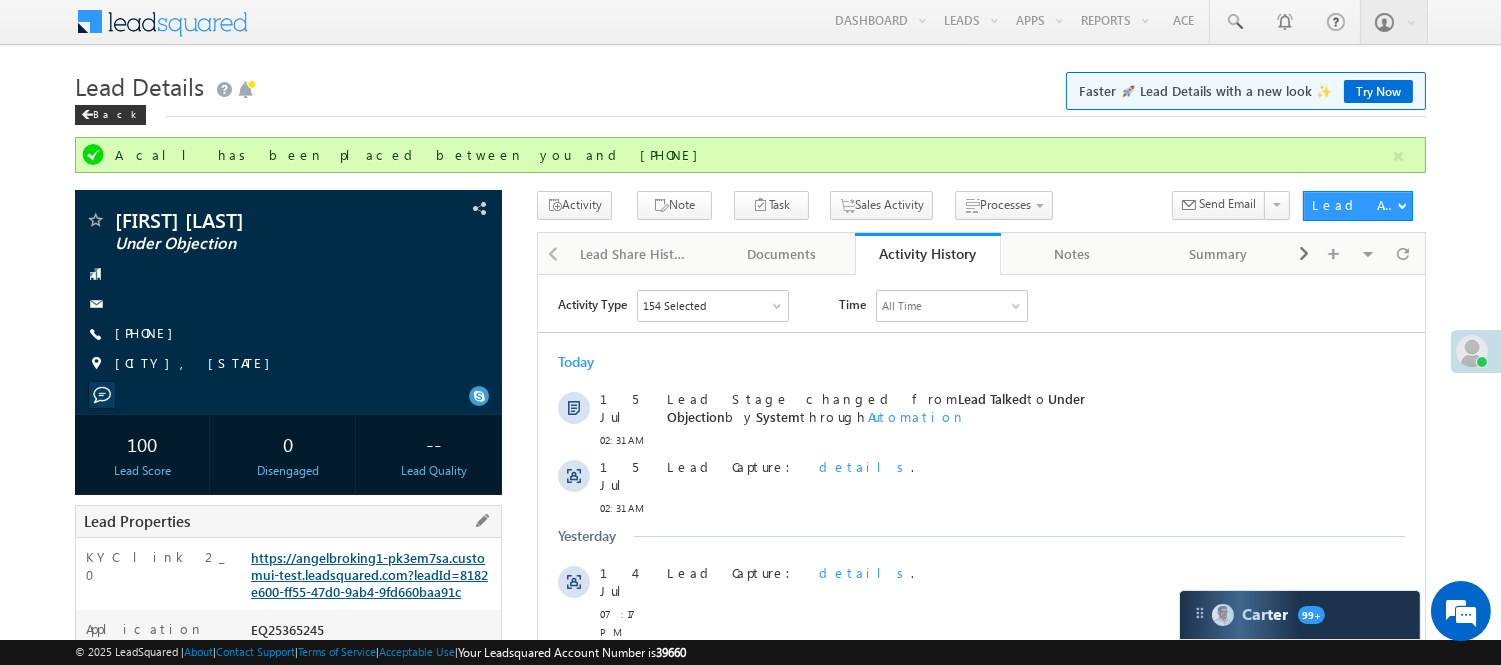 scroll, scrollTop: 0, scrollLeft: 0, axis: both 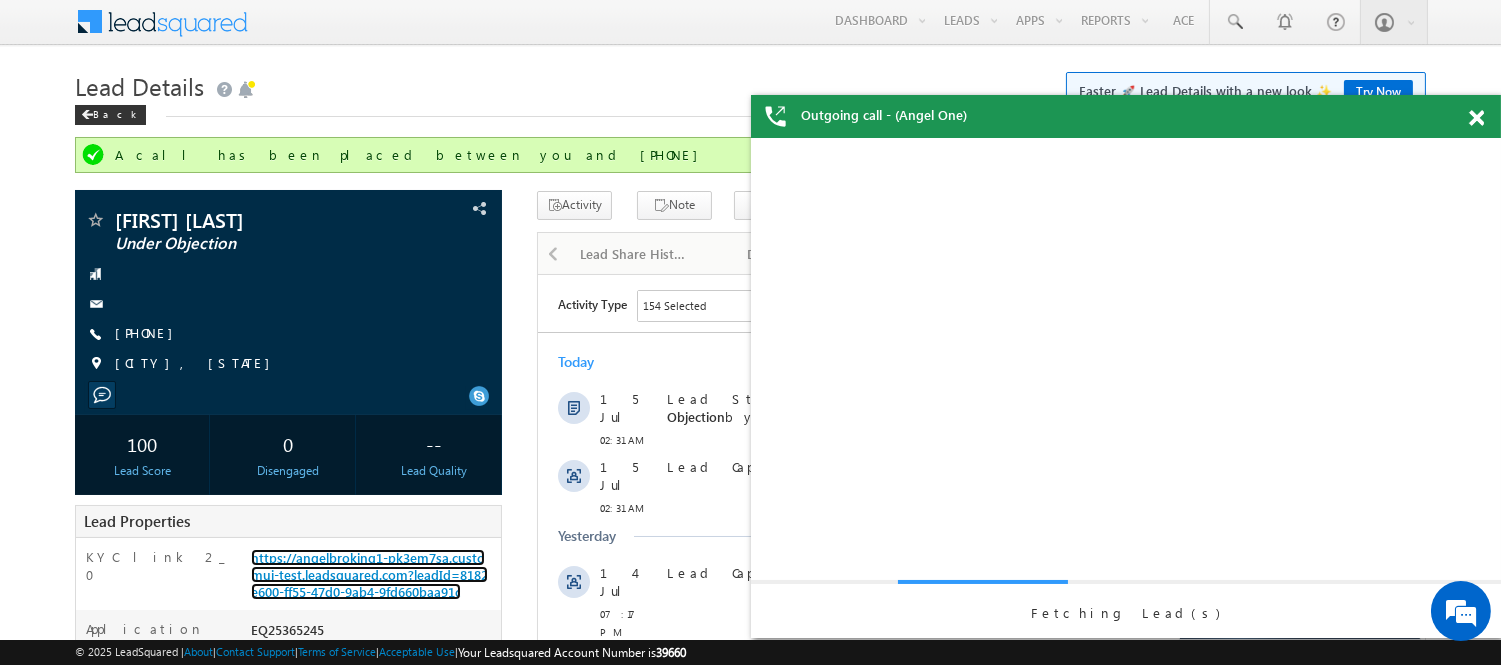 click at bounding box center [1476, 118] 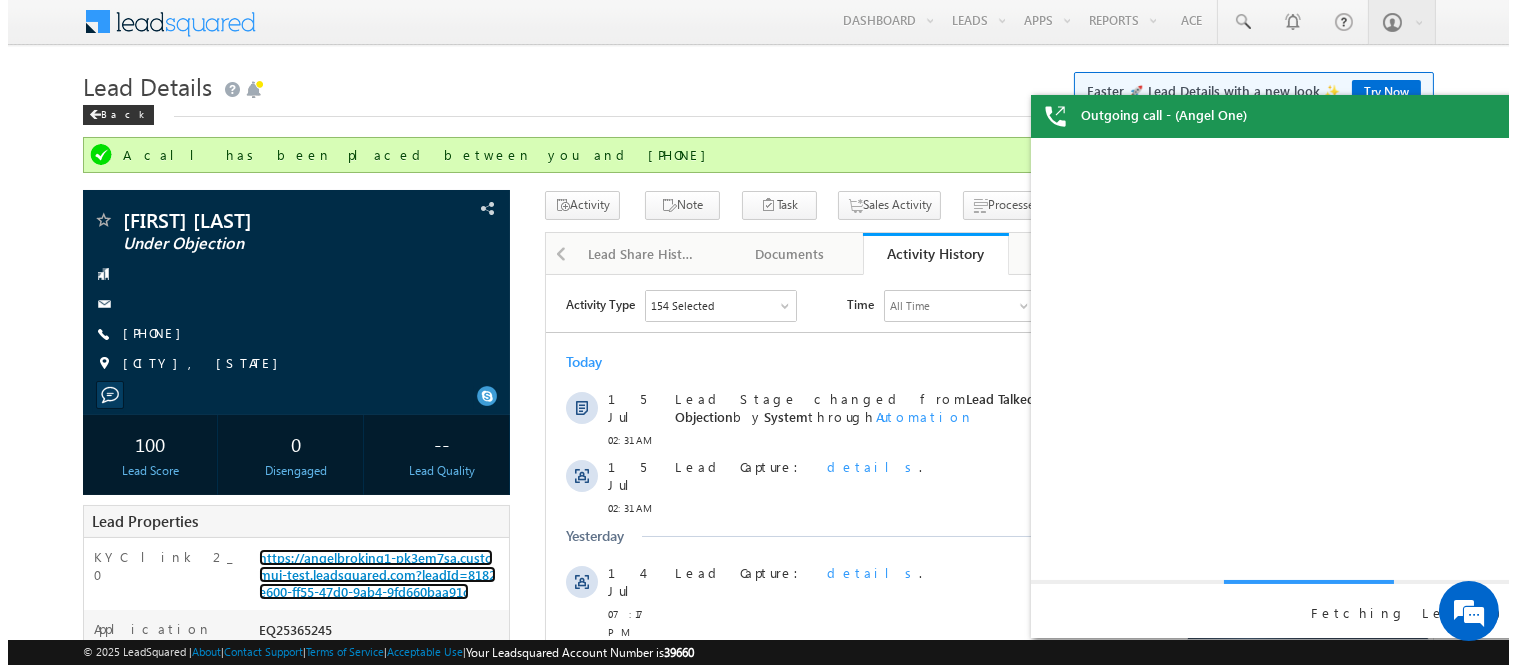 scroll, scrollTop: 0, scrollLeft: 0, axis: both 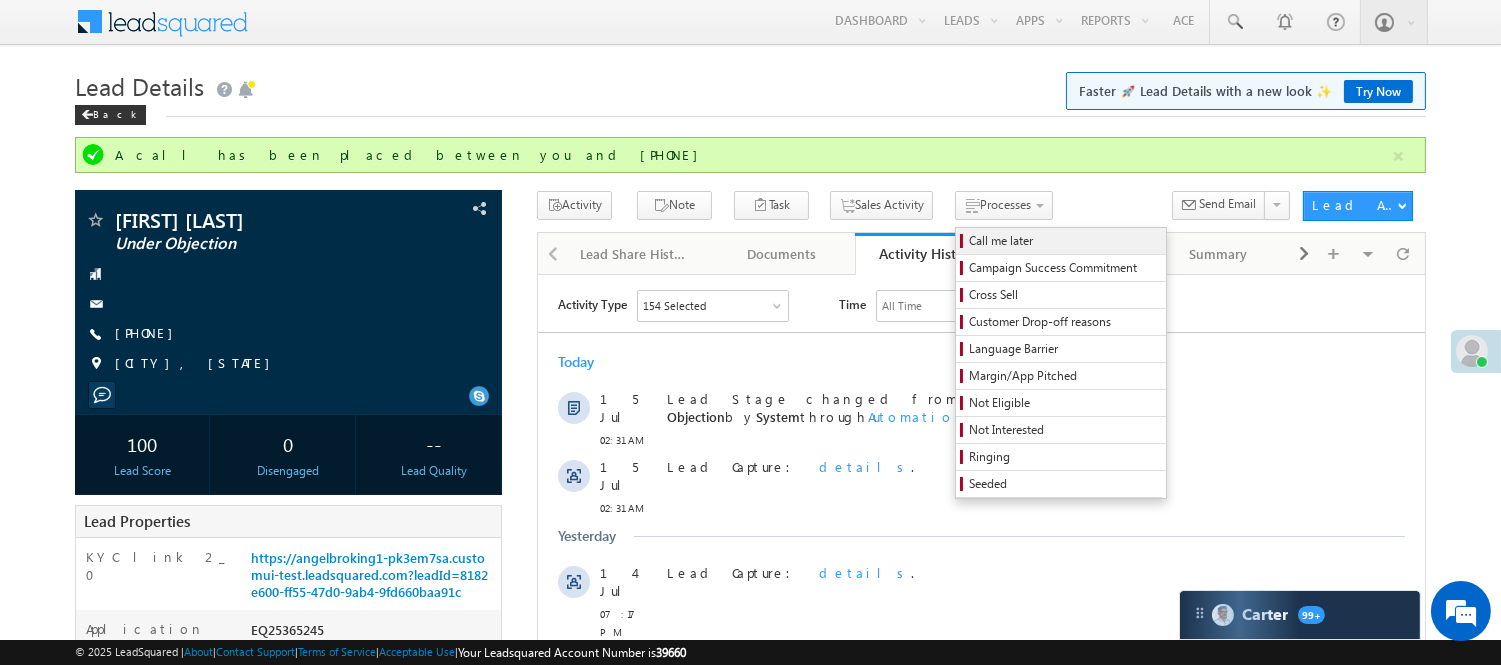 click on "Call me later" at bounding box center (1064, 241) 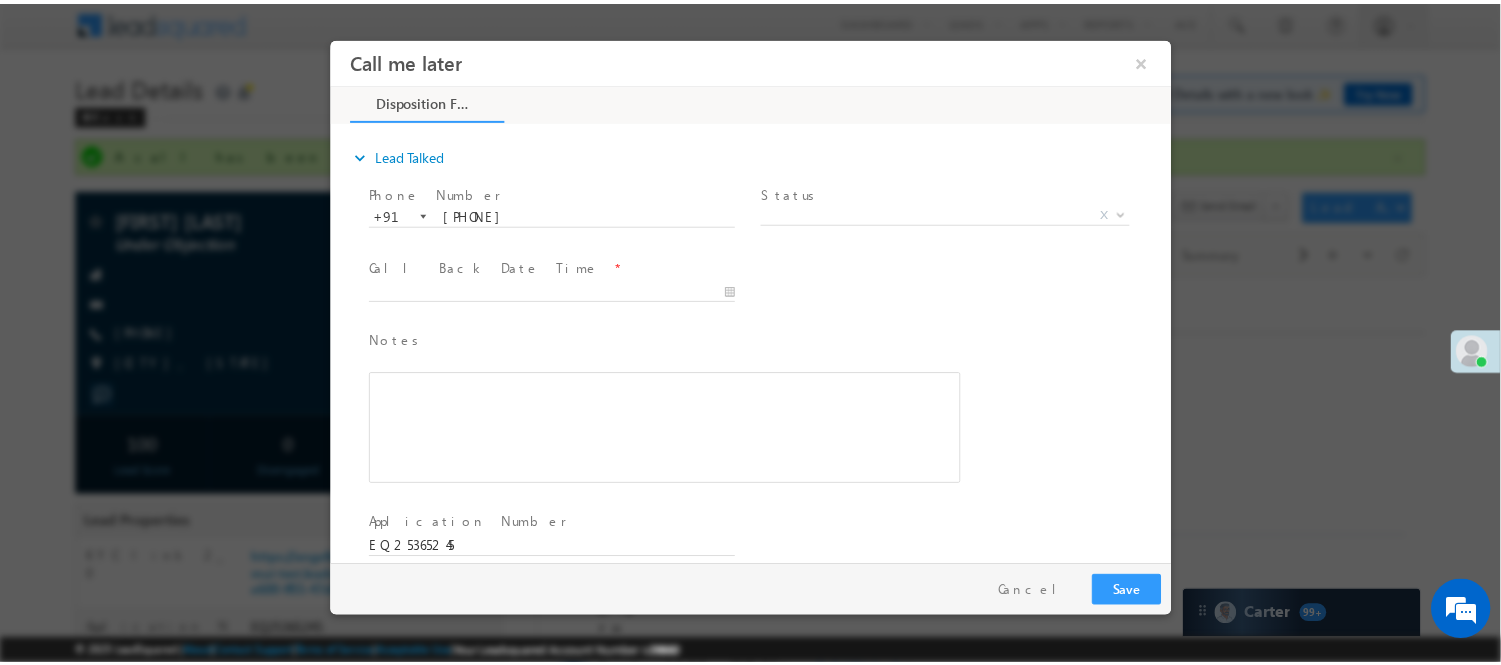 scroll, scrollTop: 0, scrollLeft: 0, axis: both 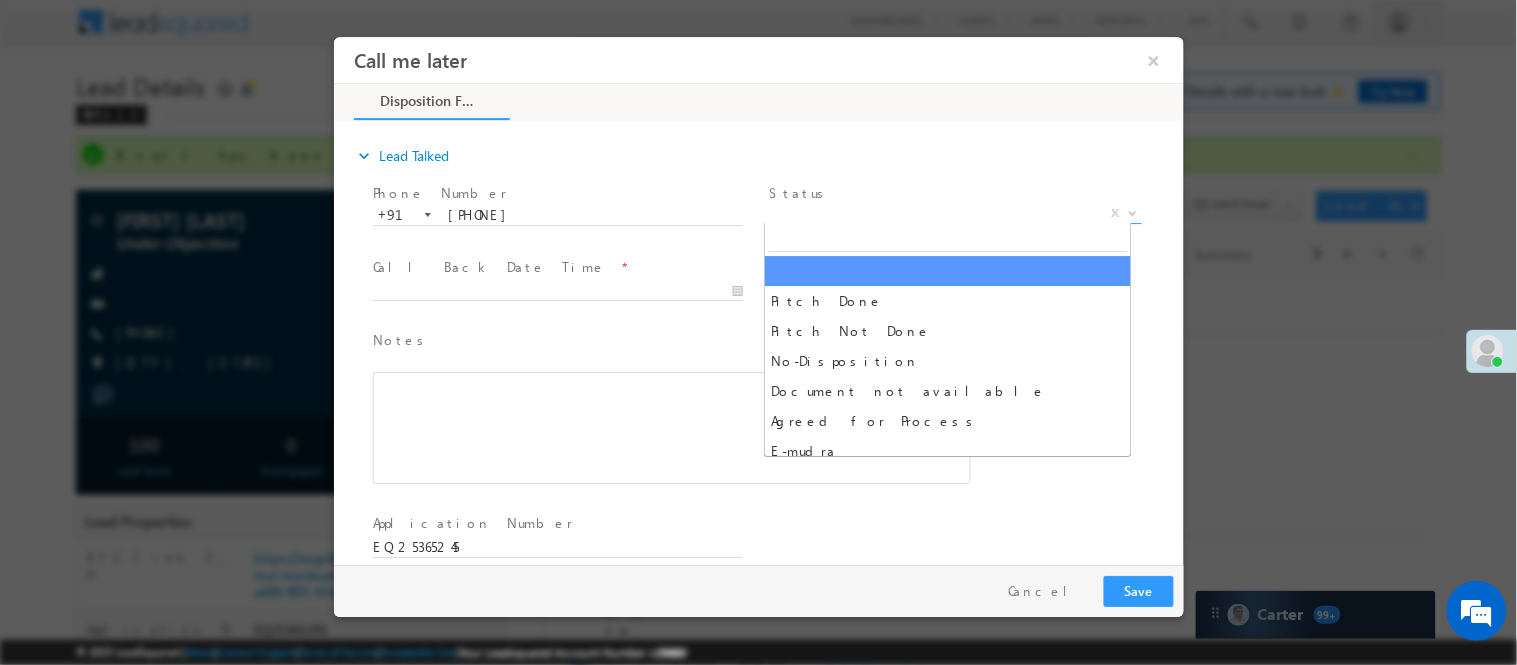 click on "Call me later
×" at bounding box center (758, 300) 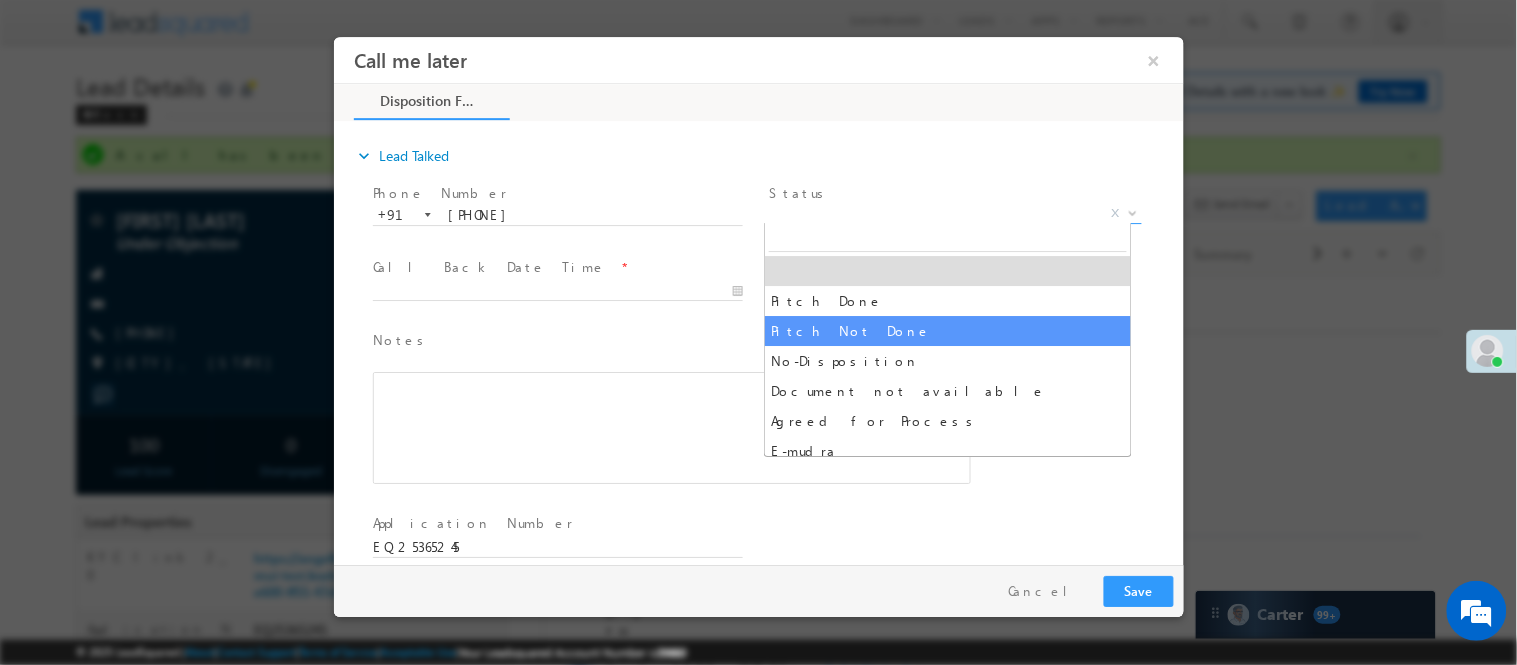 select on "Pitch Not Done" 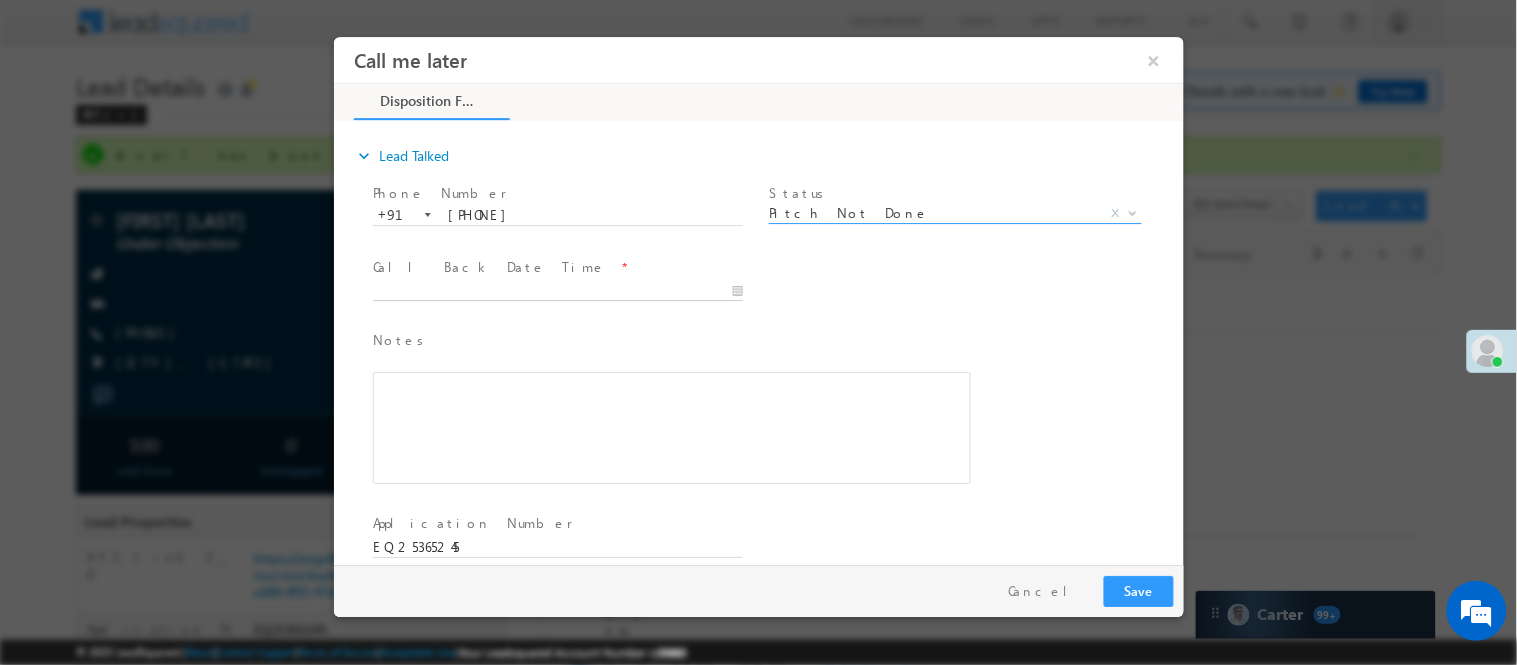 click at bounding box center [557, 291] 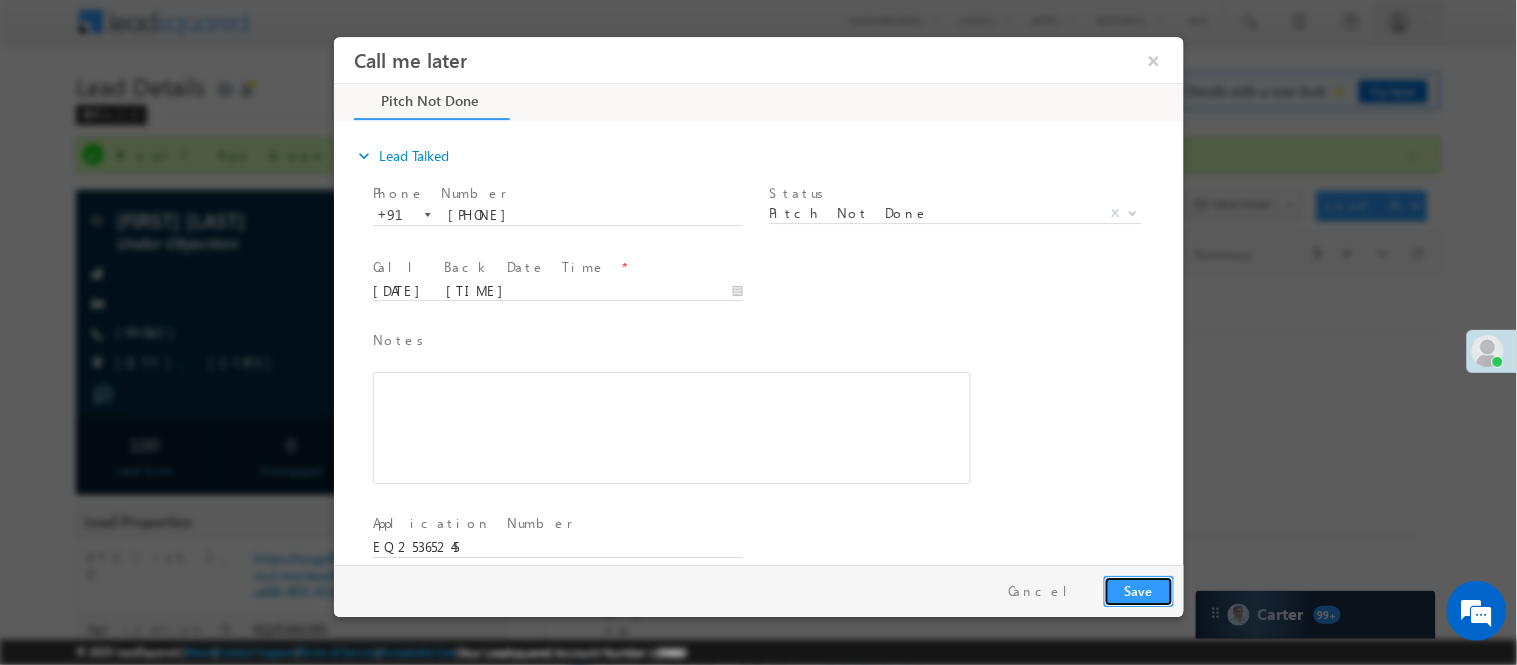 click on "Save" at bounding box center [1138, 590] 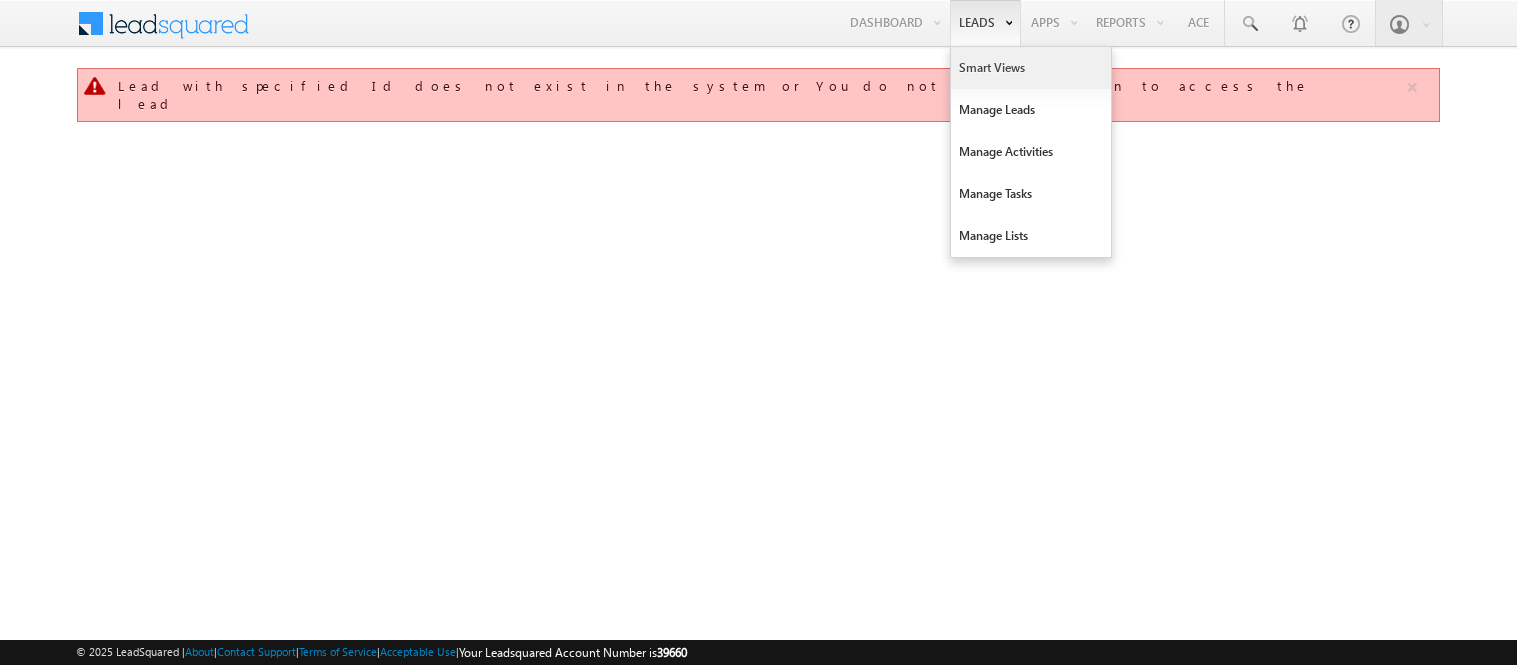 scroll, scrollTop: 0, scrollLeft: 0, axis: both 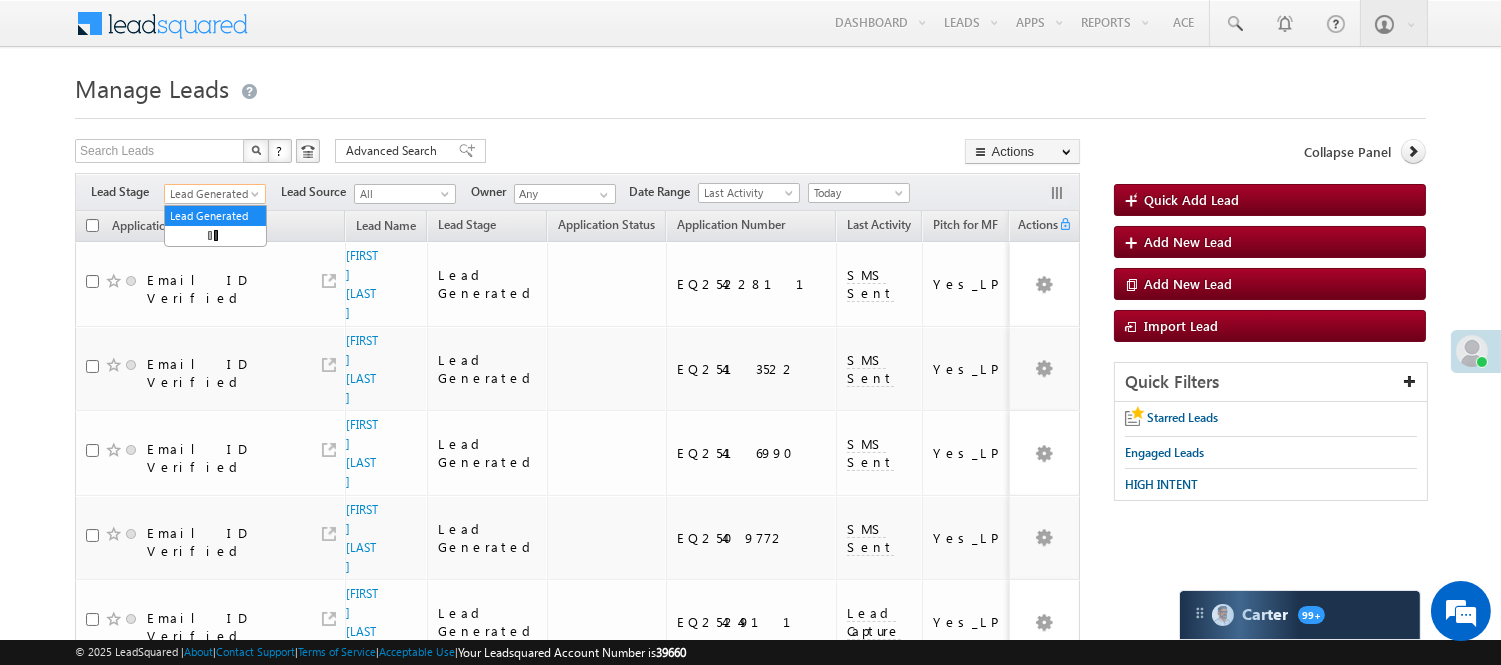 click on "Lead Generated" at bounding box center (212, 194) 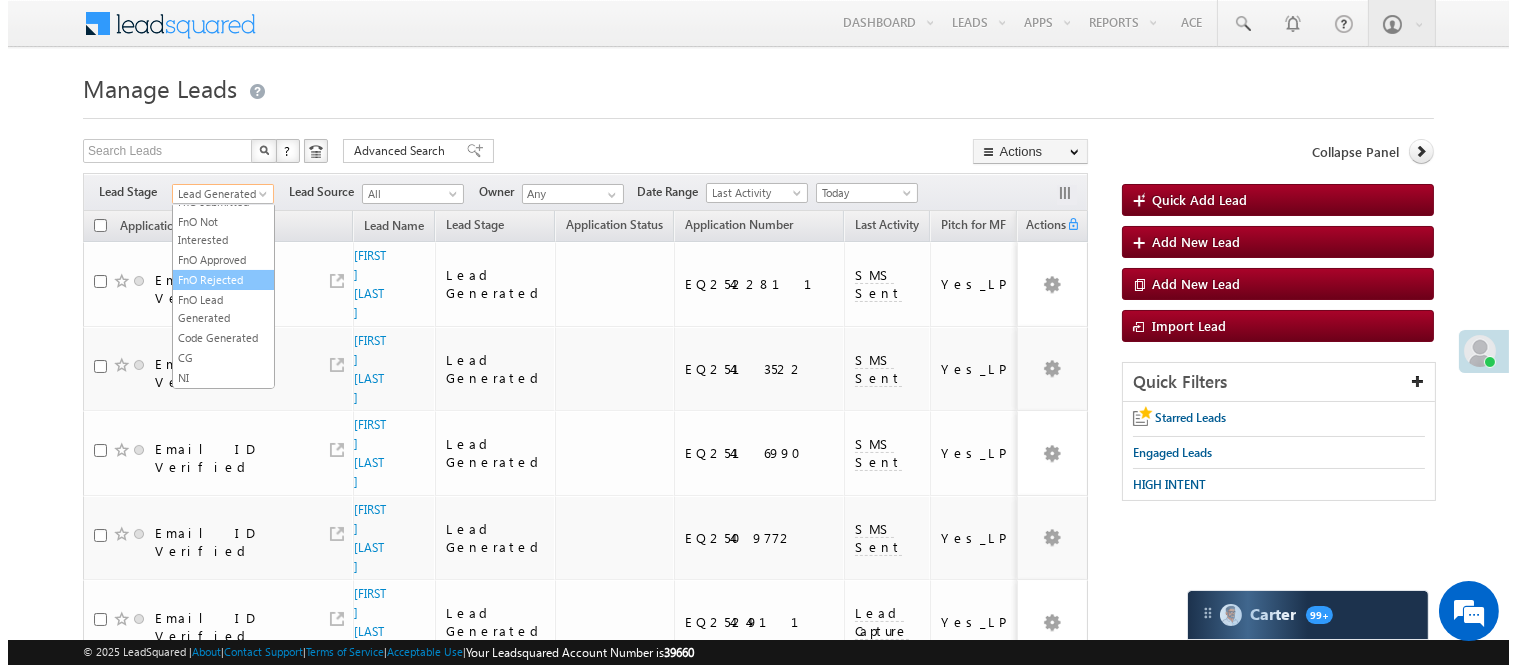 scroll, scrollTop: 496, scrollLeft: 0, axis: vertical 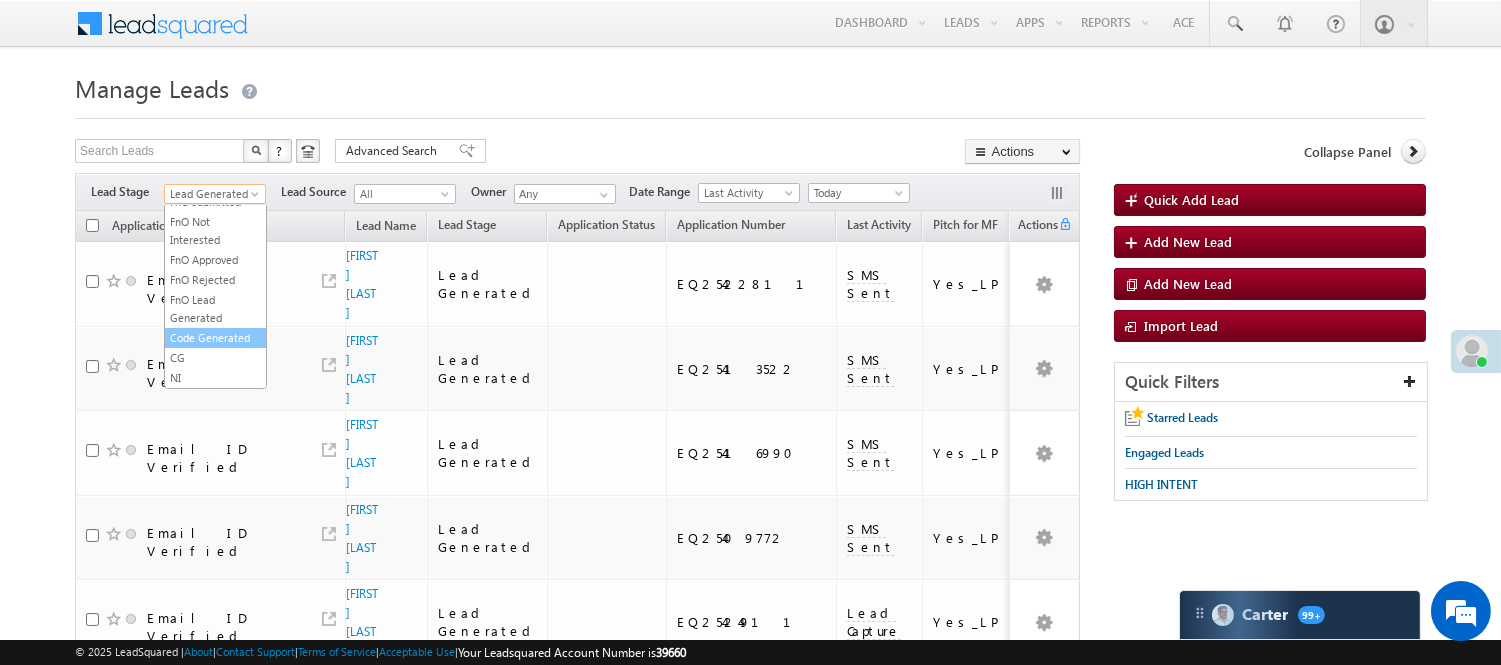 click on "Code Generated" at bounding box center (215, 338) 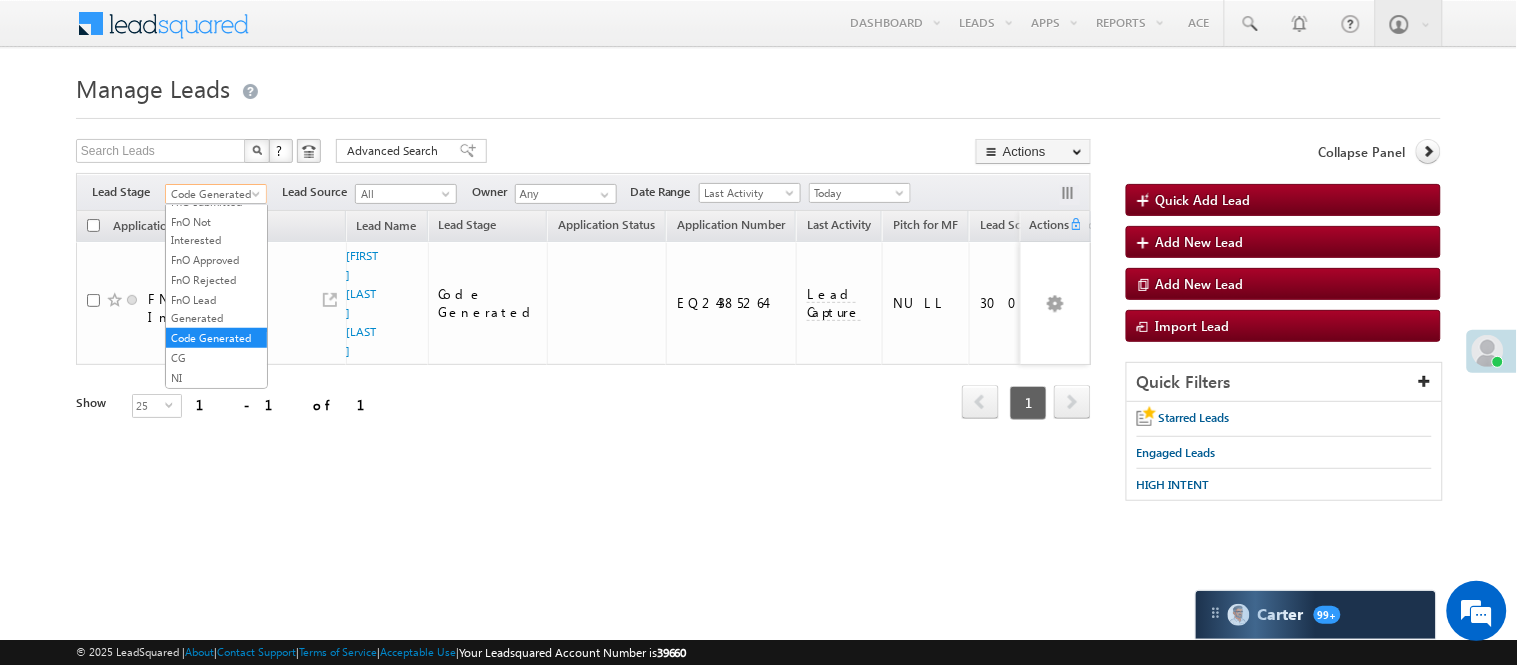 click on "Code Generated" at bounding box center (213, 194) 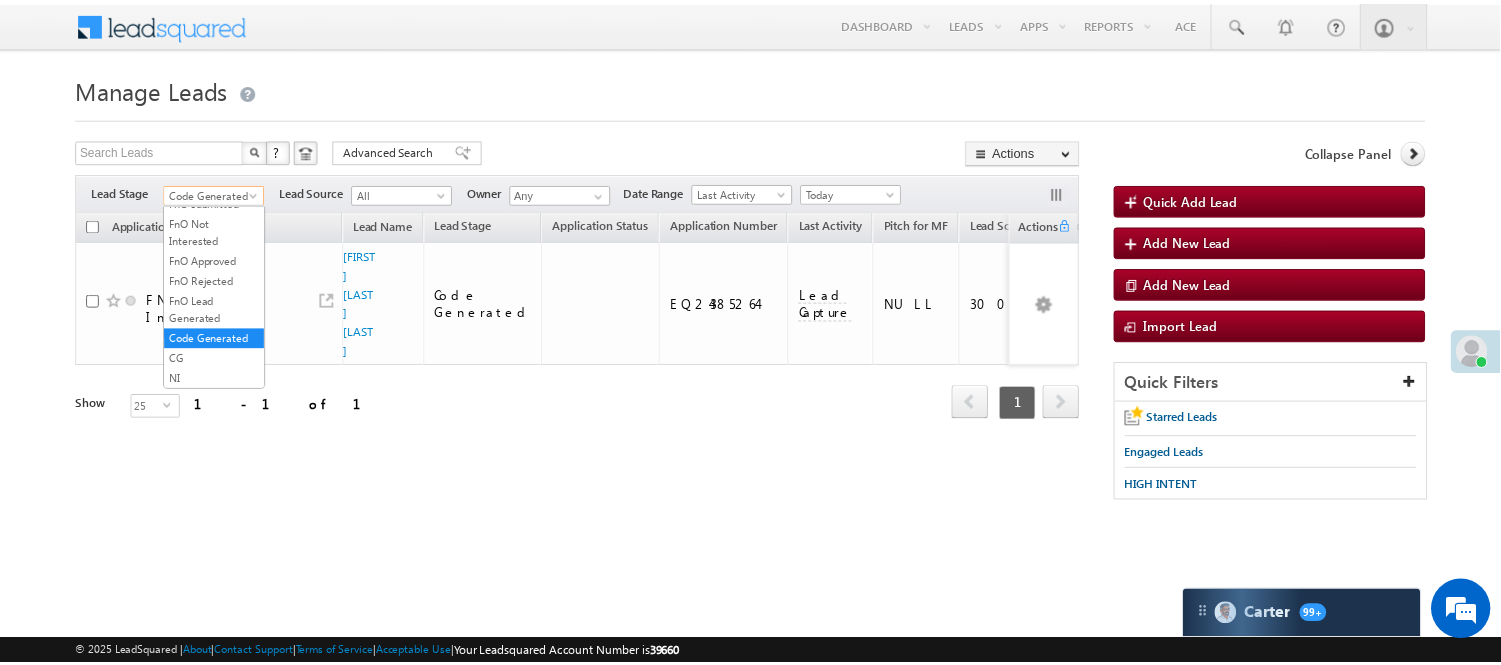 scroll, scrollTop: 0, scrollLeft: 0, axis: both 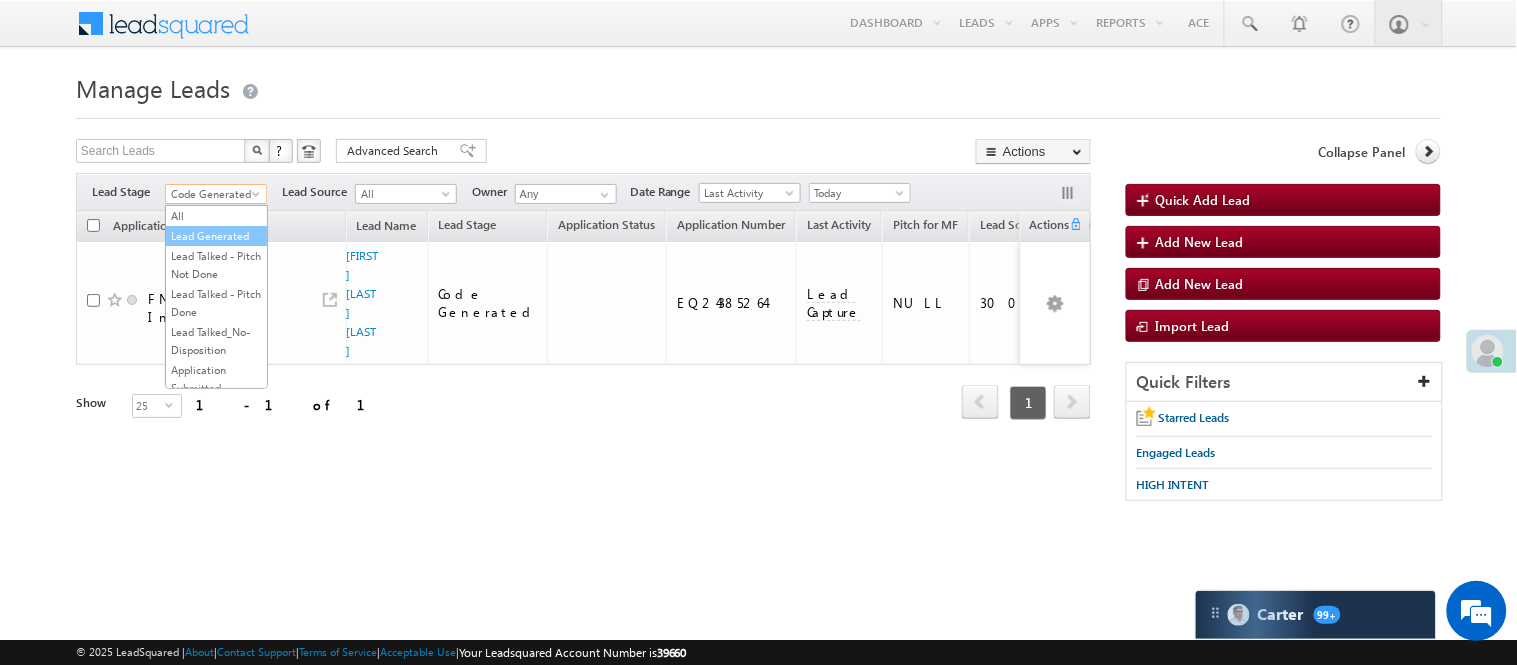 click on "Lead Generated" at bounding box center [216, 236] 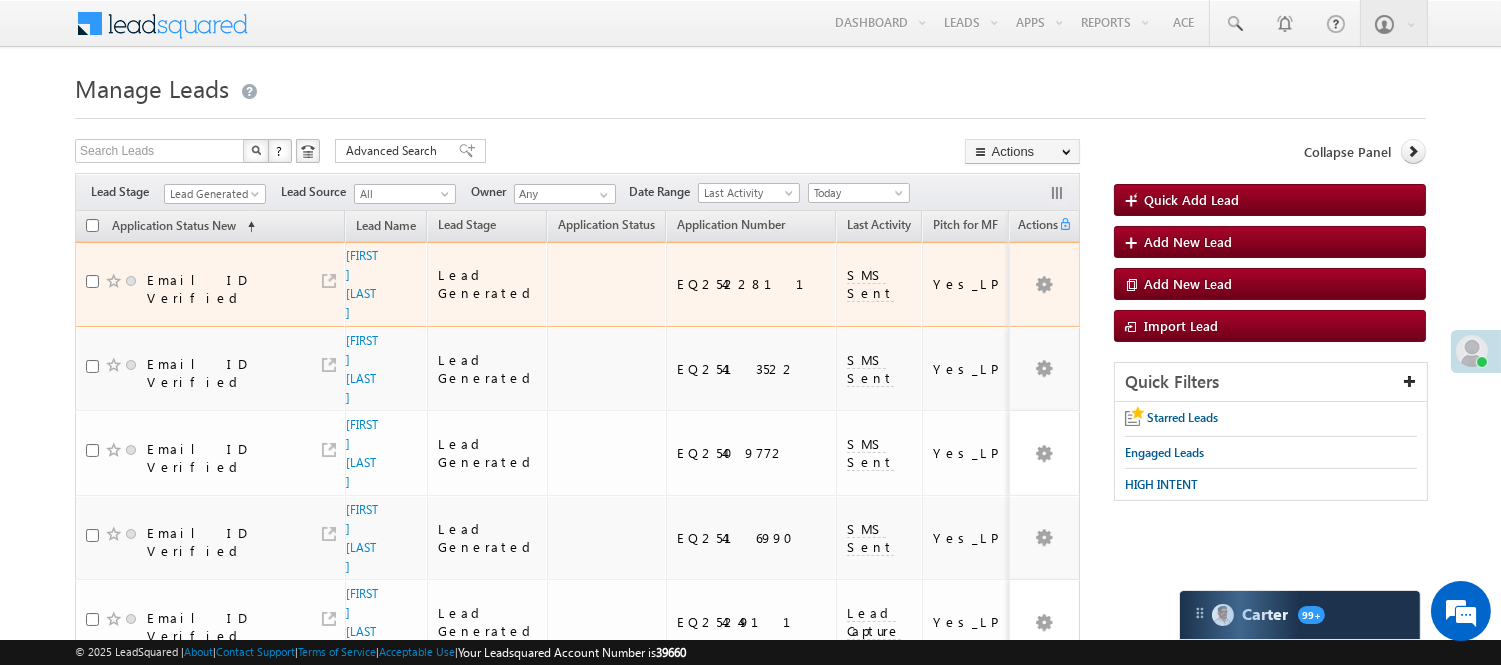 scroll, scrollTop: 0, scrollLeft: 0, axis: both 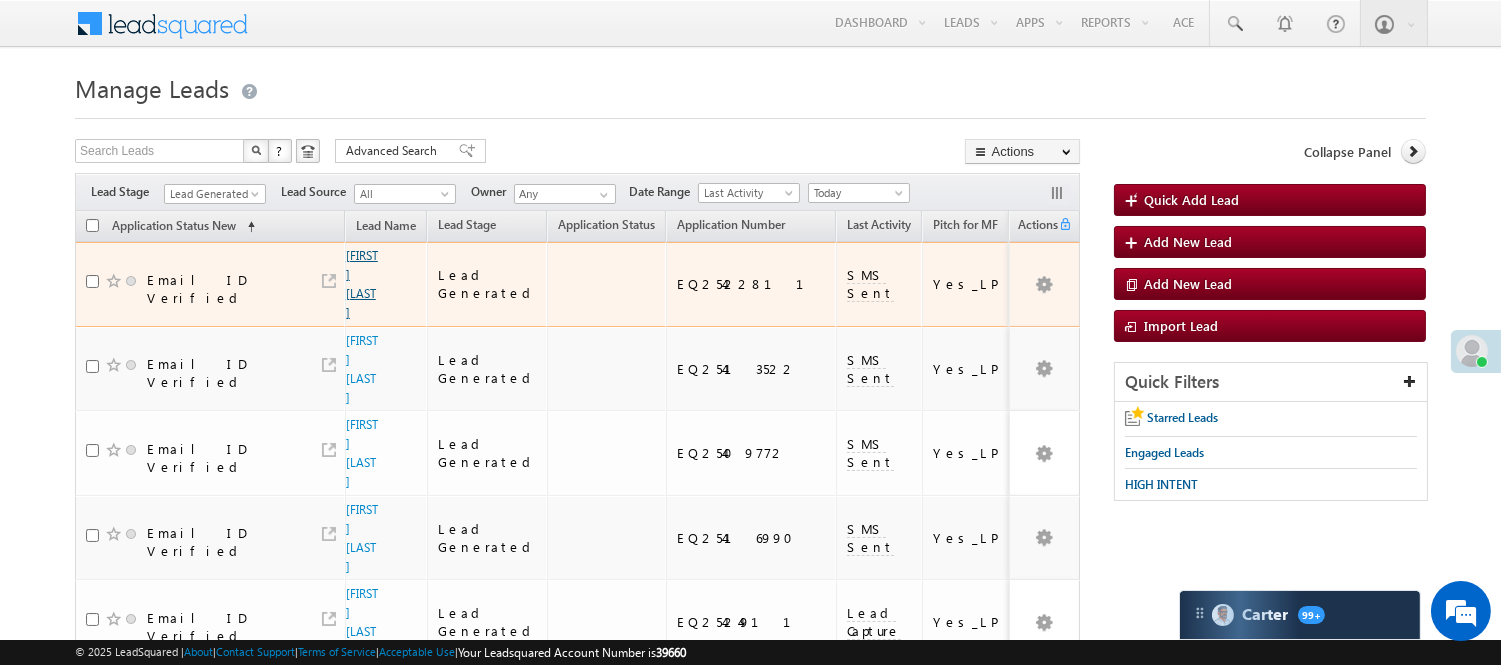 click on "[FIRST] [LAST]" at bounding box center [362, 284] 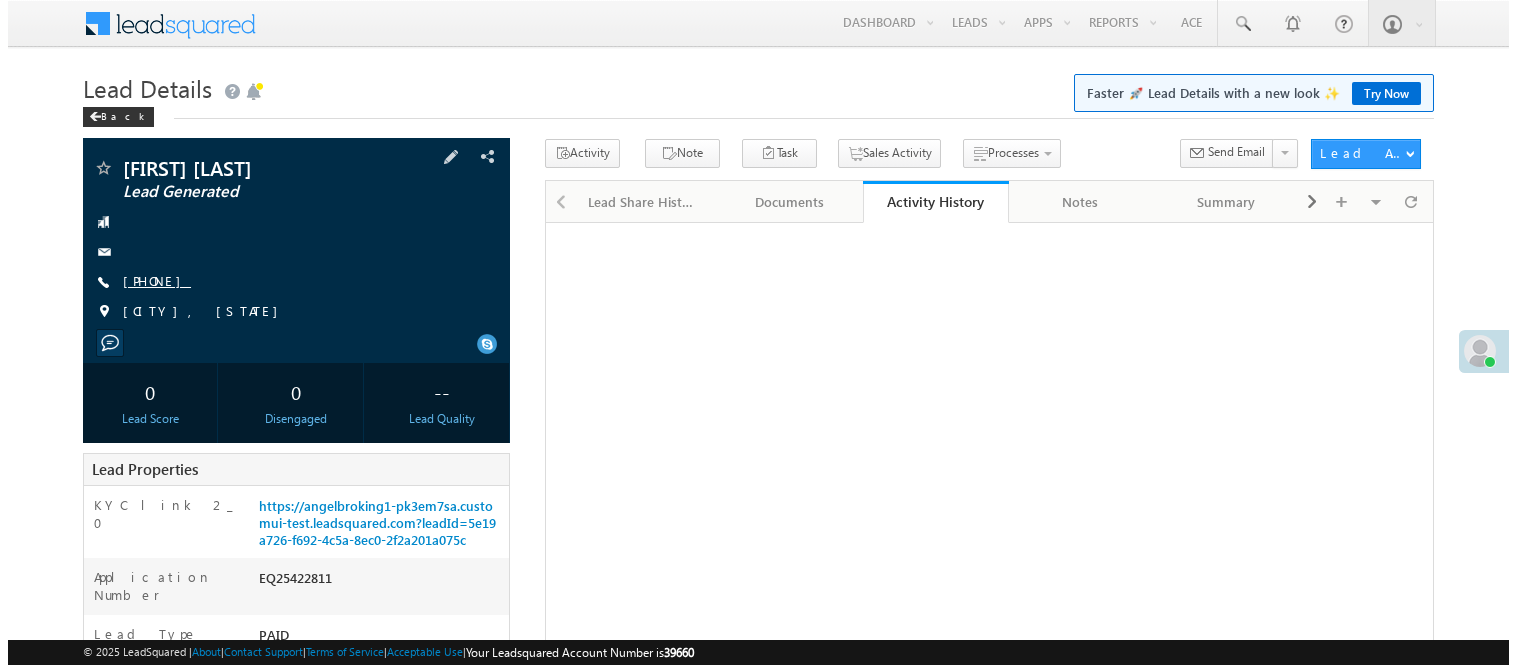 scroll, scrollTop: 0, scrollLeft: 0, axis: both 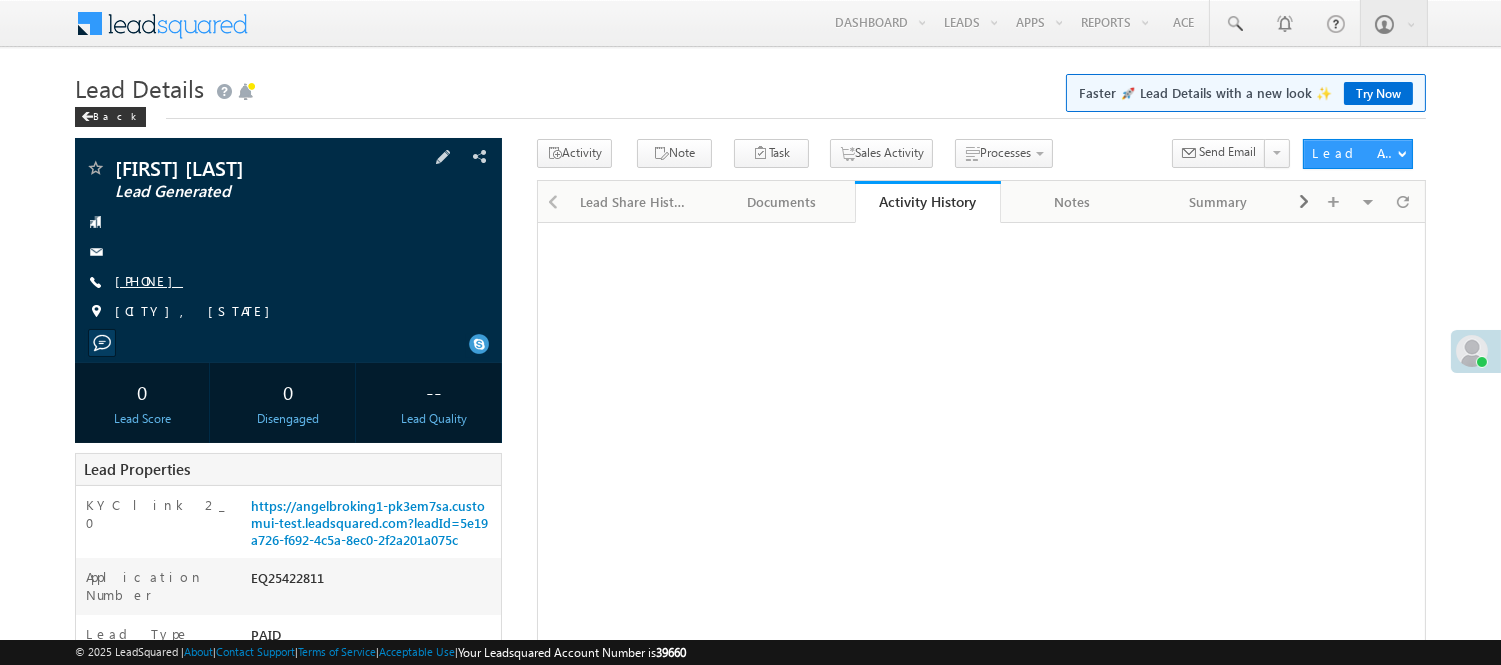 click on "[PHONE]" at bounding box center (149, 280) 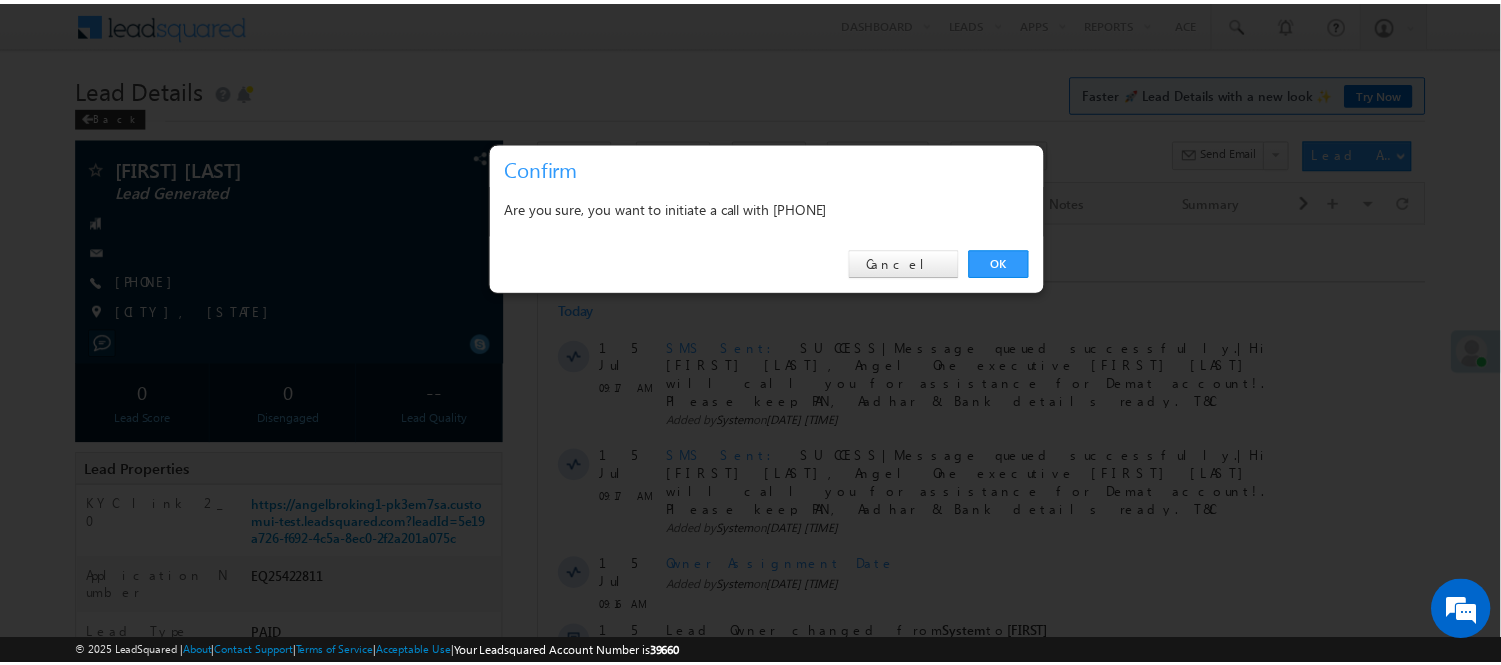 scroll, scrollTop: 0, scrollLeft: 0, axis: both 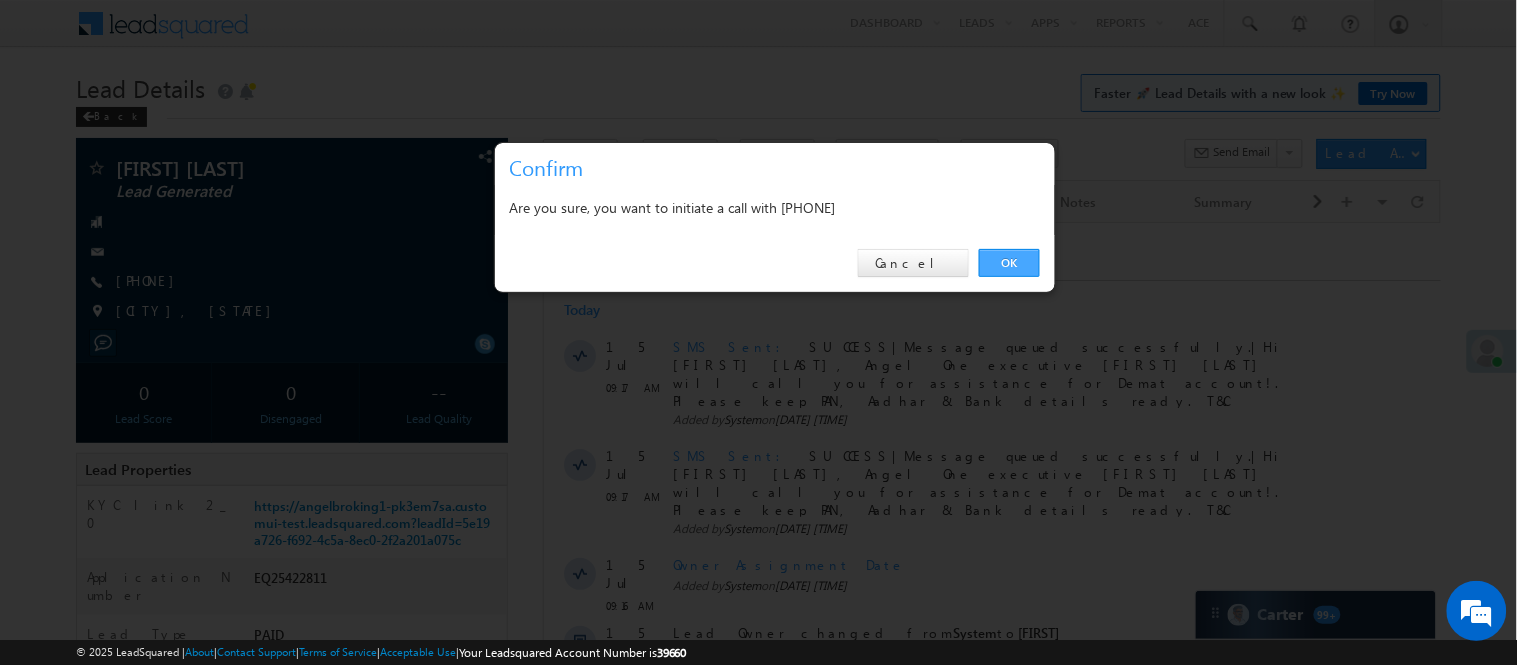 click on "OK" at bounding box center (1009, 263) 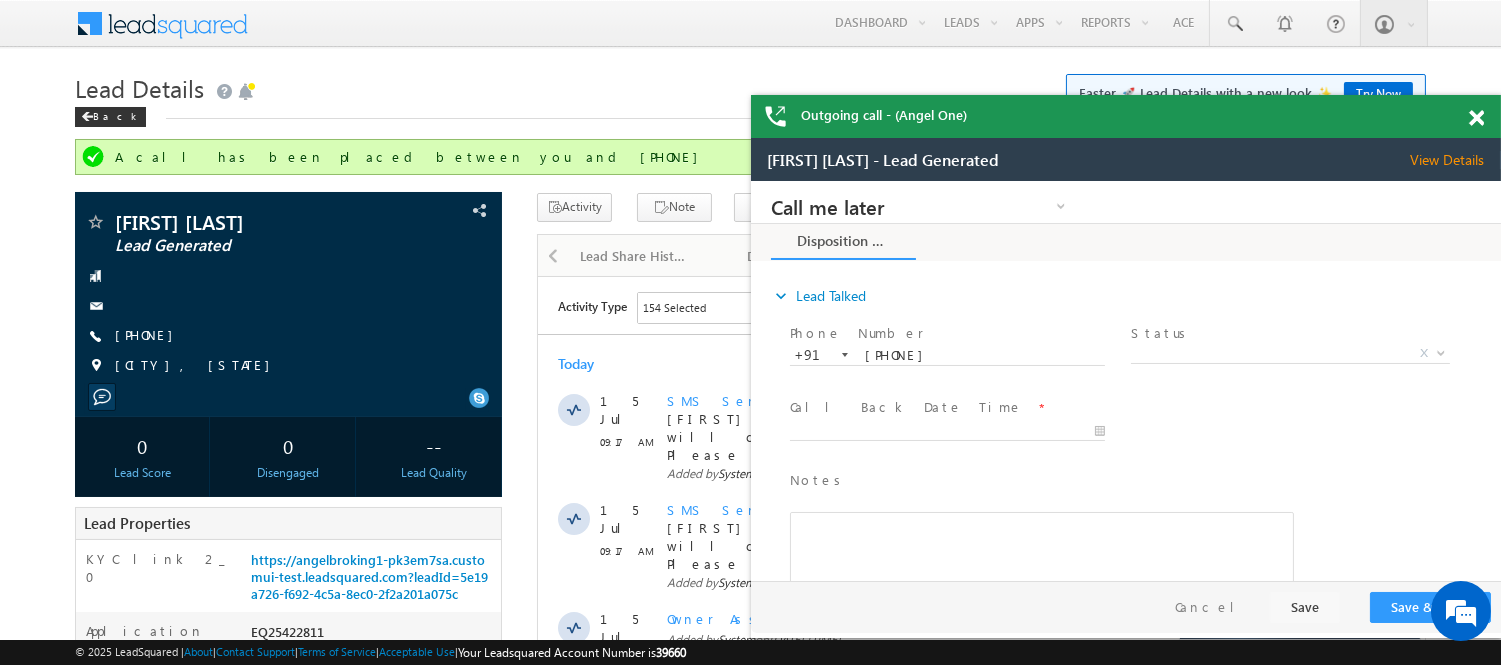 scroll, scrollTop: 0, scrollLeft: 0, axis: both 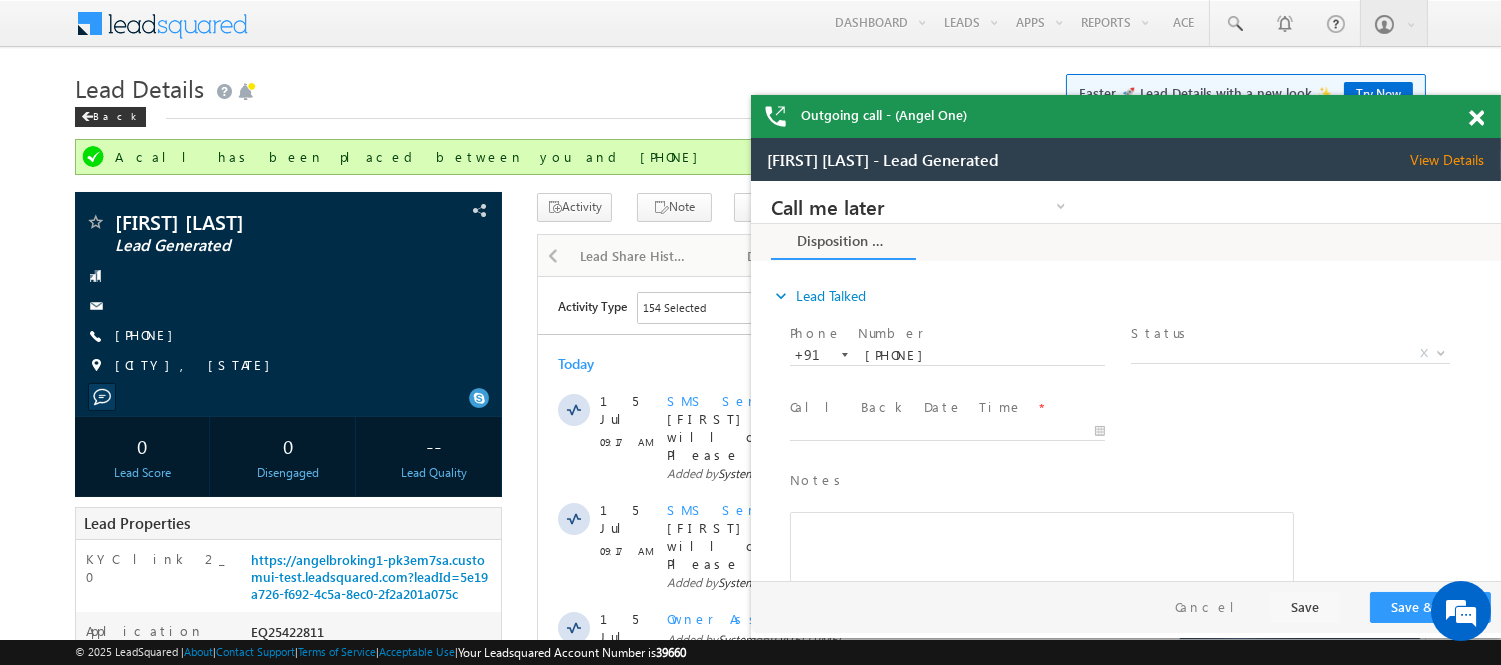 click on "Outgoing call -  (Angel One)" at bounding box center [1126, 116] 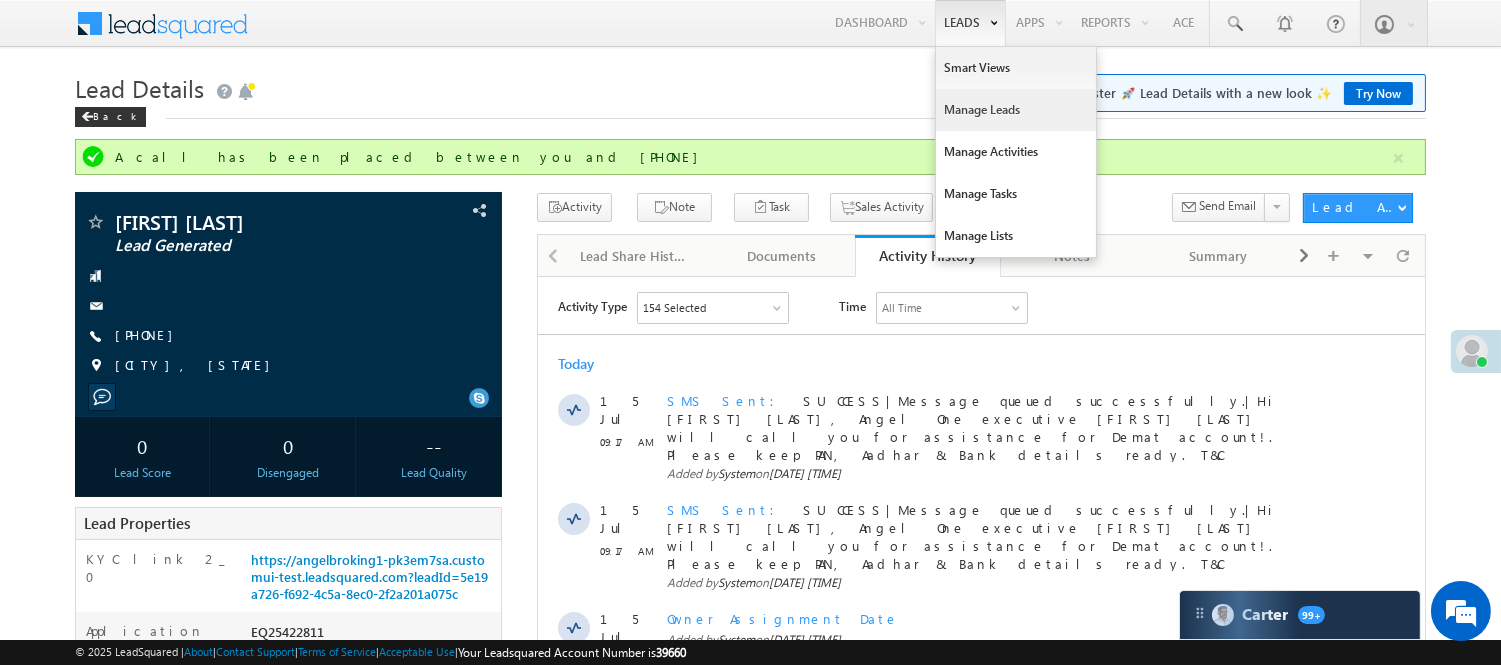 click on "Manage Leads" at bounding box center [1016, 110] 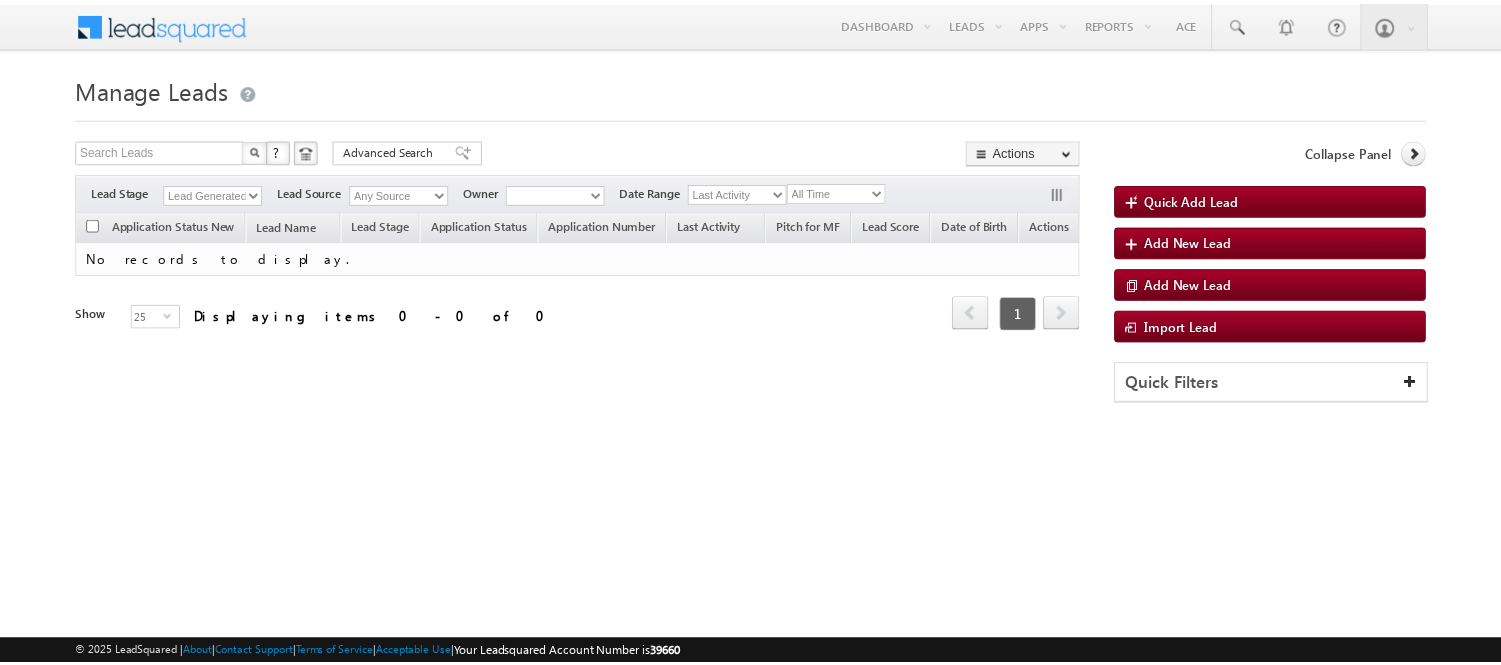 scroll, scrollTop: 0, scrollLeft: 0, axis: both 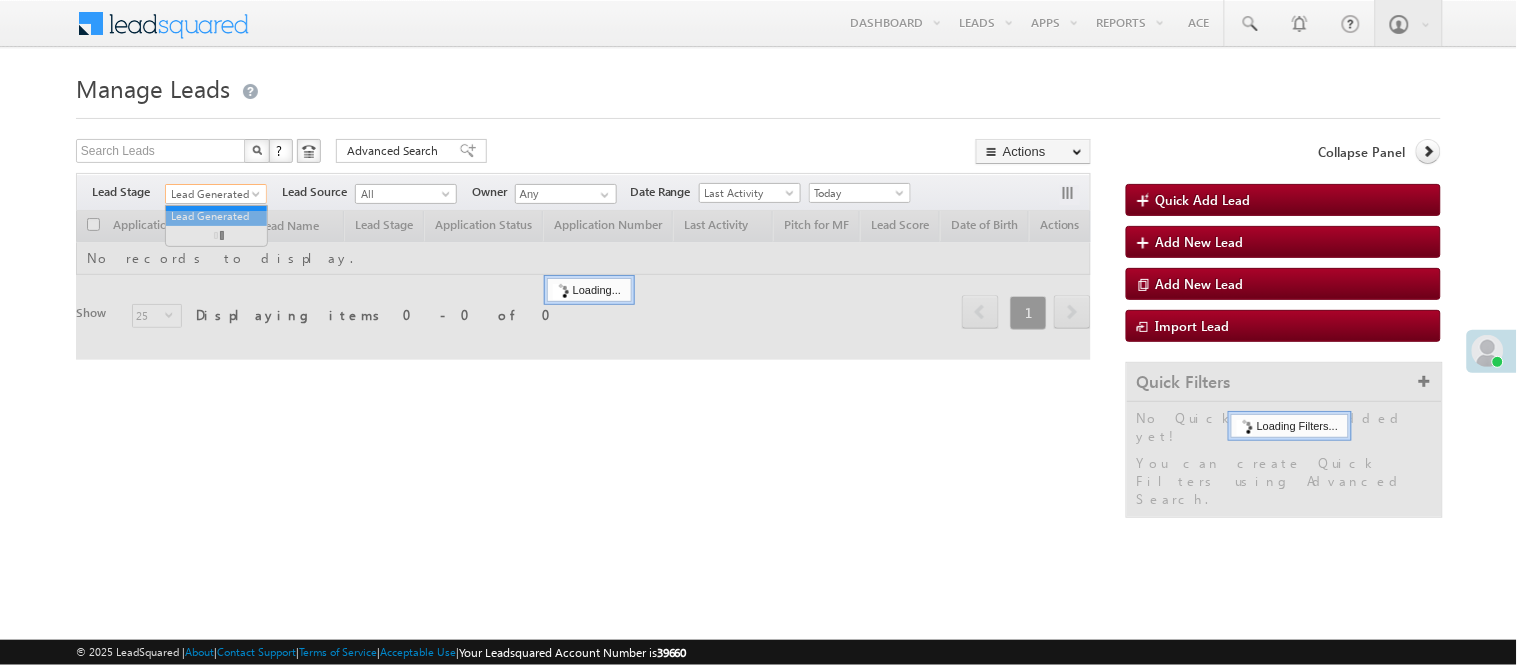 click on "Lead Generated" at bounding box center (213, 194) 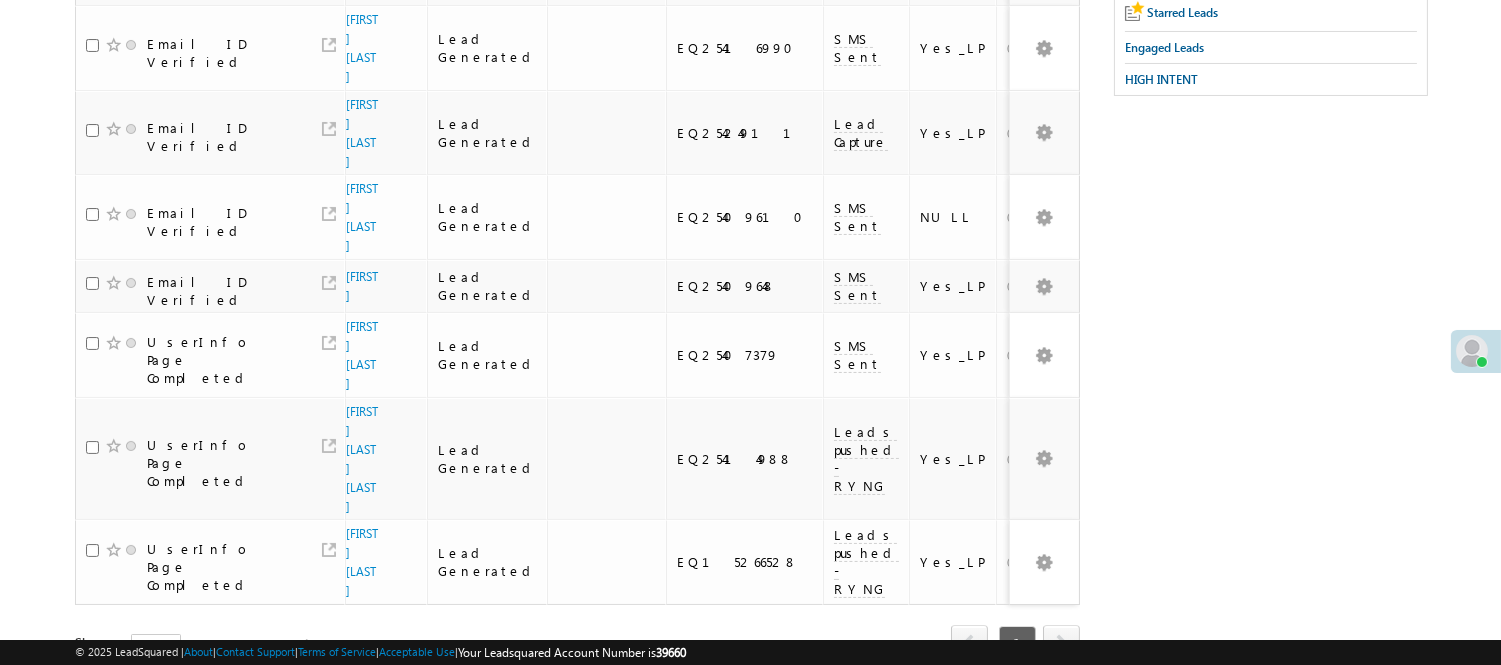 scroll, scrollTop: 0, scrollLeft: 0, axis: both 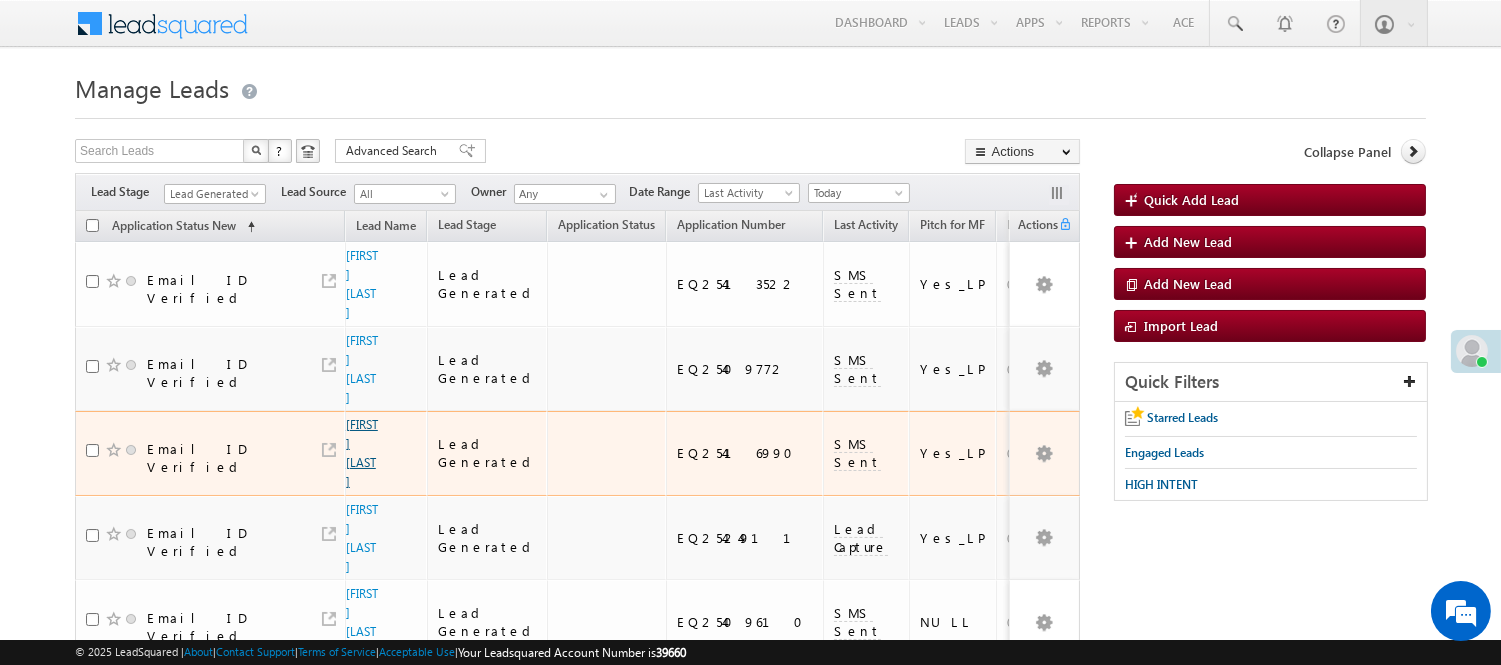 click on "[FIRST] [LAST]" at bounding box center (362, 453) 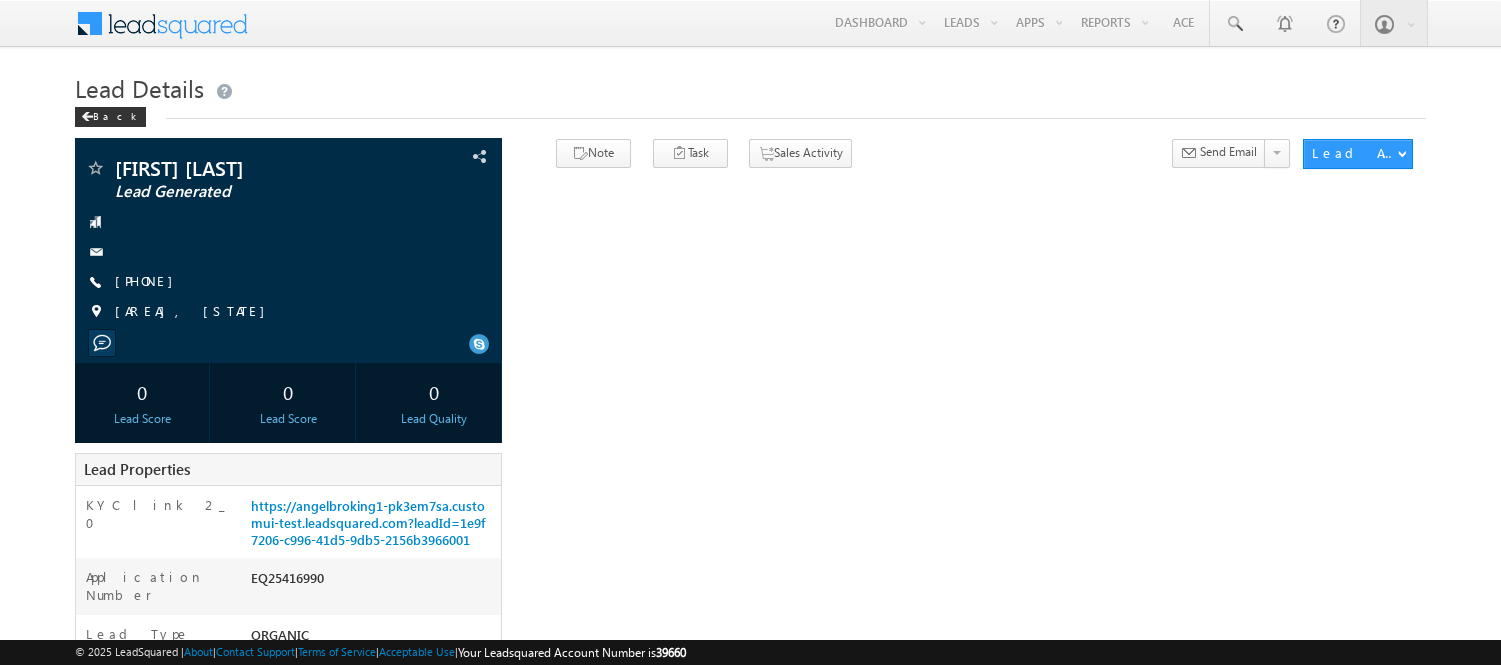 click on "[PHONE]" at bounding box center (149, 280) 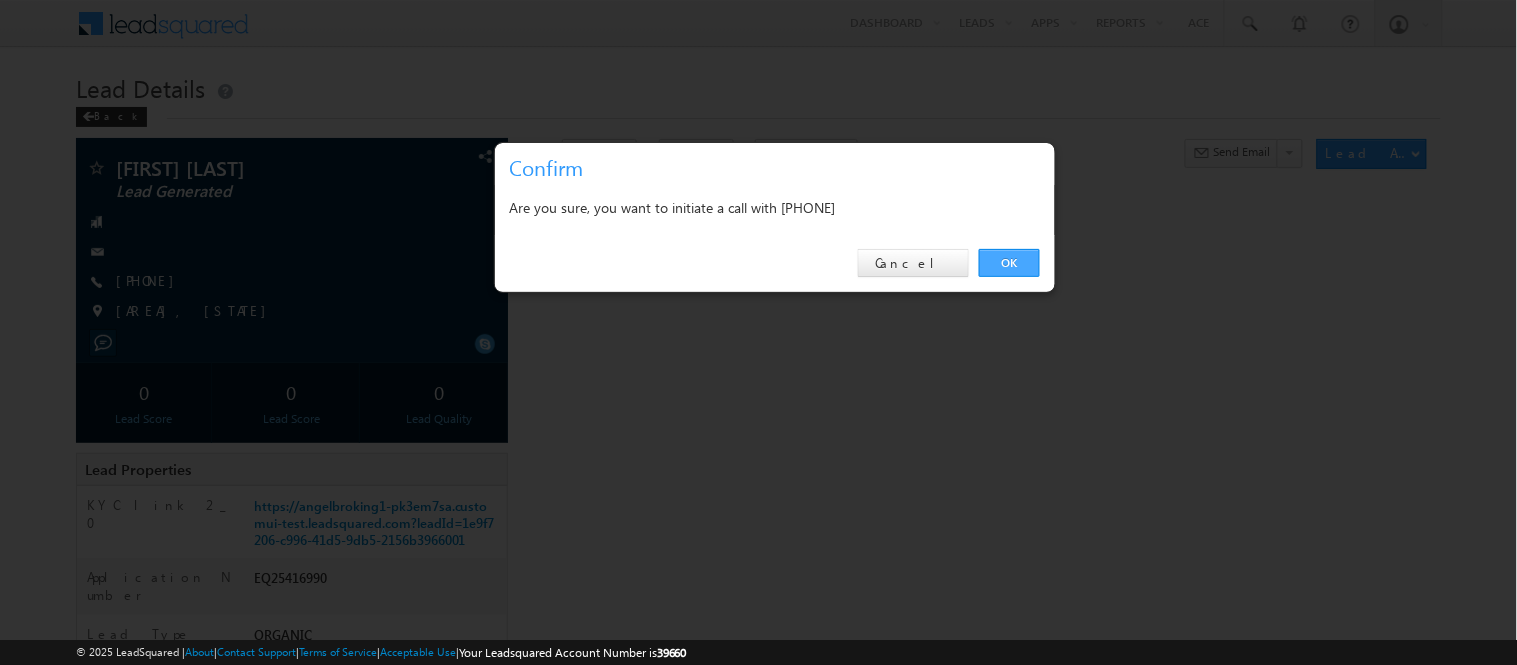click on "OK" at bounding box center (1009, 263) 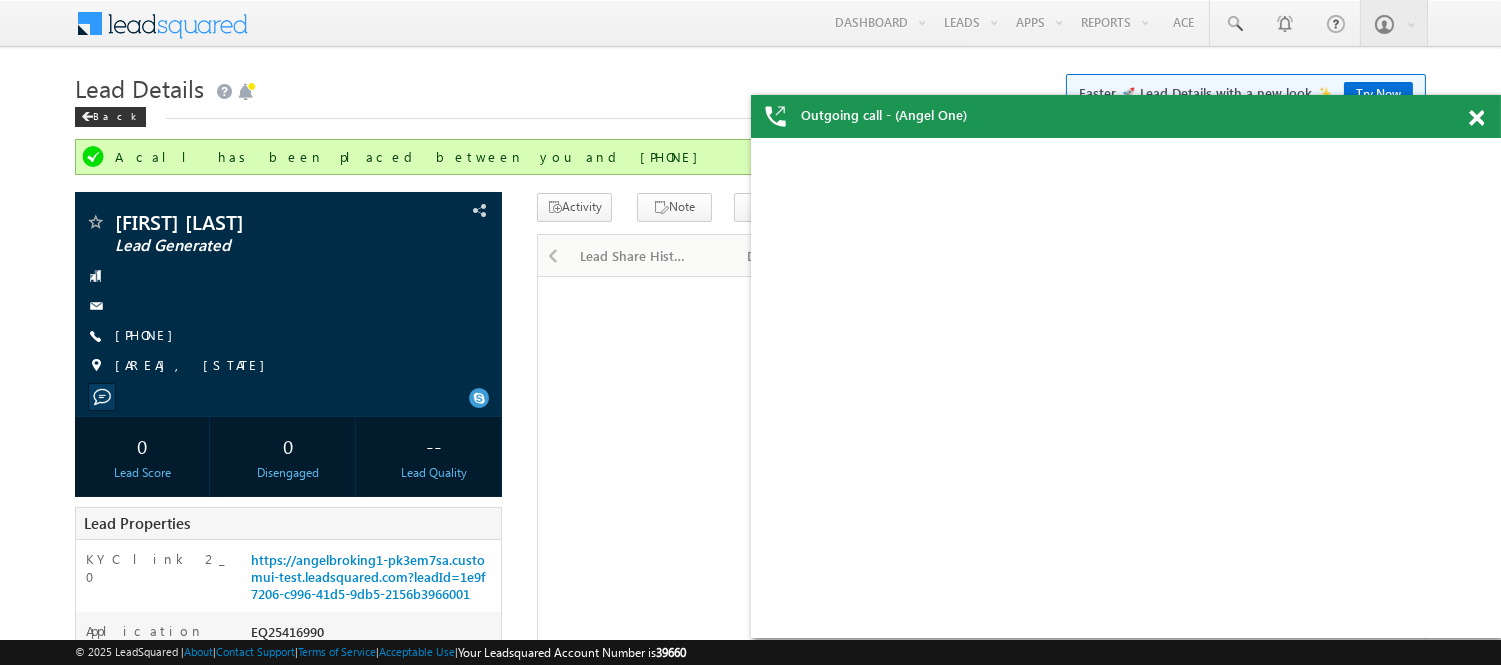 scroll, scrollTop: 0, scrollLeft: 0, axis: both 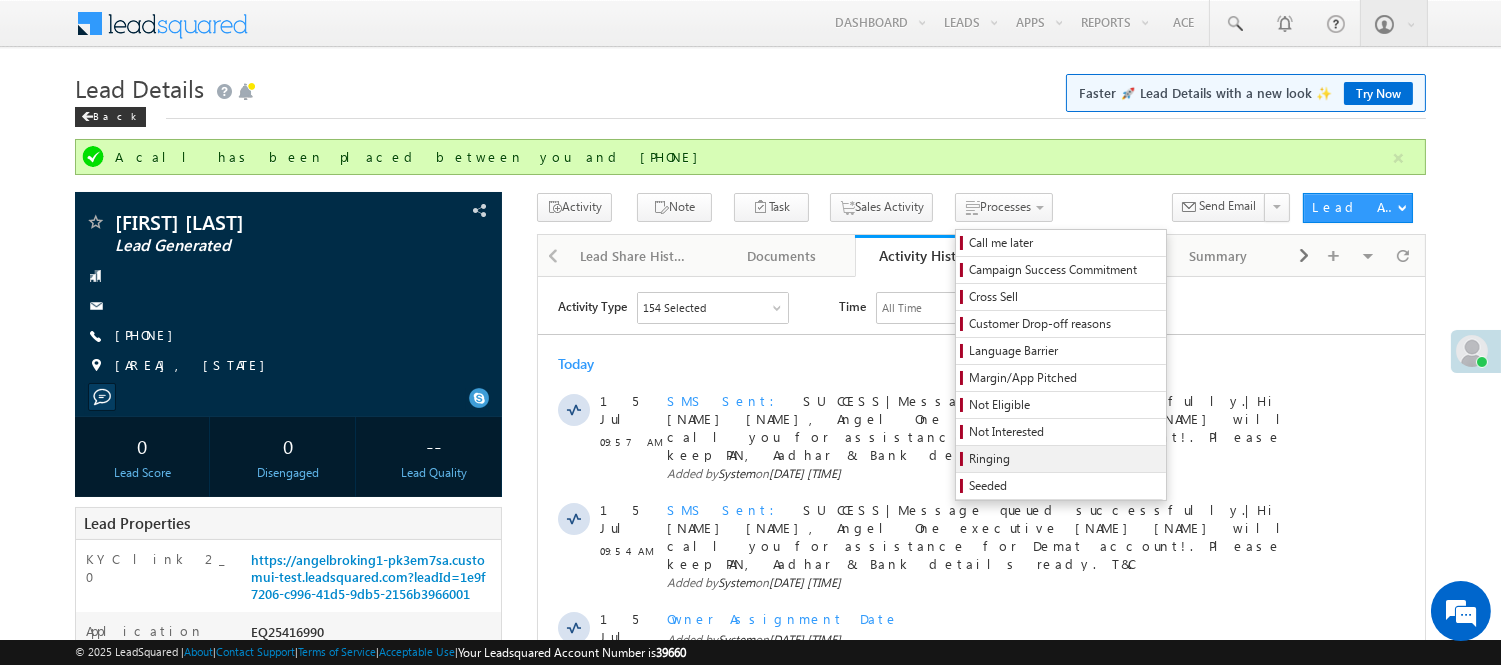 click on "Ringing" at bounding box center (1064, 459) 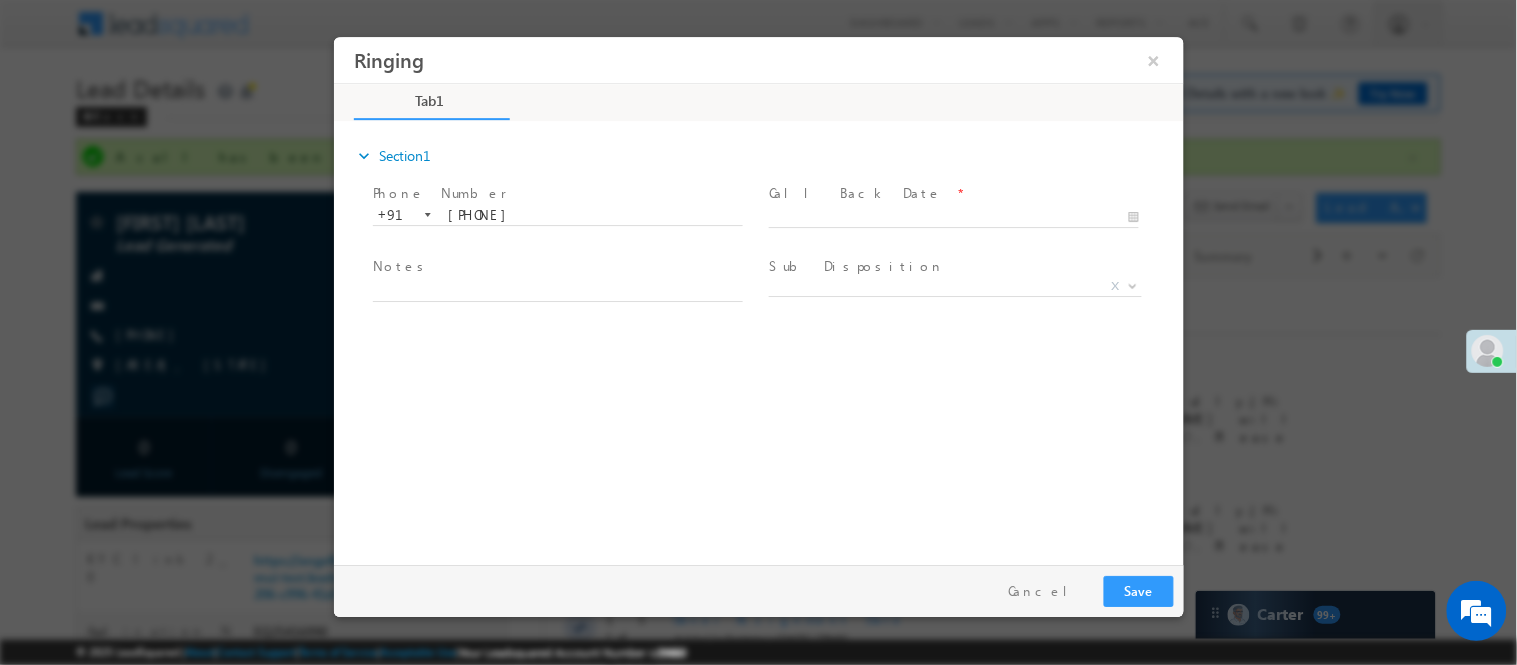 scroll, scrollTop: 0, scrollLeft: 0, axis: both 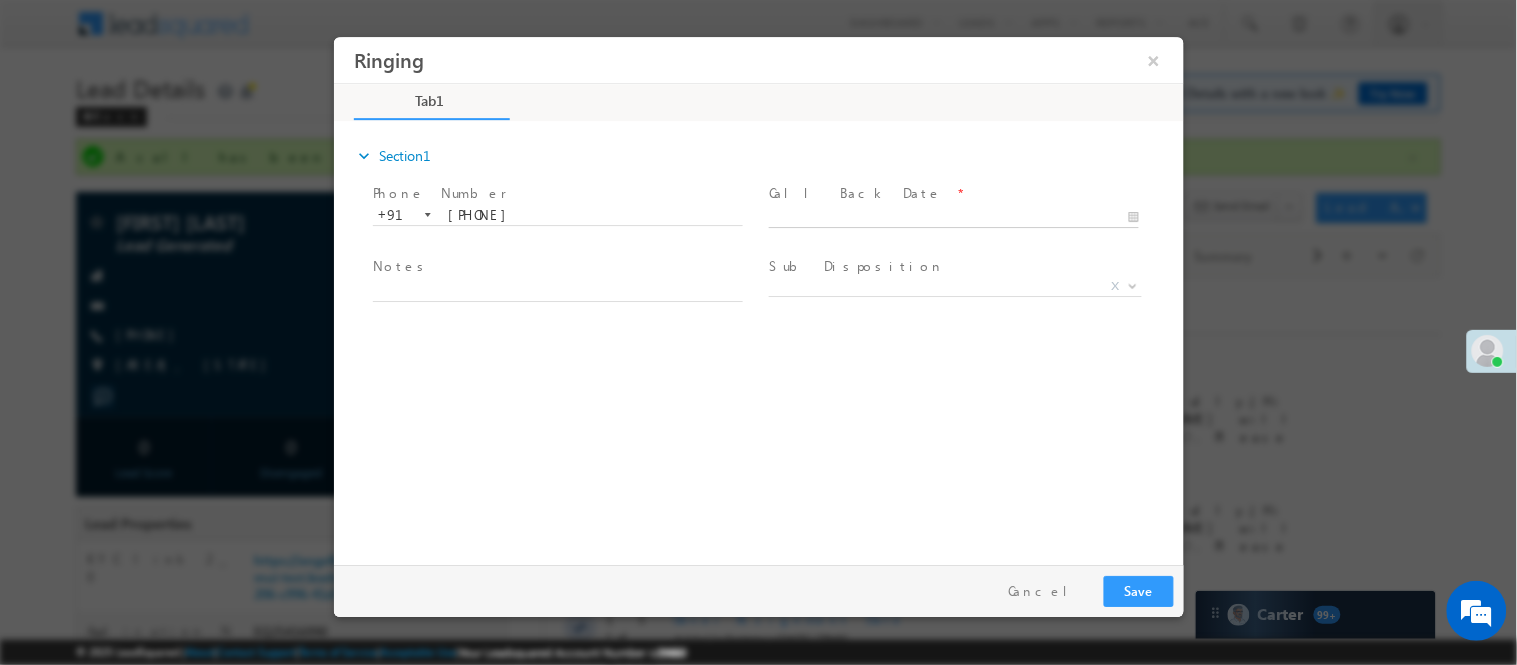 type on "[DATE] [TIME]" 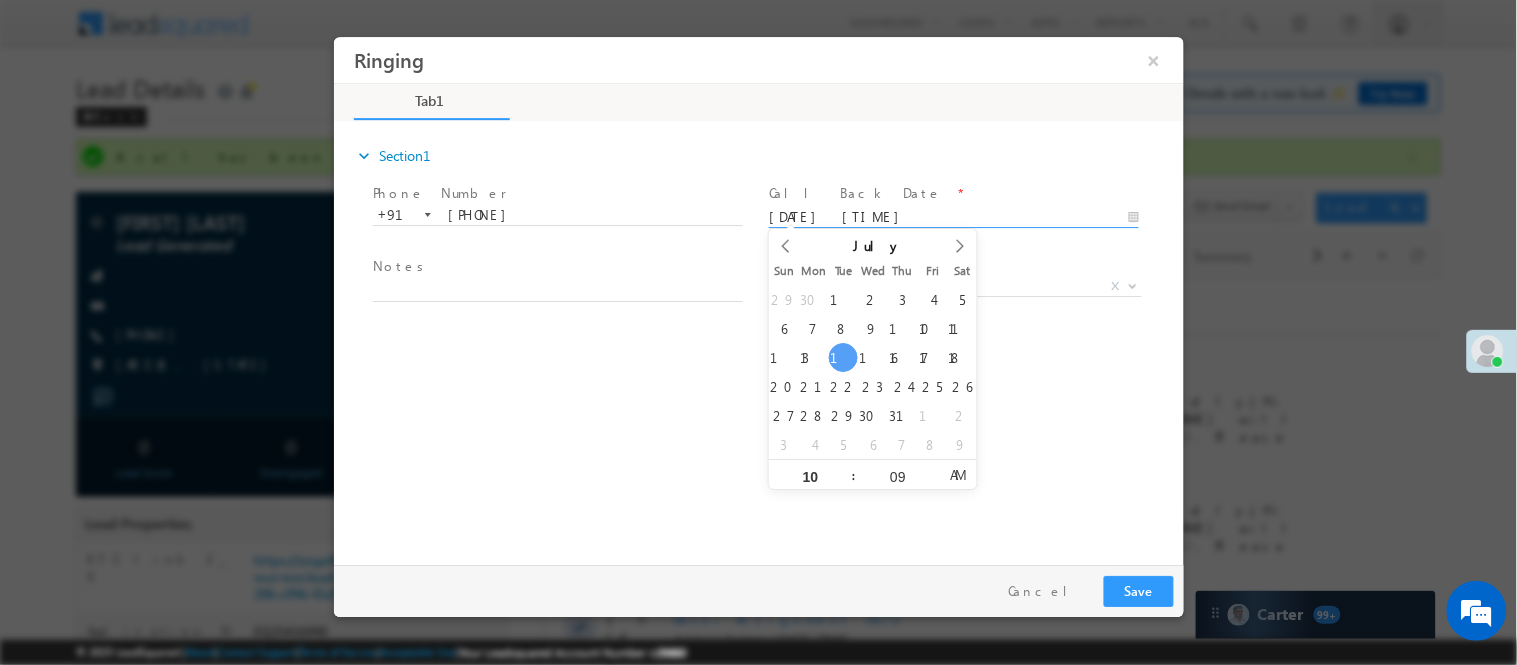 click on "[DATE] [TIME]" at bounding box center [953, 217] 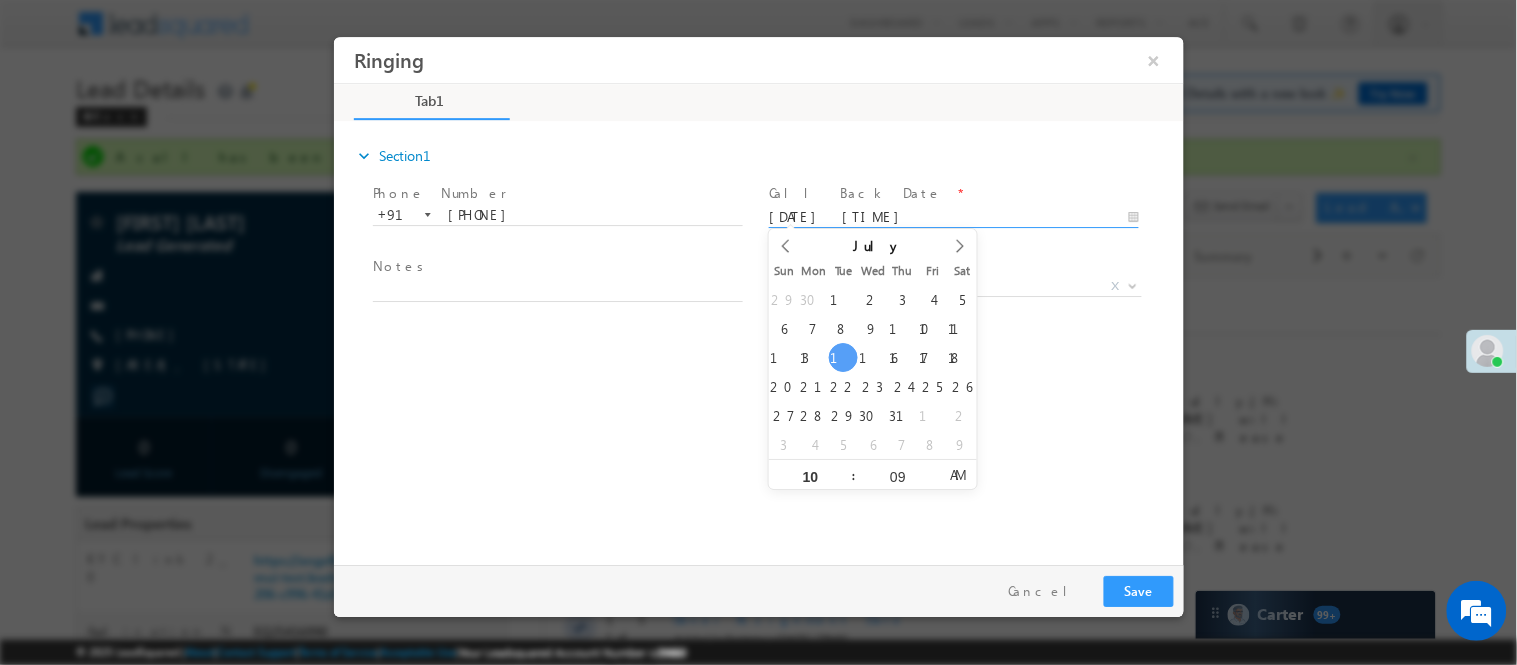 scroll, scrollTop: 0, scrollLeft: 0, axis: both 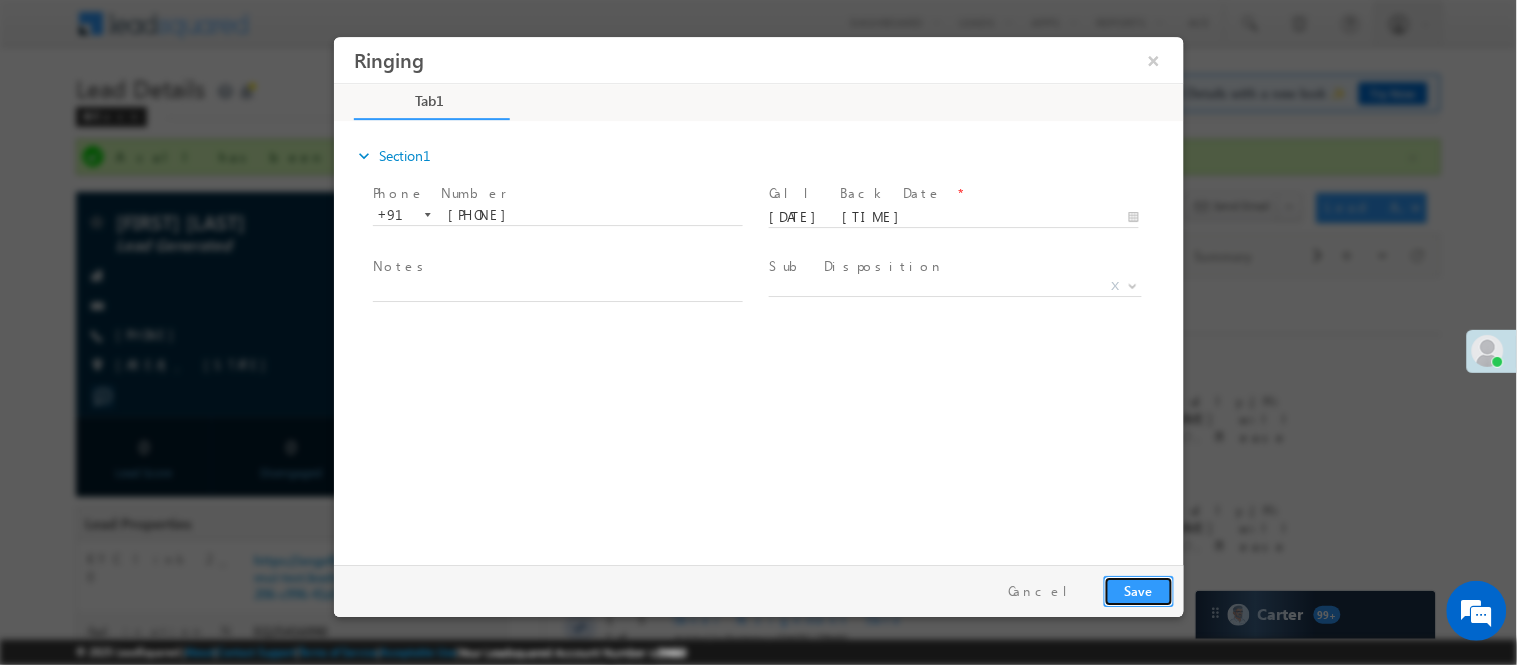 click on "Save" at bounding box center (1138, 590) 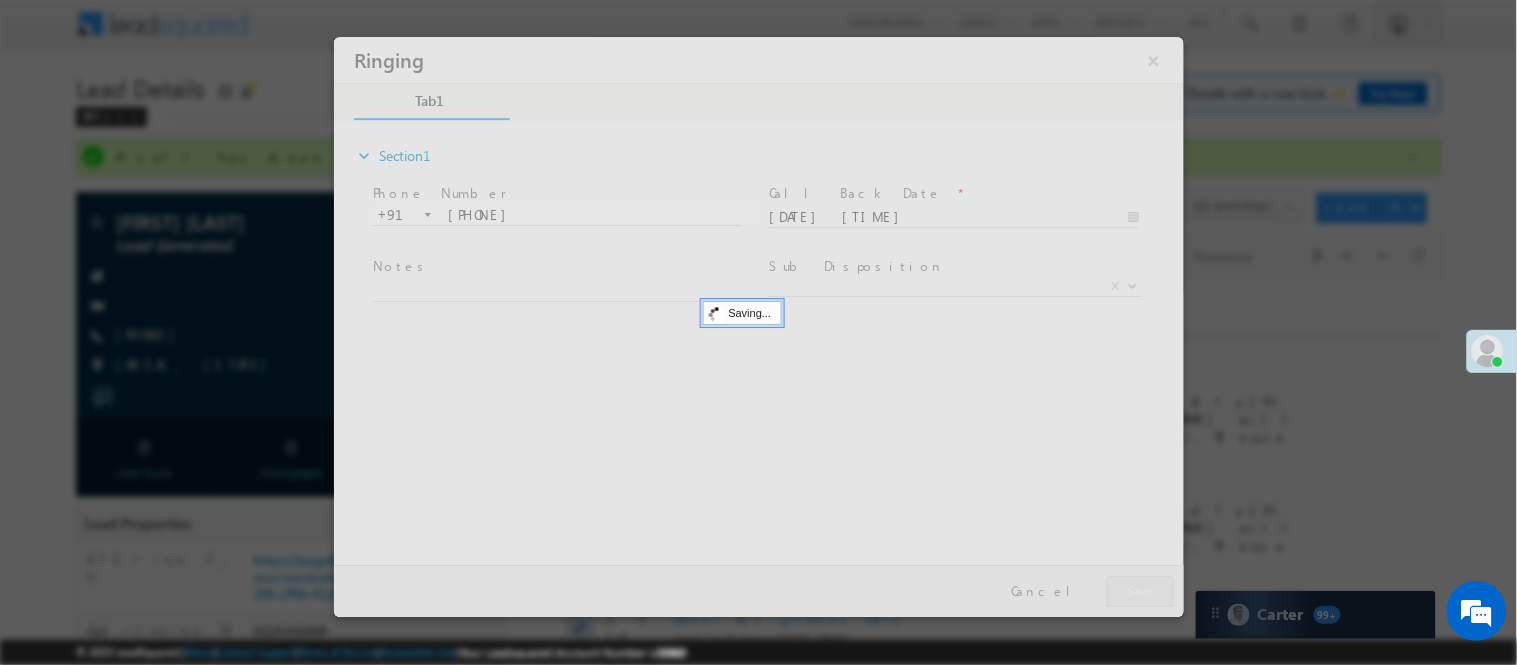 click at bounding box center (758, 326) 